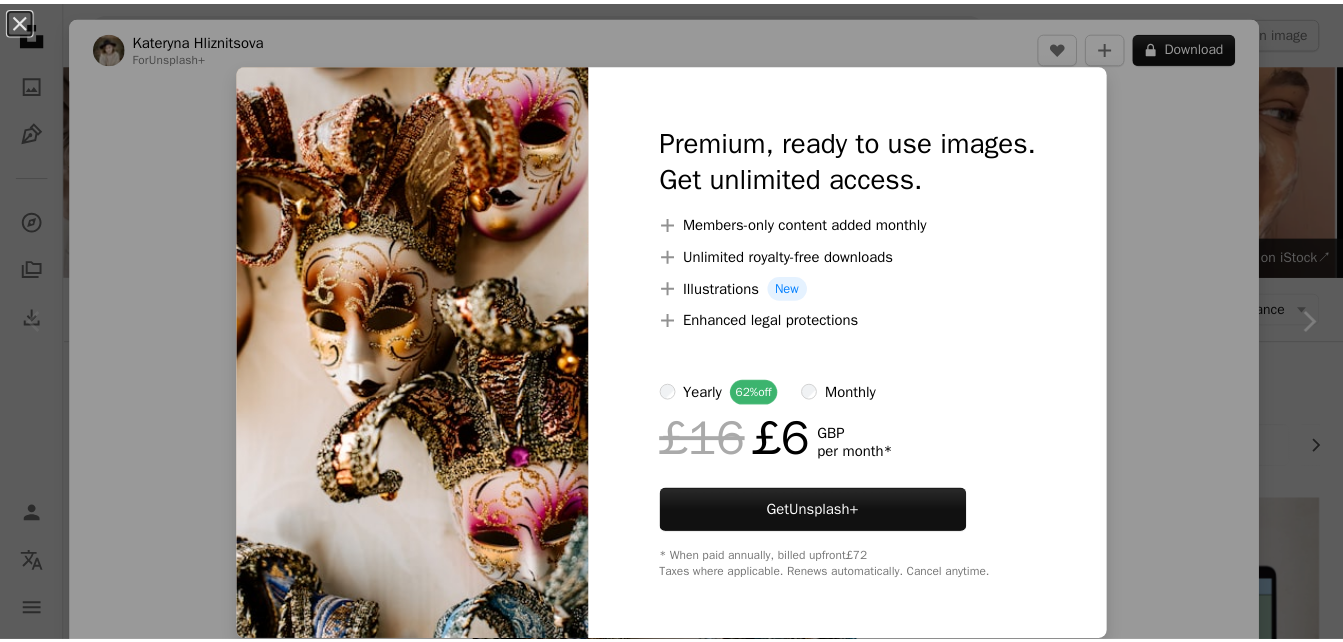 scroll, scrollTop: 629, scrollLeft: 0, axis: vertical 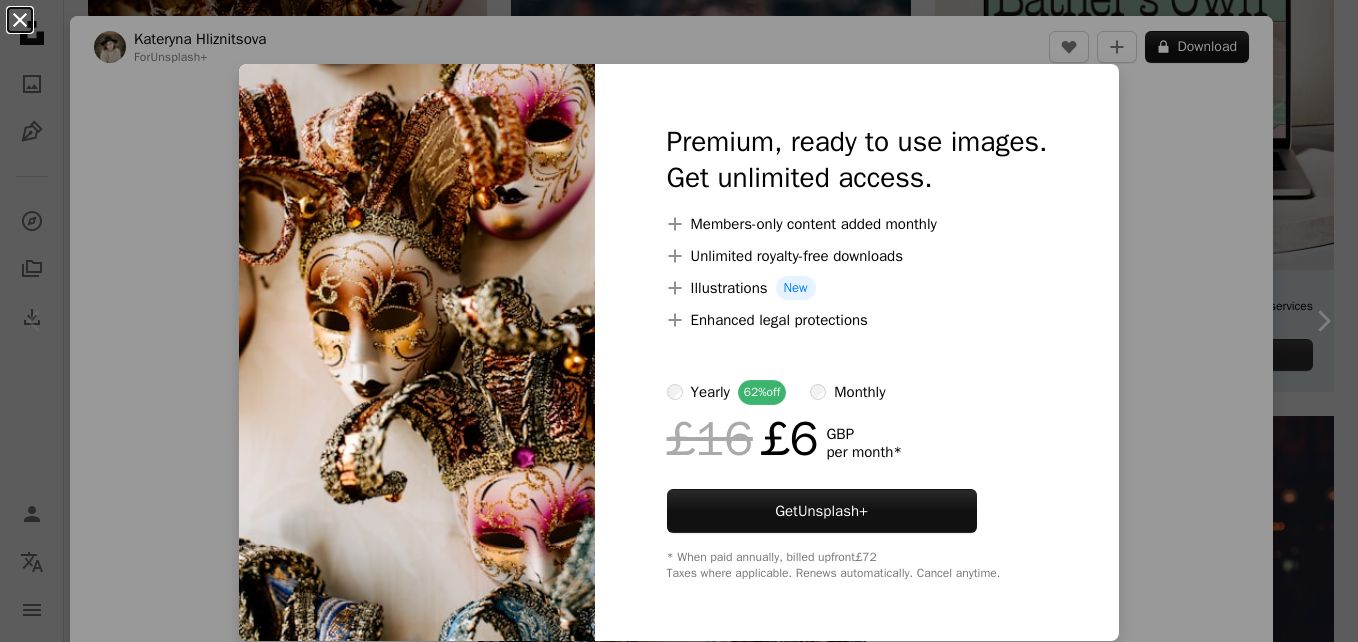 click on "An X shape" at bounding box center [20, 20] 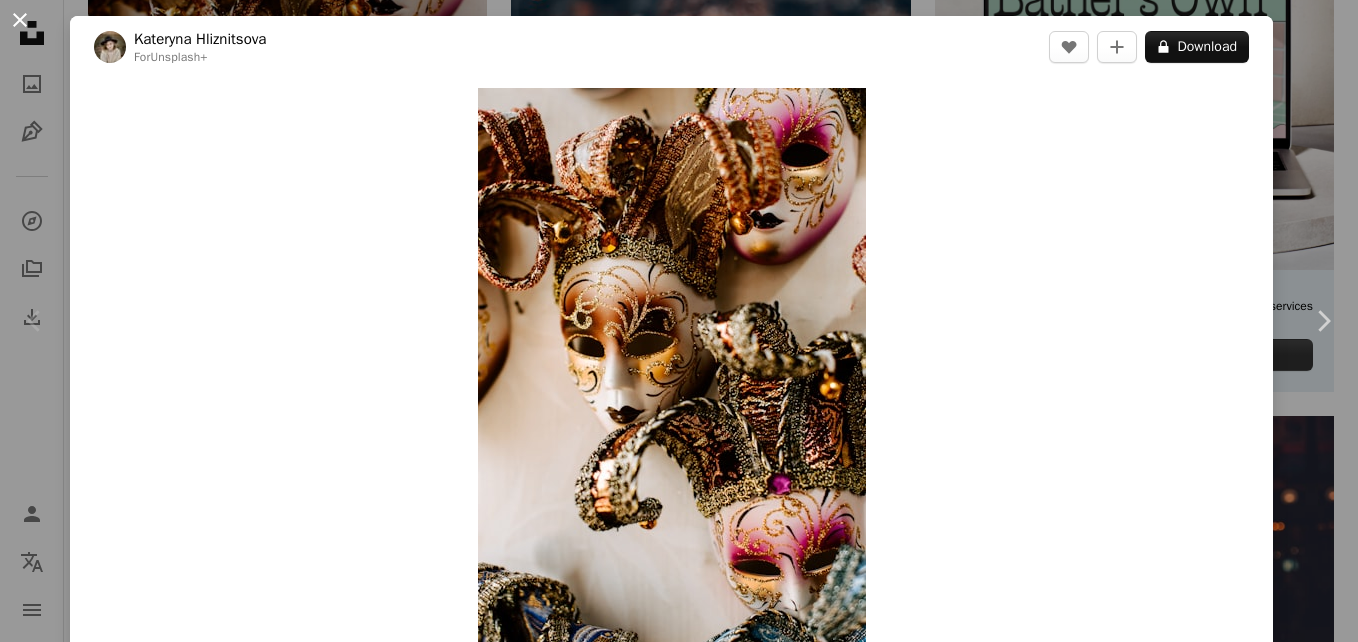 click on "An X shape" at bounding box center [20, 20] 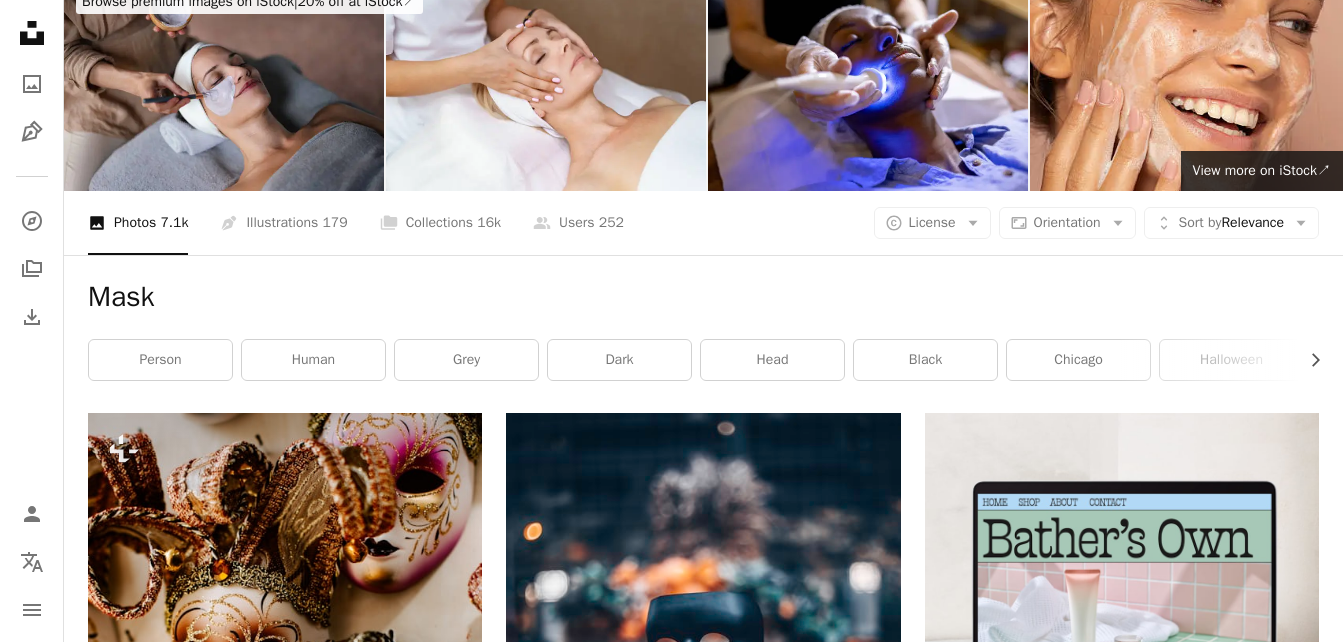 scroll, scrollTop: 71, scrollLeft: 0, axis: vertical 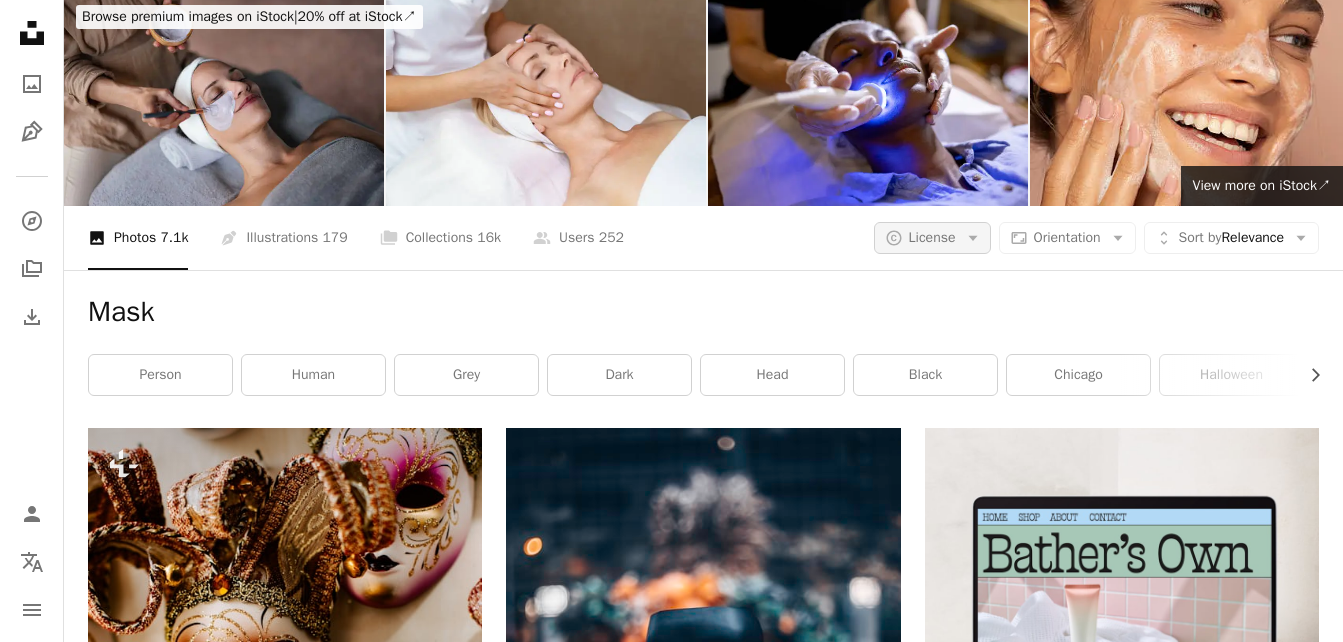 click on "License" at bounding box center (932, 237) 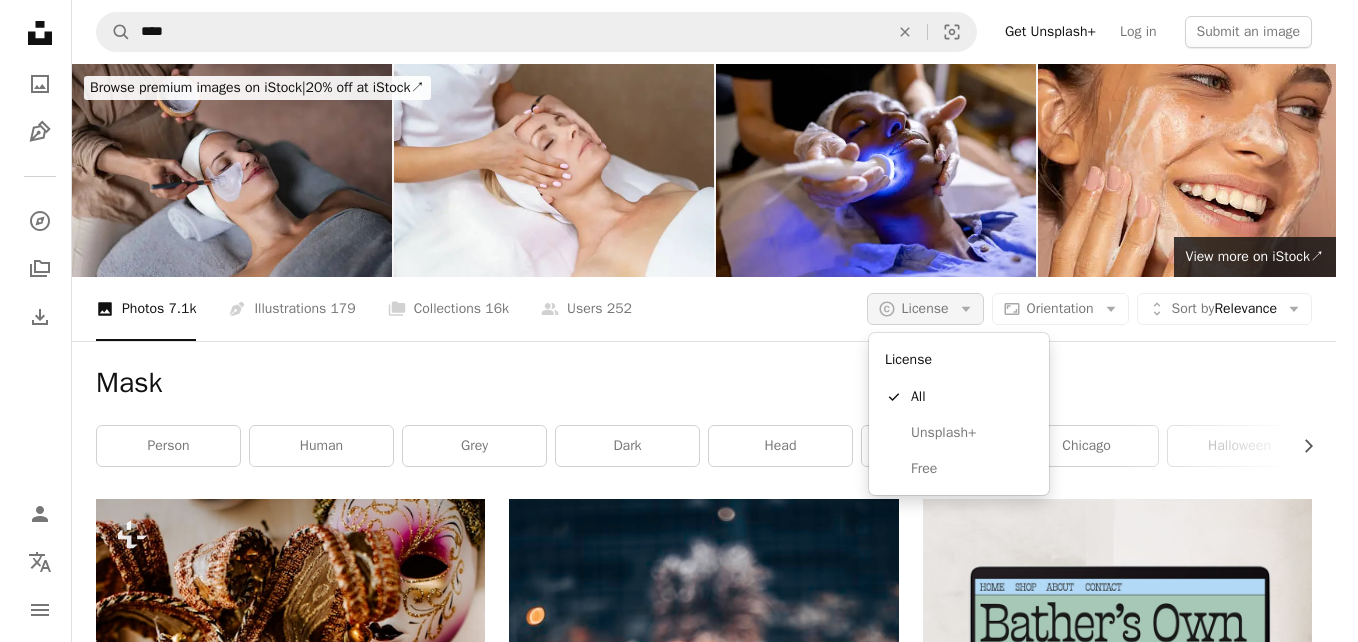 scroll, scrollTop: 0, scrollLeft: 0, axis: both 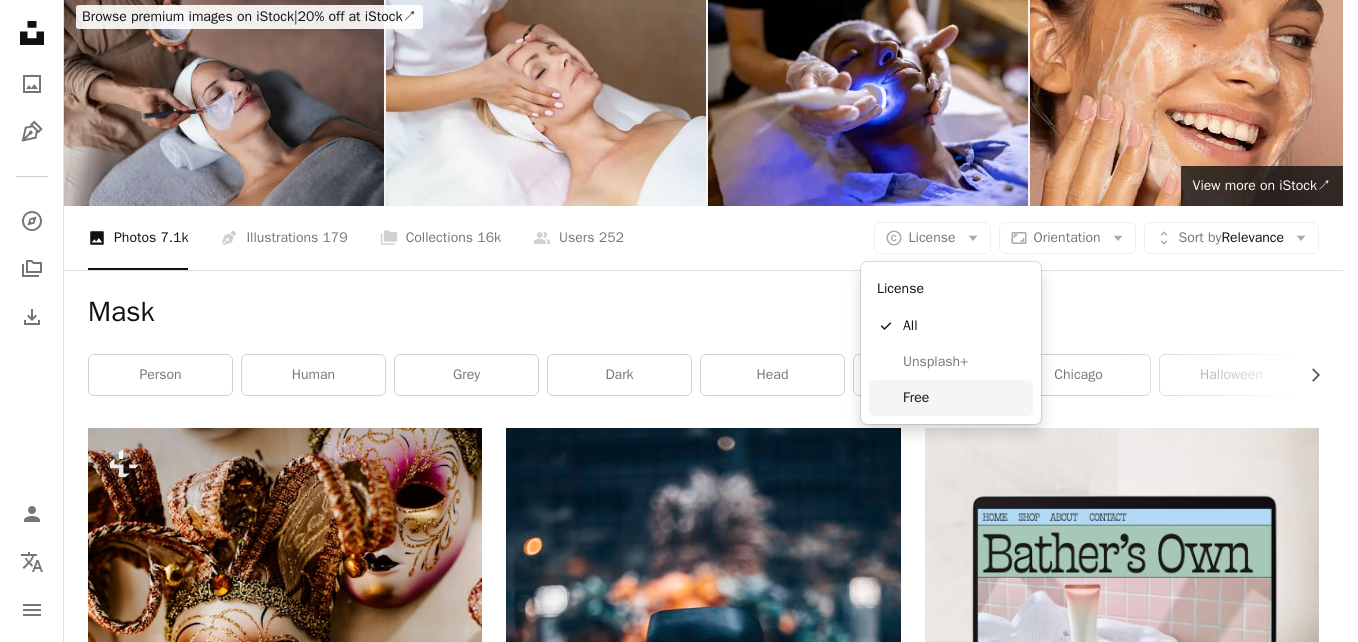 click on "Free" at bounding box center (964, 398) 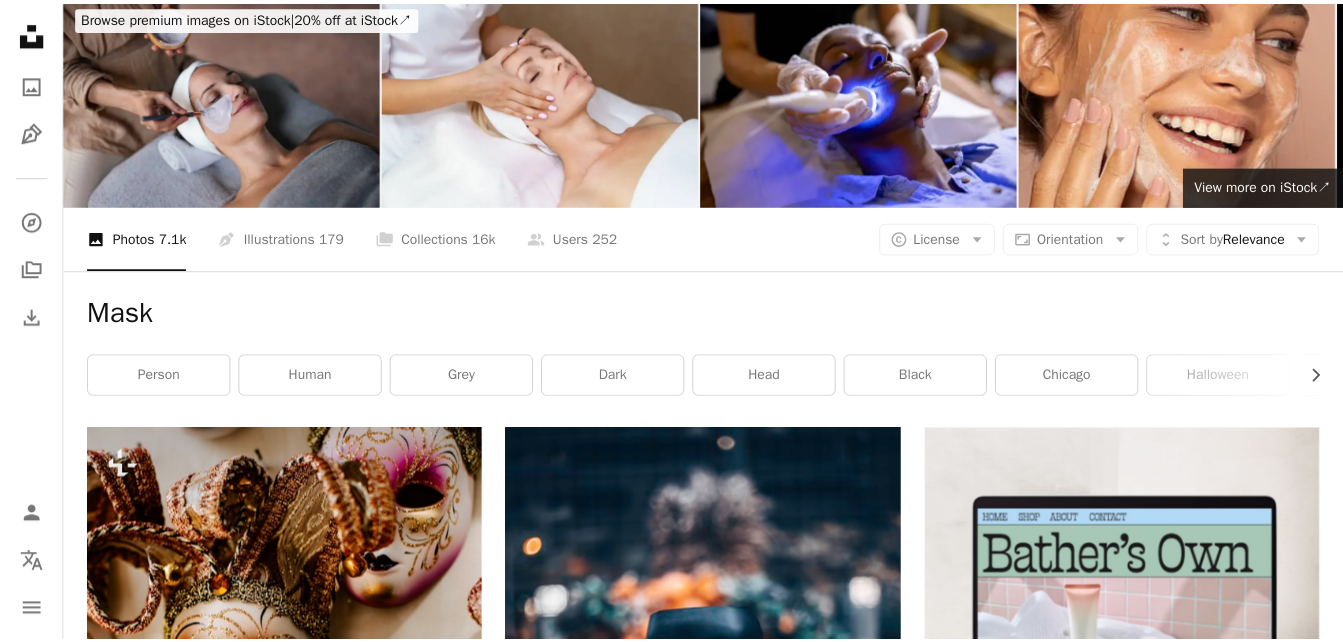 scroll, scrollTop: 0, scrollLeft: 0, axis: both 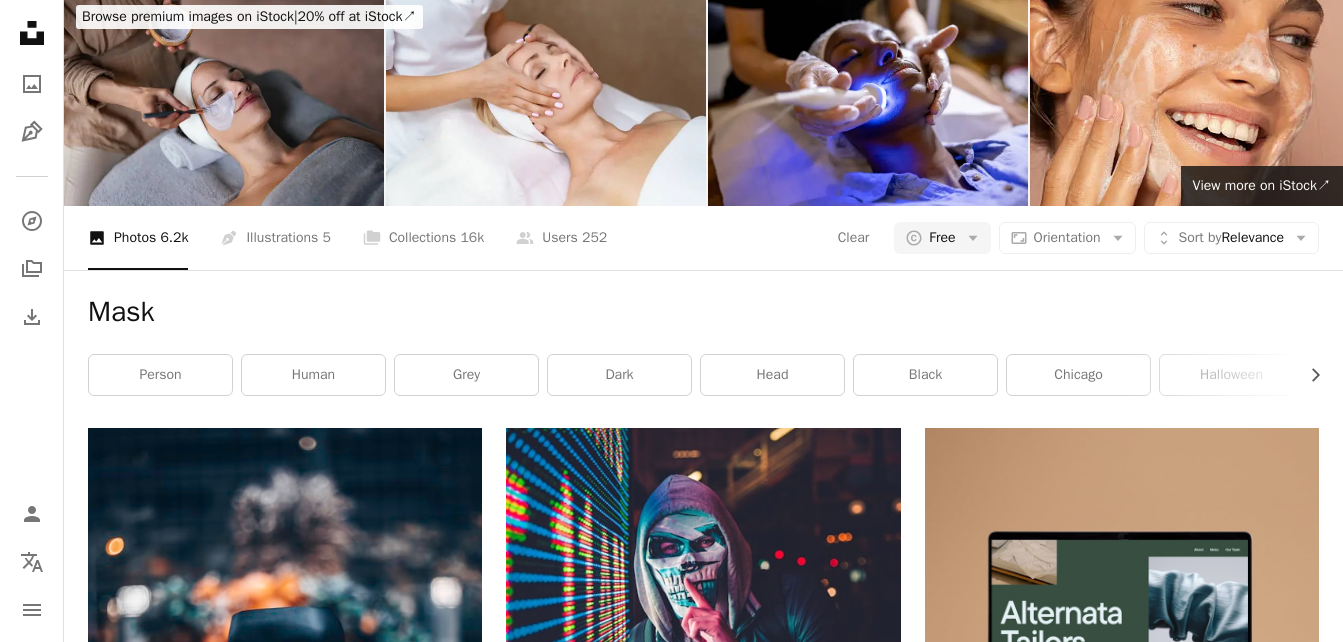 click on "Load more" at bounding box center (703, 3418) 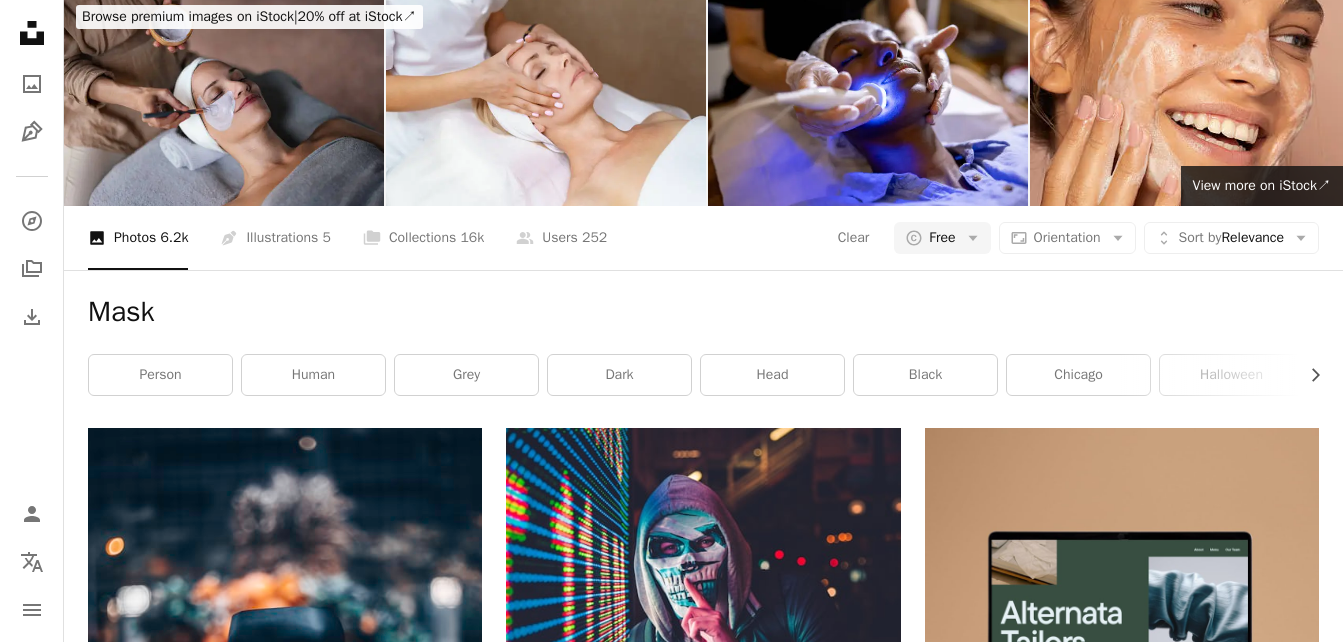 scroll, scrollTop: 6229, scrollLeft: 0, axis: vertical 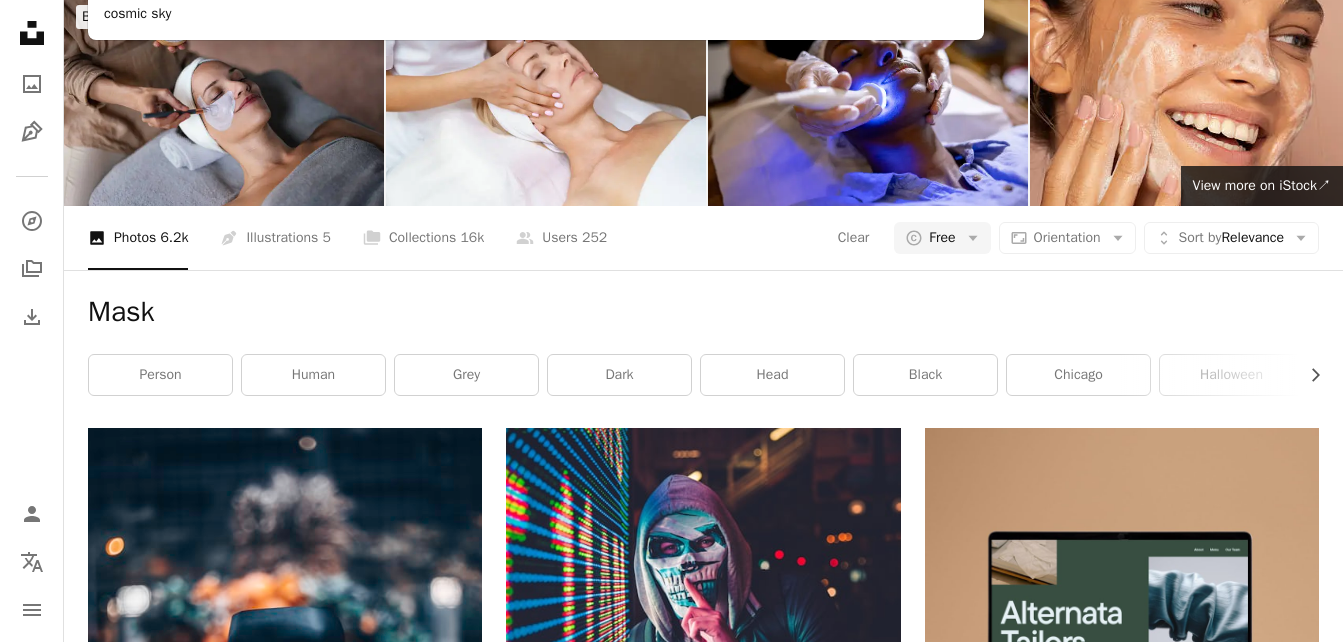 type on "*******" 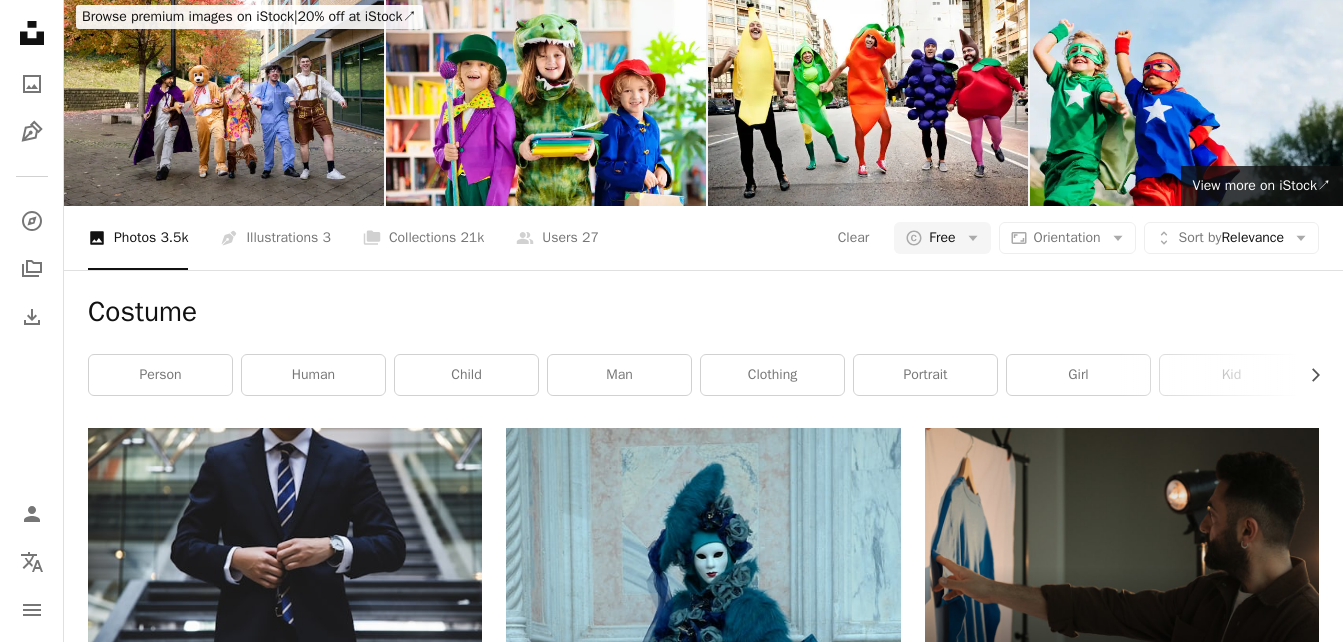 scroll, scrollTop: 6690, scrollLeft: 0, axis: vertical 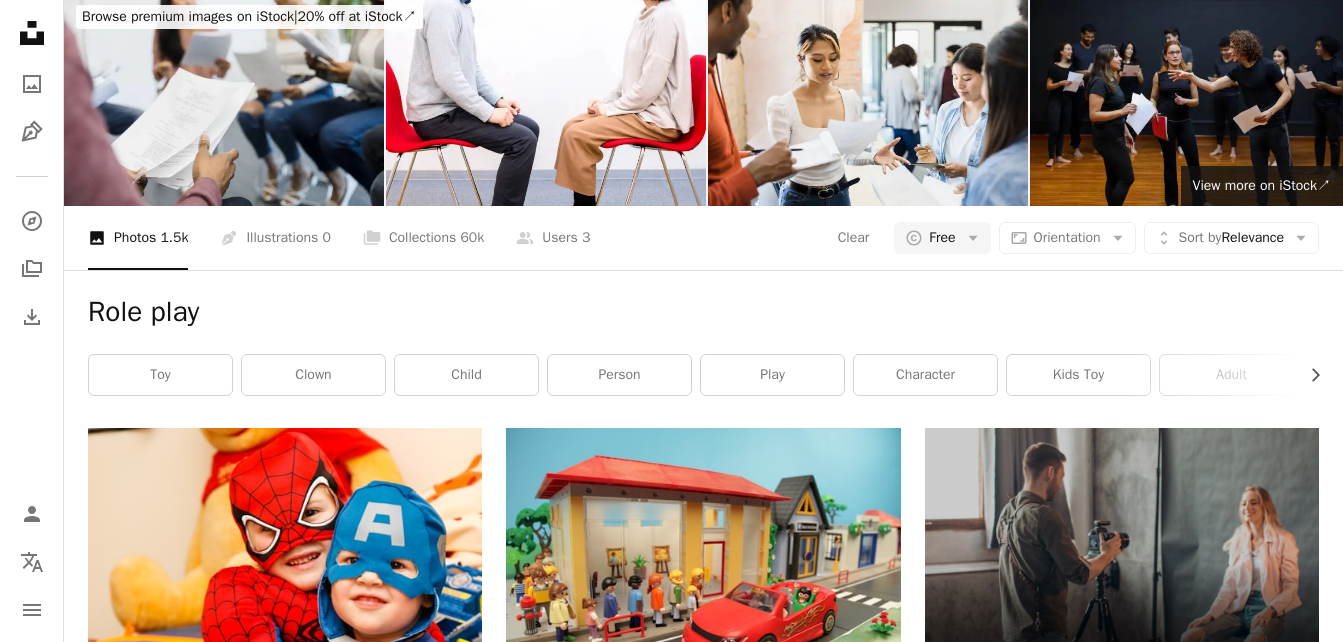 drag, startPoint x: 212, startPoint y: 35, endPoint x: 29, endPoint y: 26, distance: 183.22118 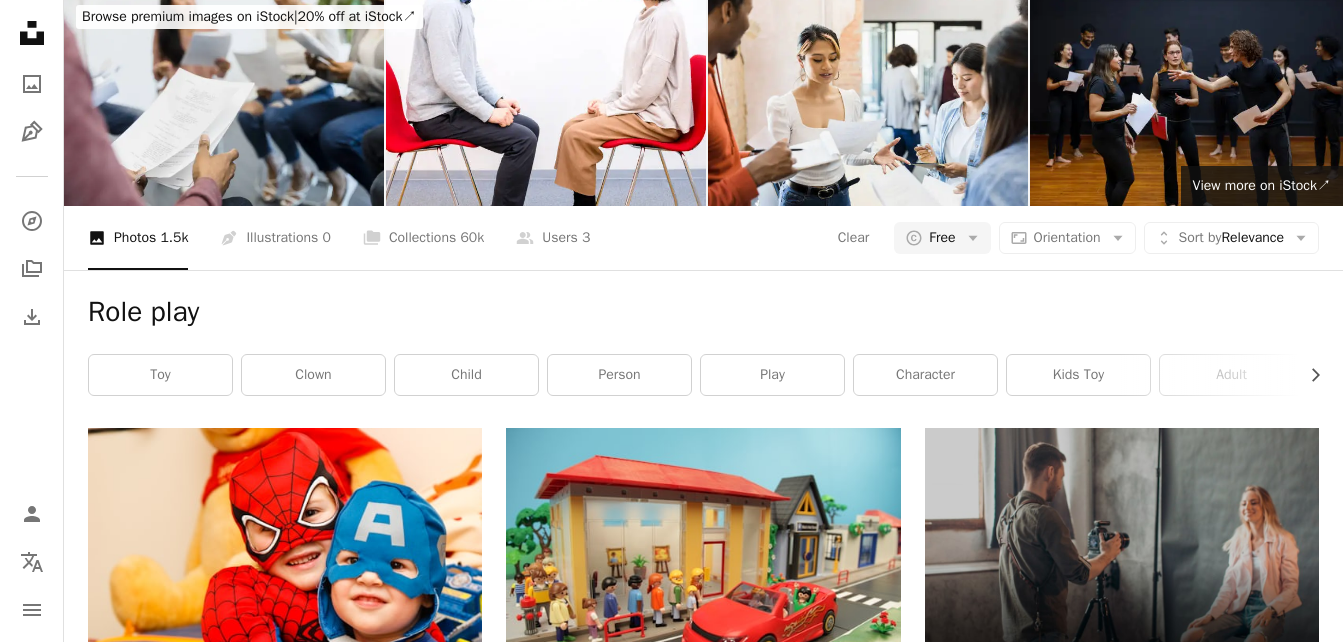 type on "*******" 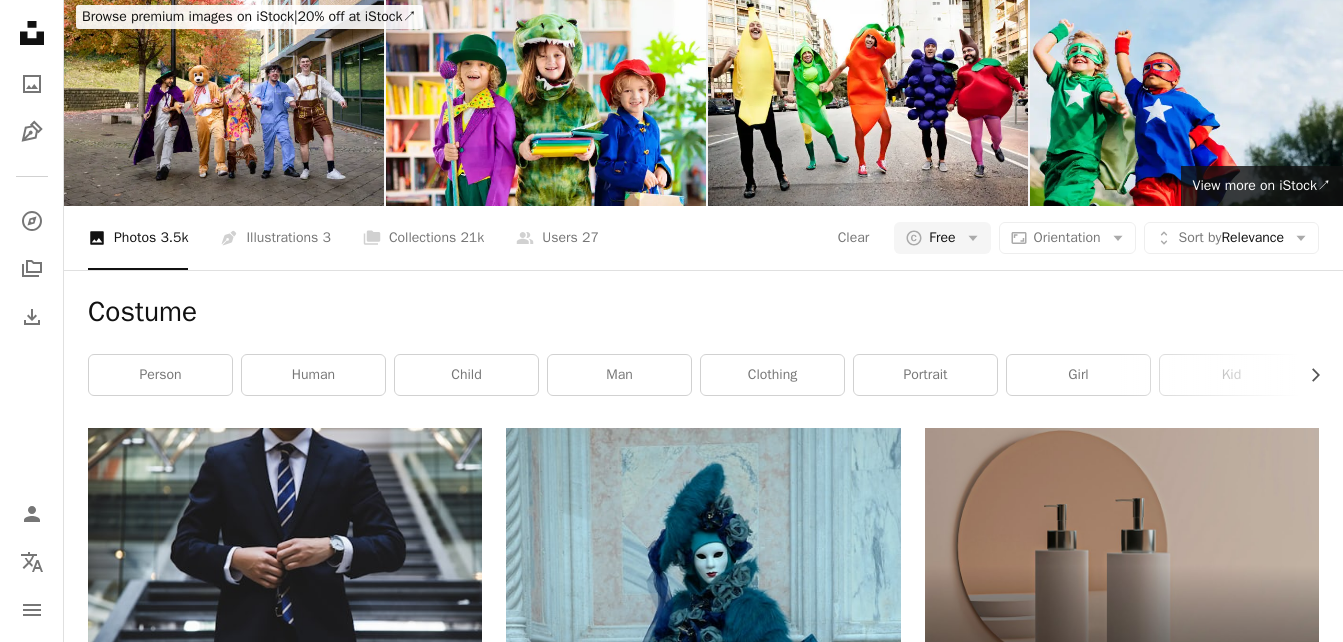 scroll, scrollTop: 1244, scrollLeft: 0, axis: vertical 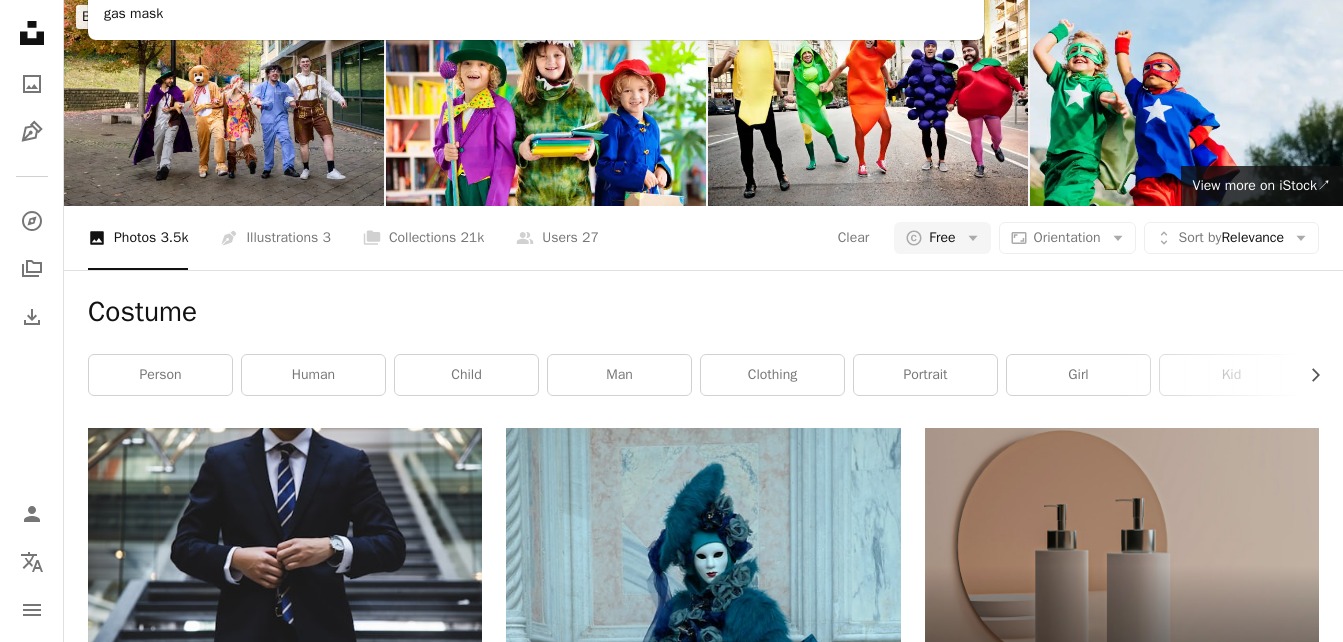 type on "****" 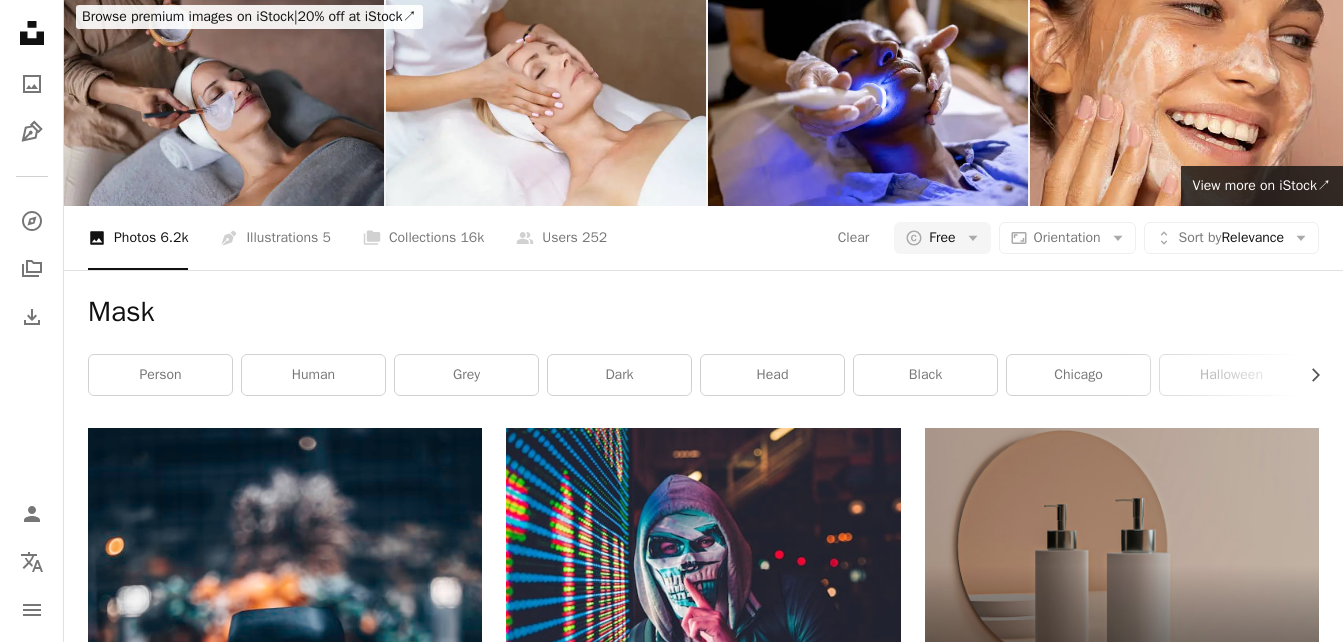 scroll, scrollTop: 9213, scrollLeft: 0, axis: vertical 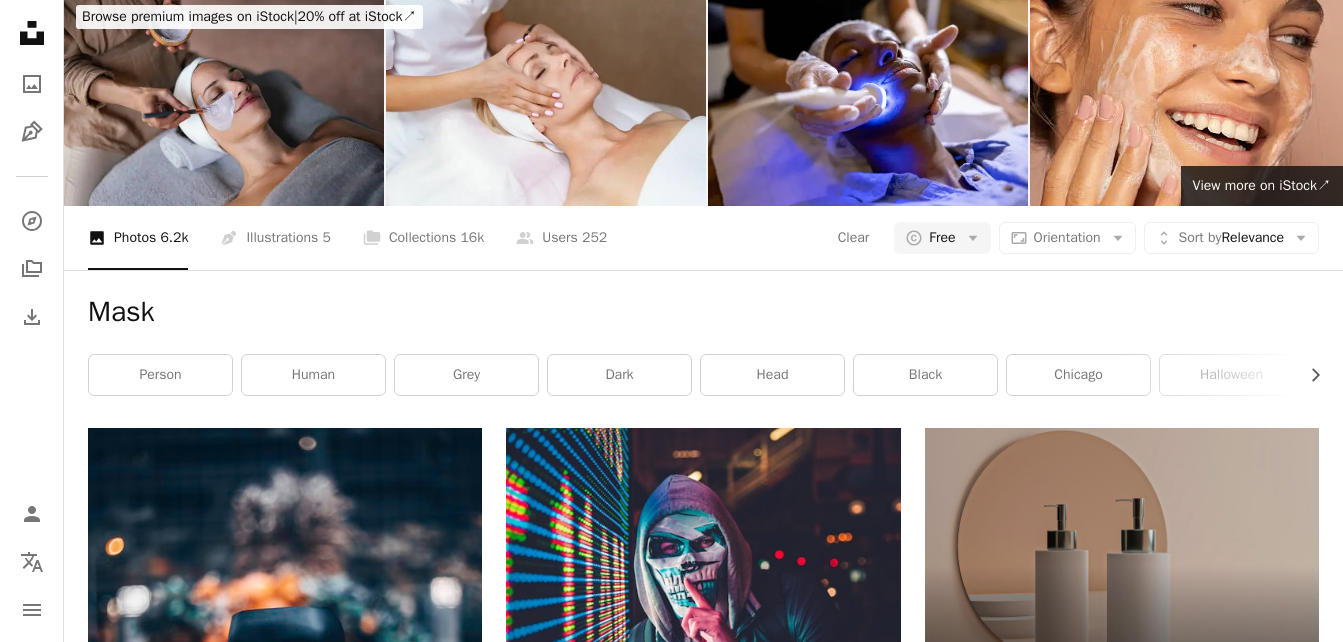 click on "****" at bounding box center [506, -39] 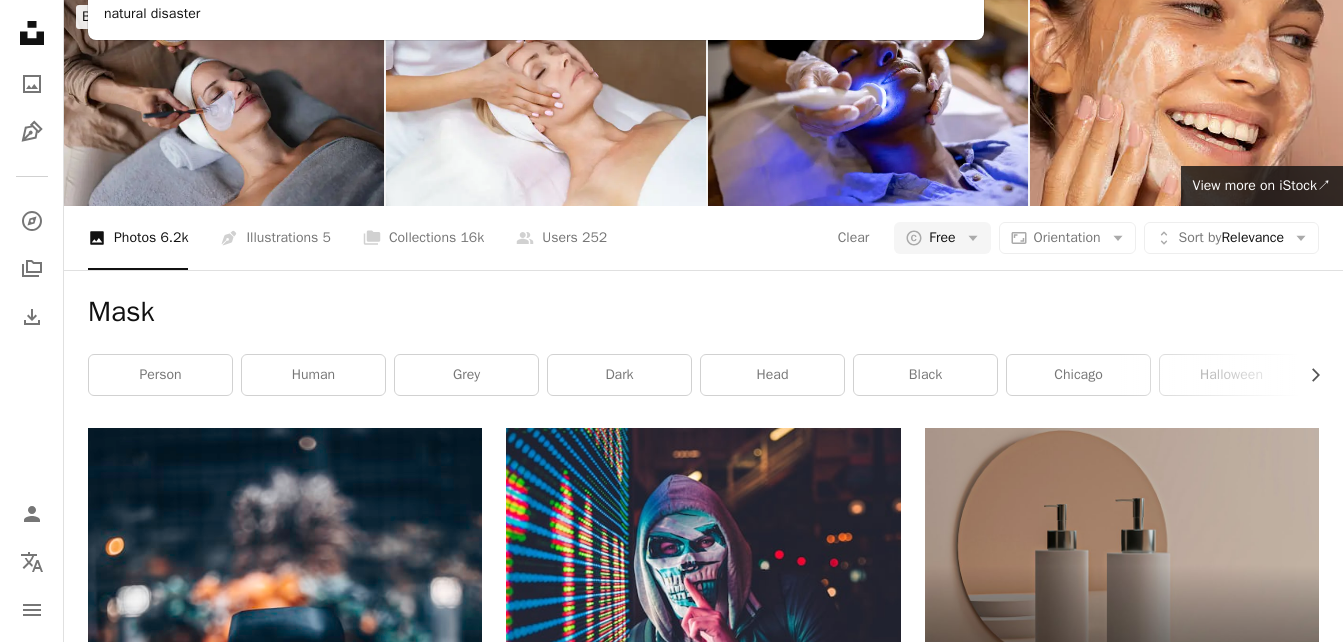 type on "********" 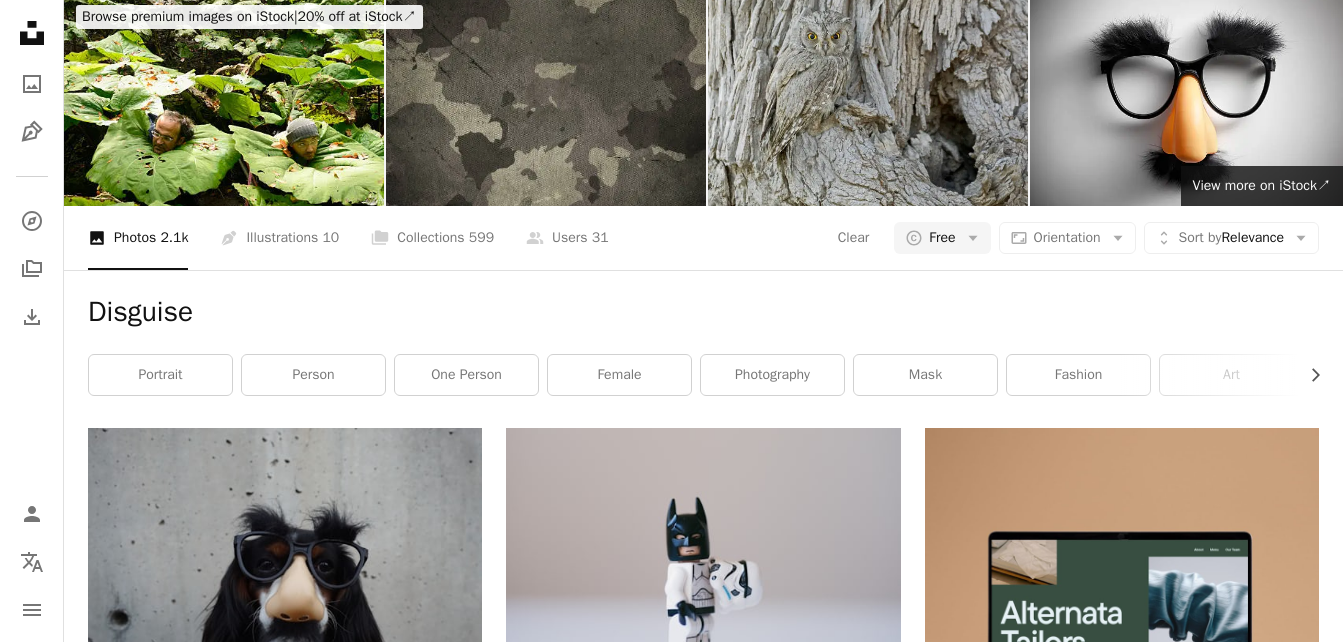 scroll, scrollTop: 0, scrollLeft: 0, axis: both 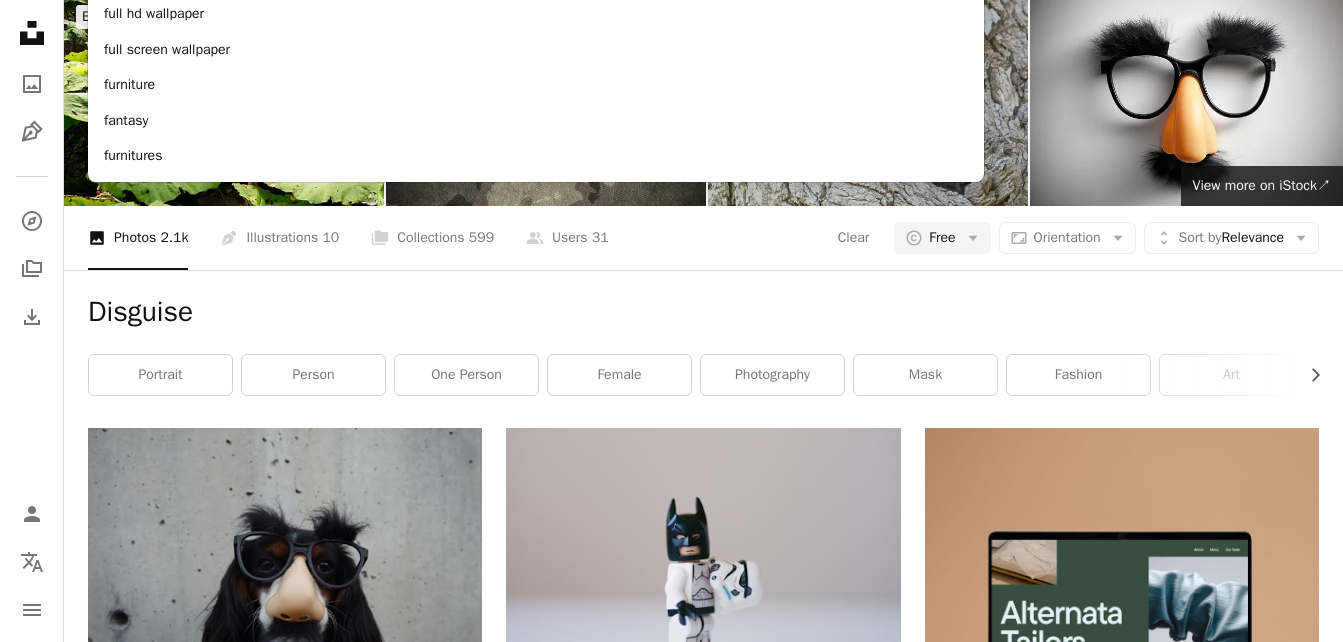 type on "*********" 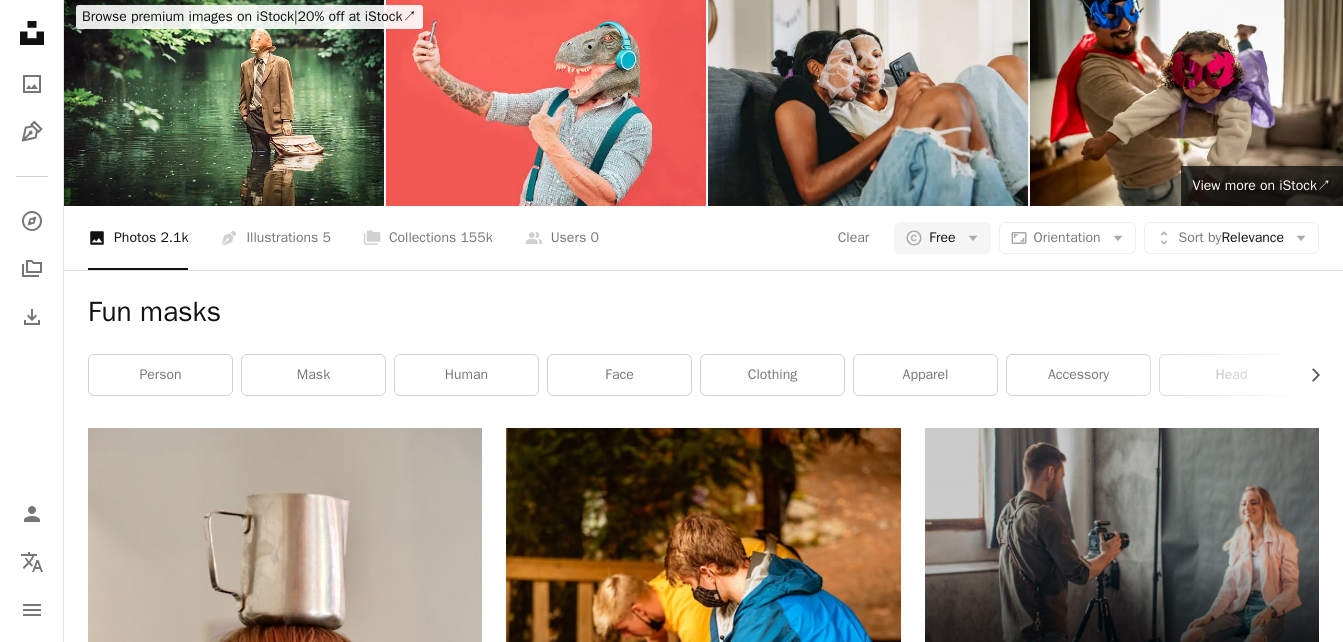 scroll, scrollTop: 1048, scrollLeft: 0, axis: vertical 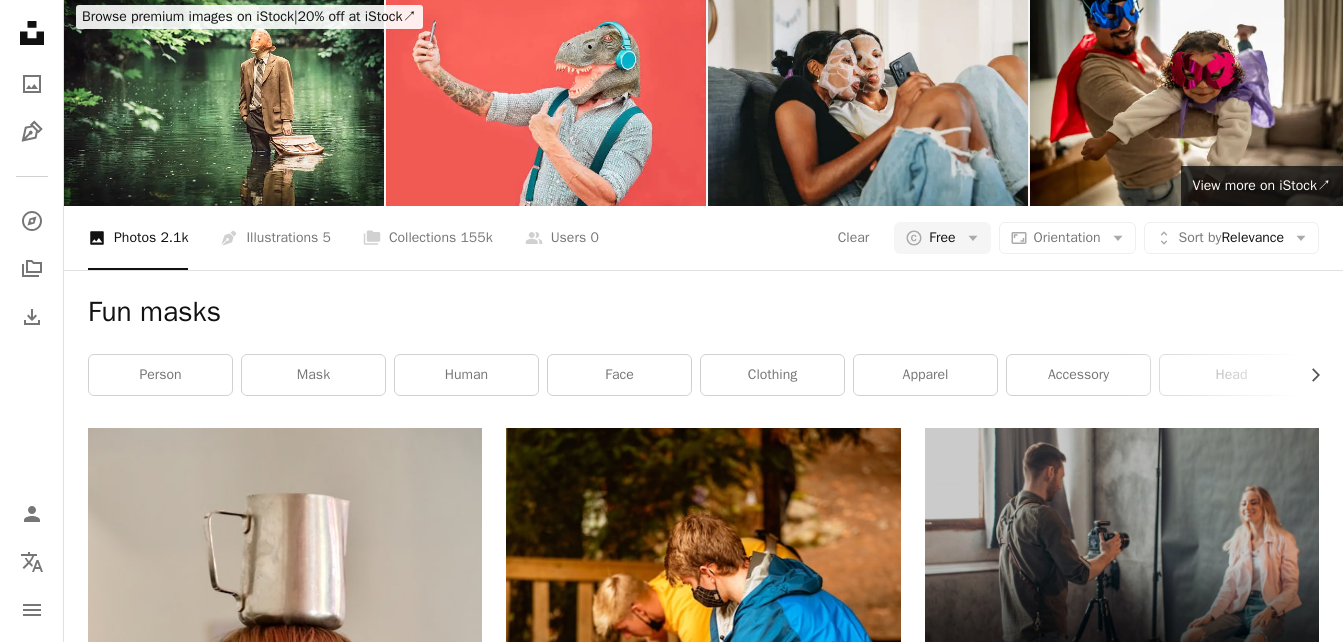click on "*********" at bounding box center [506, -39] 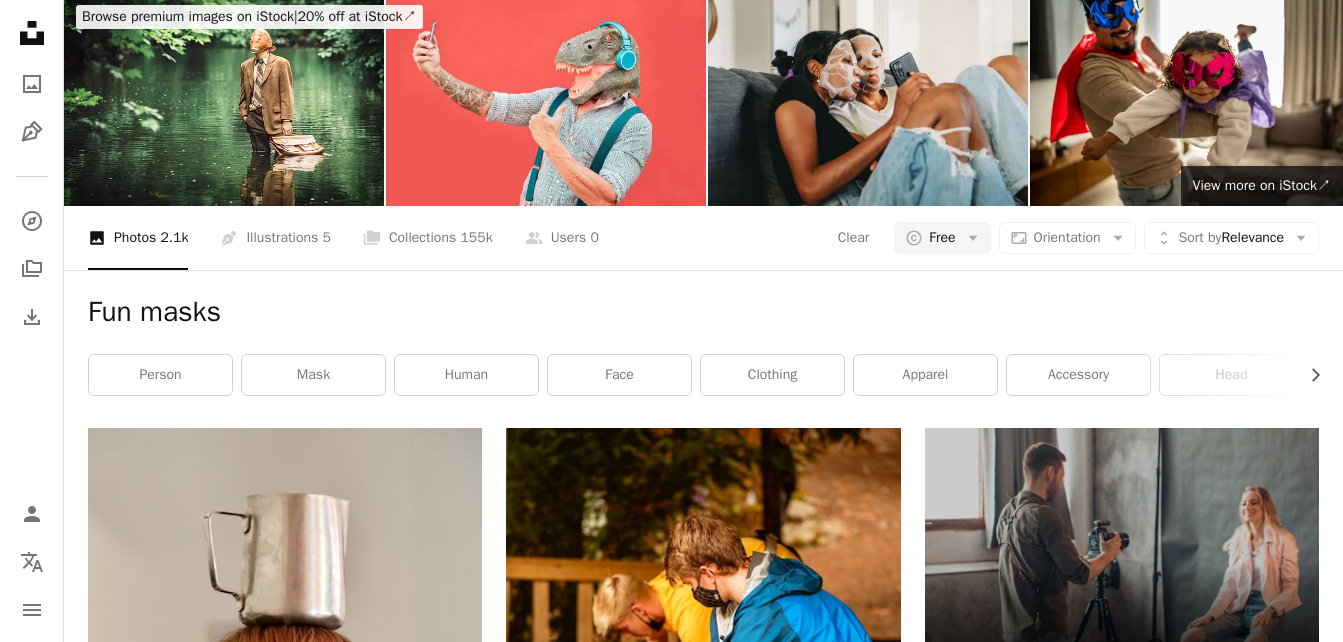 type on "**********" 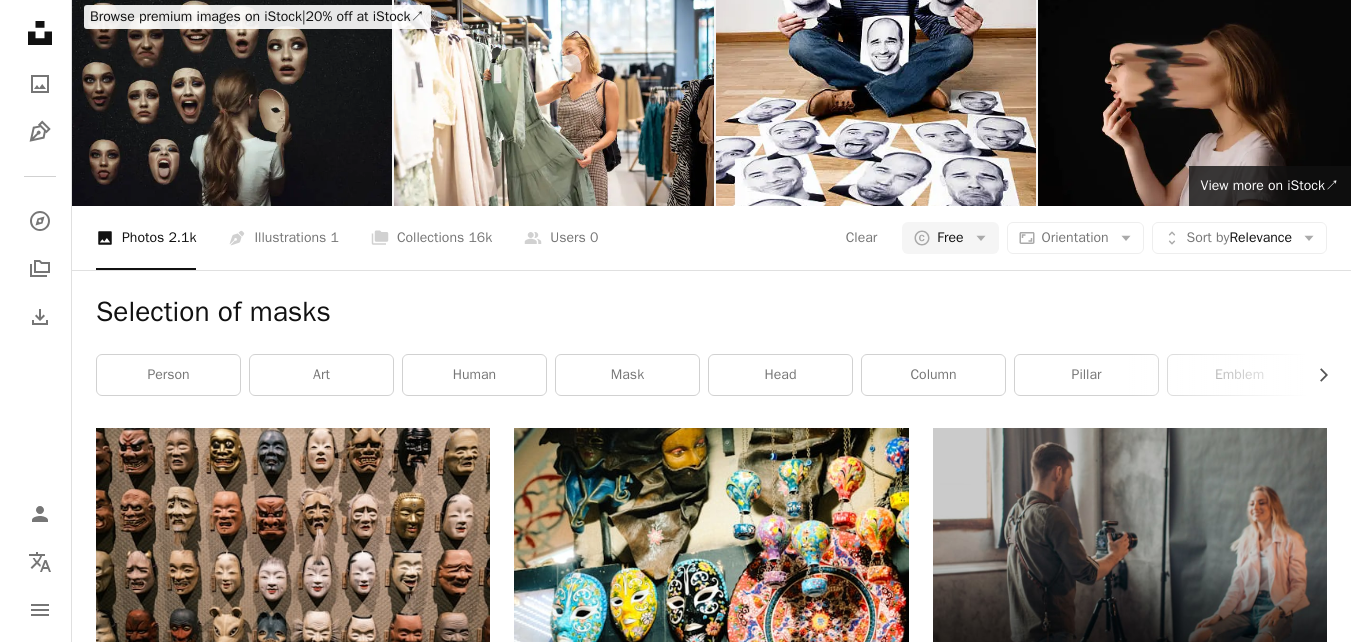 scroll, scrollTop: 1021, scrollLeft: 0, axis: vertical 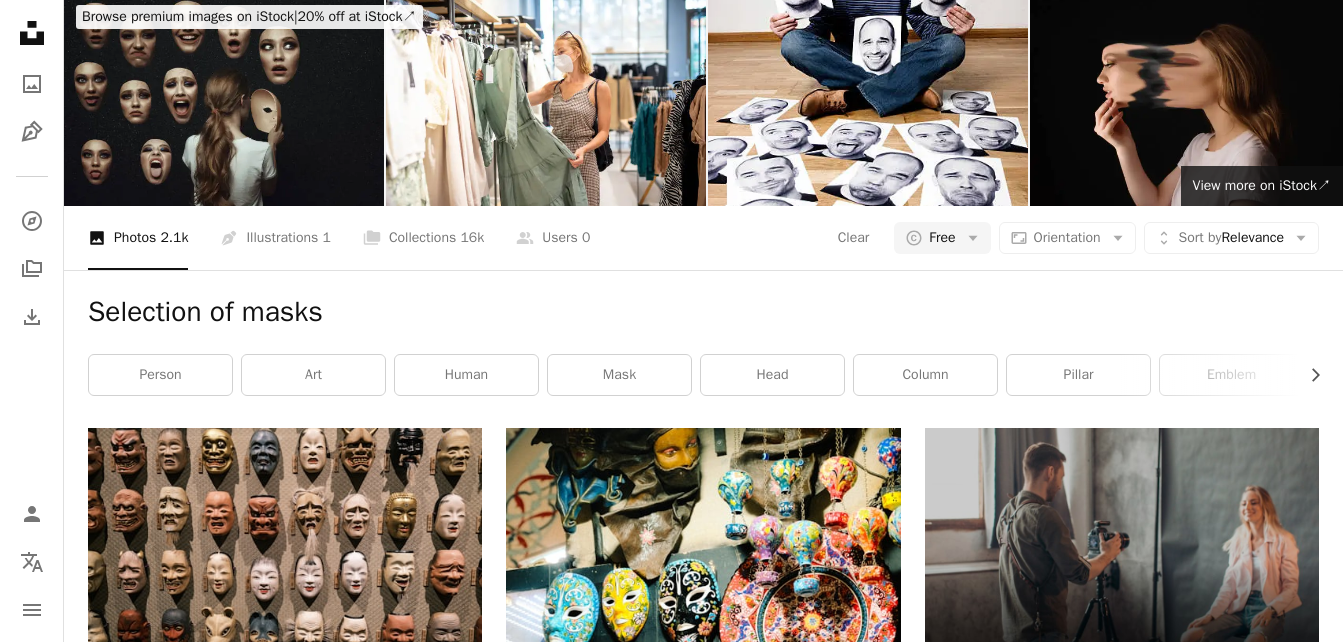 click at bounding box center [1122, 1498] 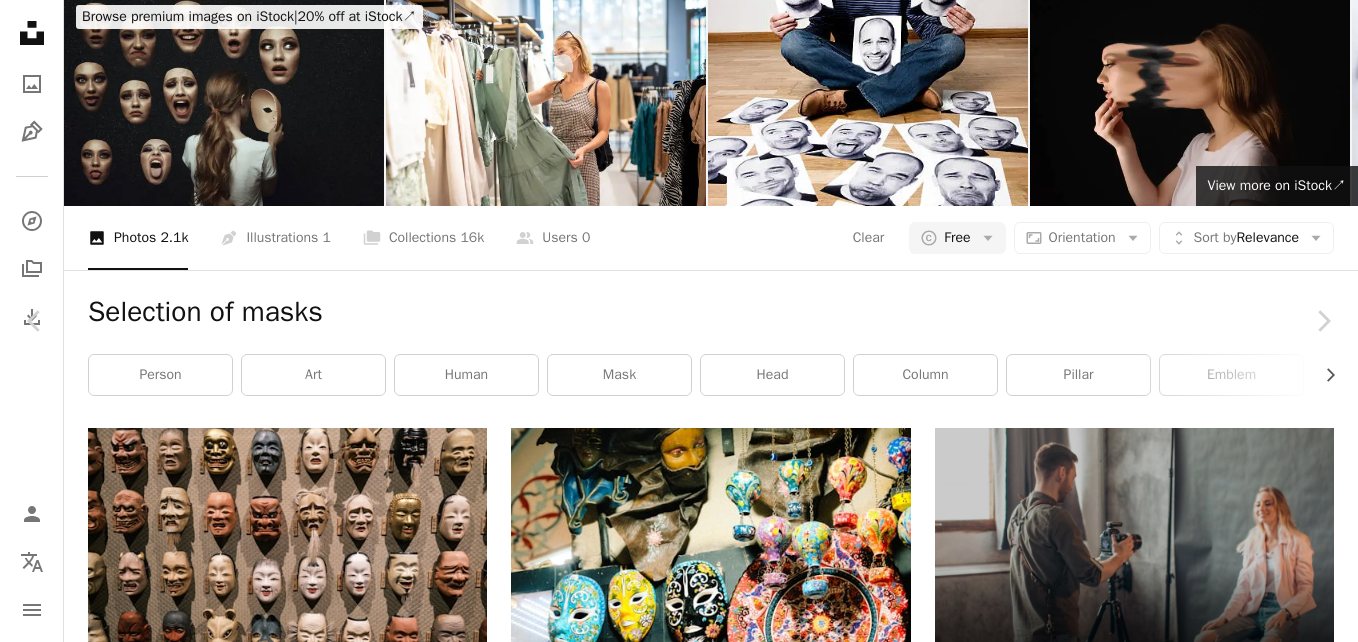 click on "Download free" at bounding box center (1159, 4897) 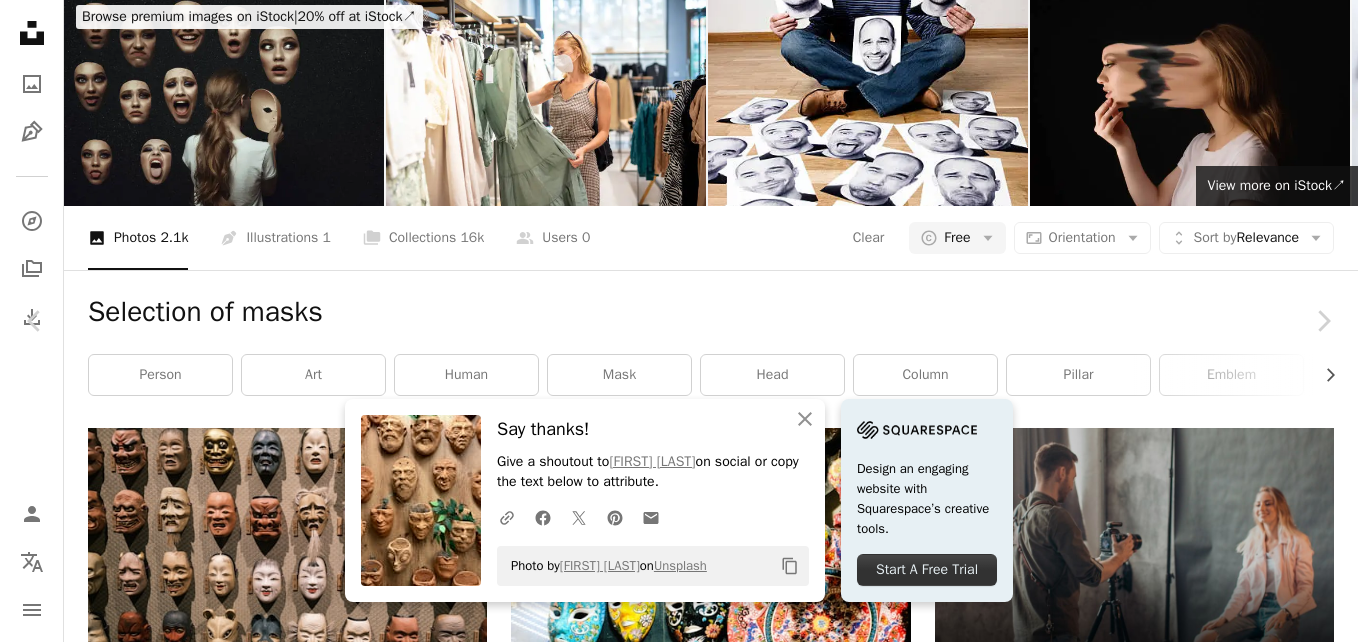 click on "Zoom in" at bounding box center [671, 5228] 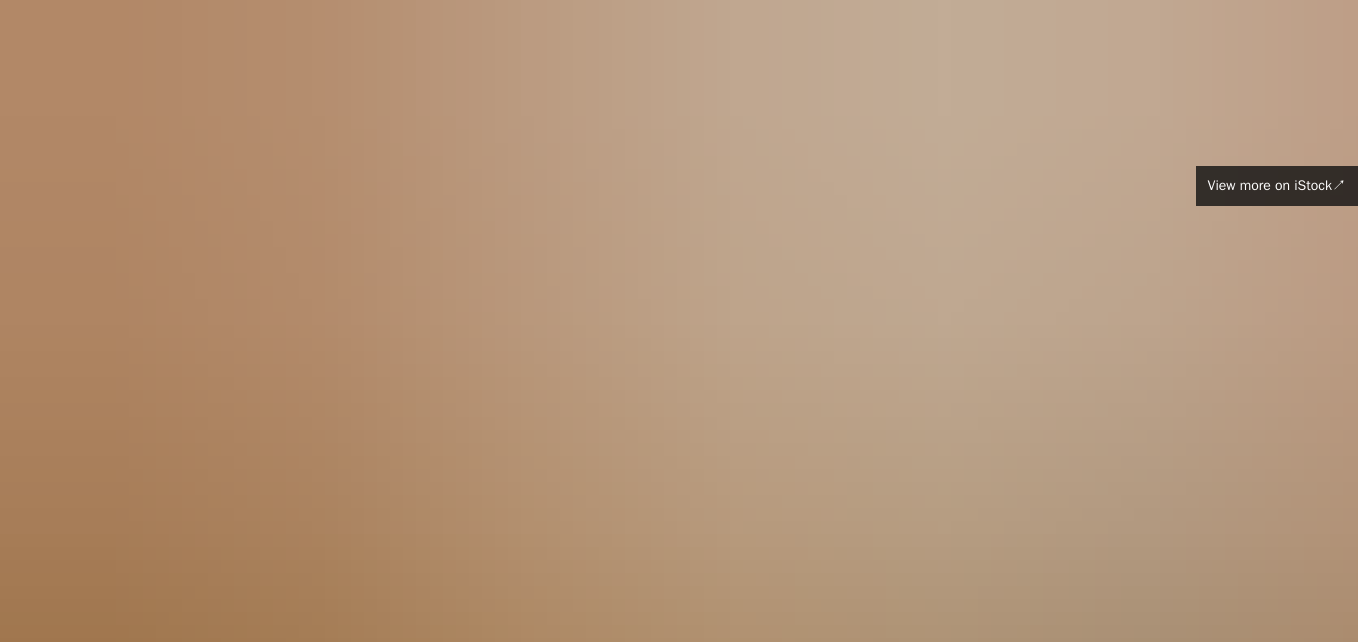 scroll, scrollTop: 1092, scrollLeft: 0, axis: vertical 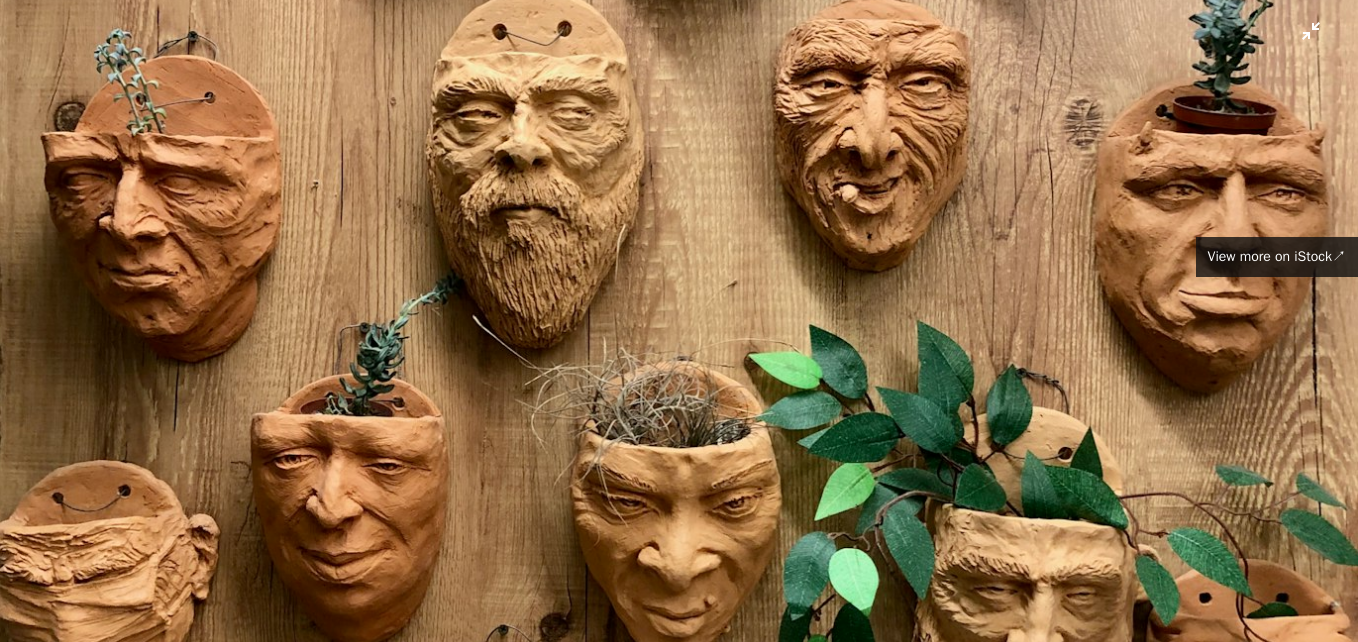 click at bounding box center [679, 338] 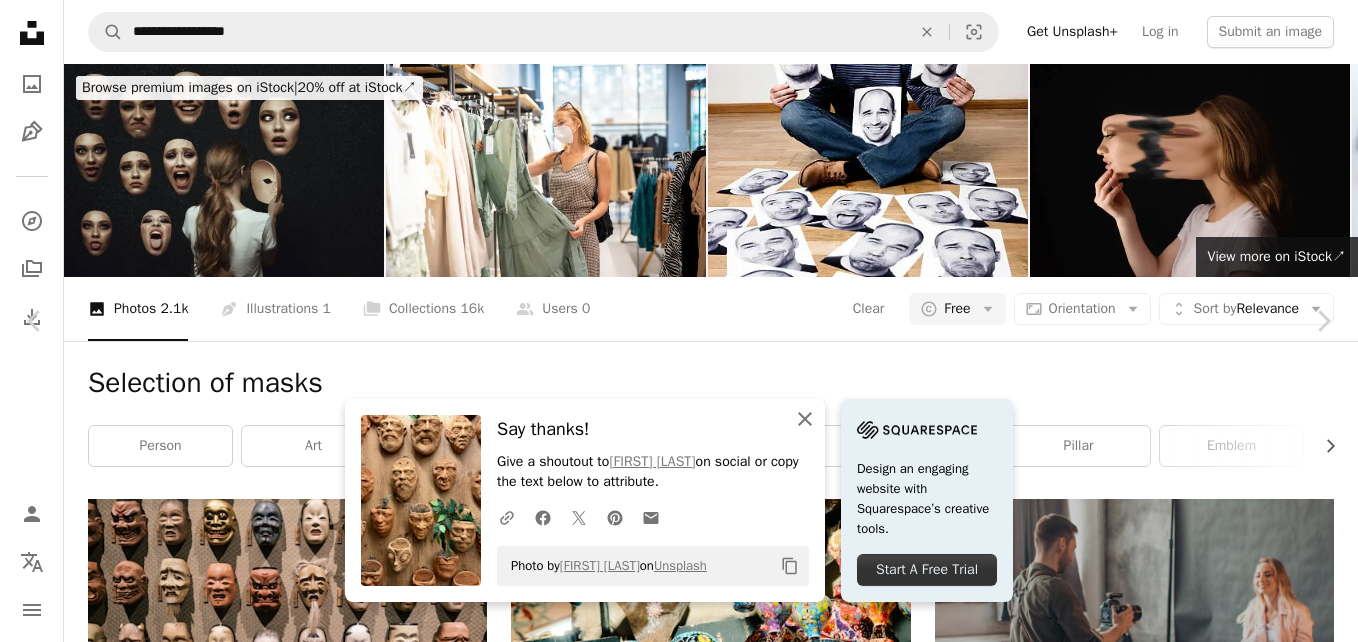 click on "An X shape" 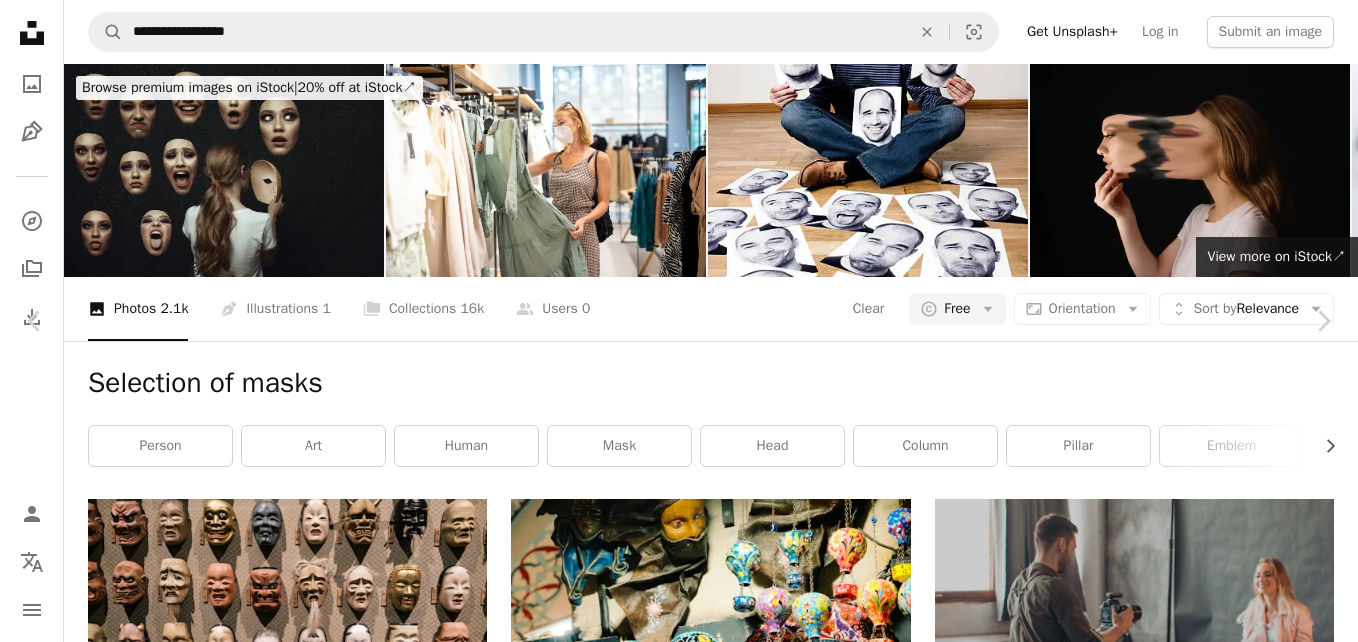scroll, scrollTop: 467, scrollLeft: 0, axis: vertical 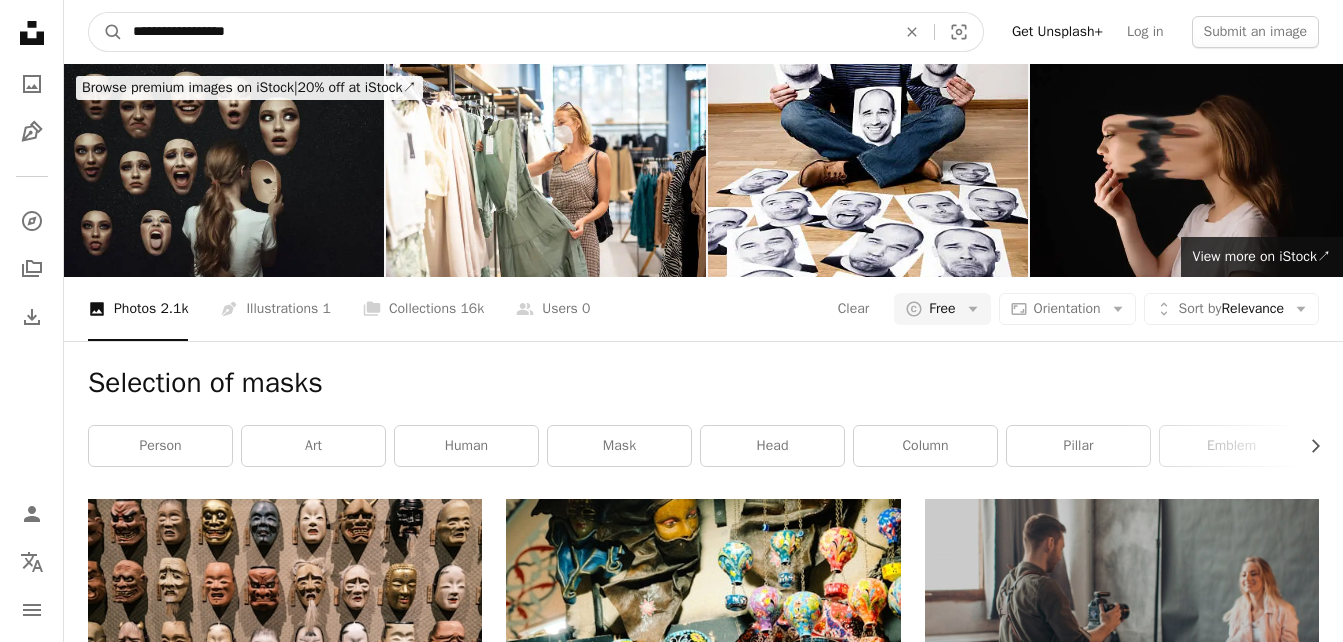 drag, startPoint x: 321, startPoint y: 30, endPoint x: 26, endPoint y: 19, distance: 295.20502 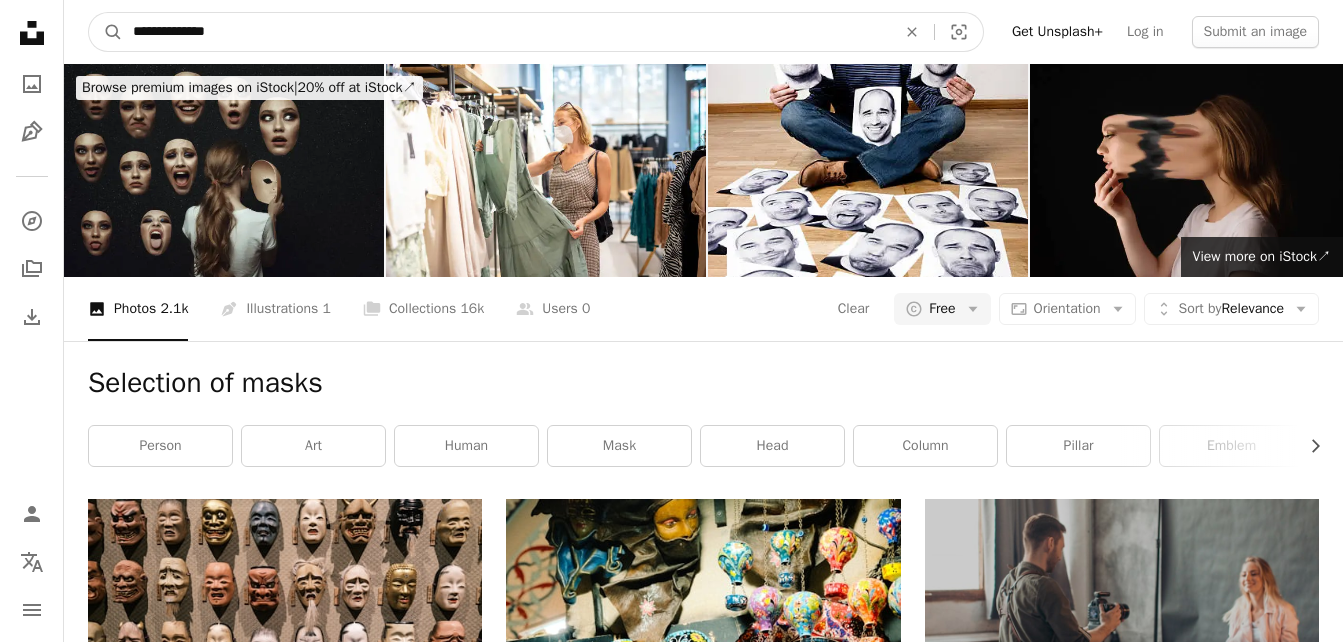 type on "**********" 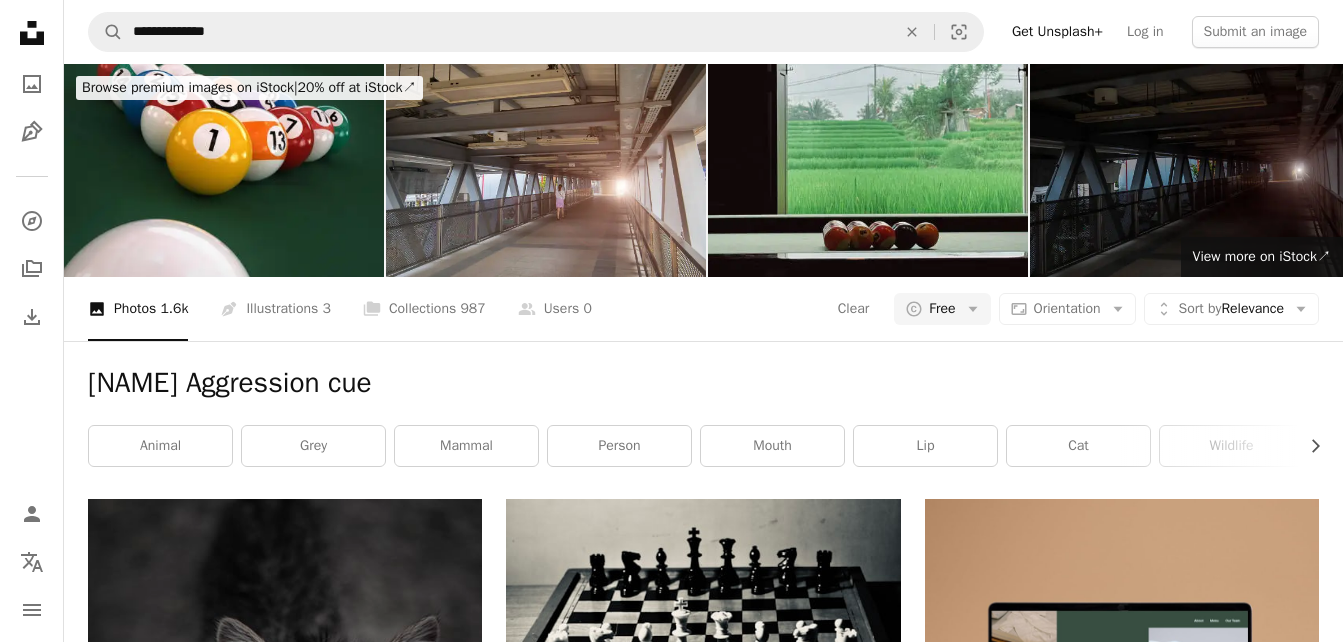scroll, scrollTop: 2310, scrollLeft: 0, axis: vertical 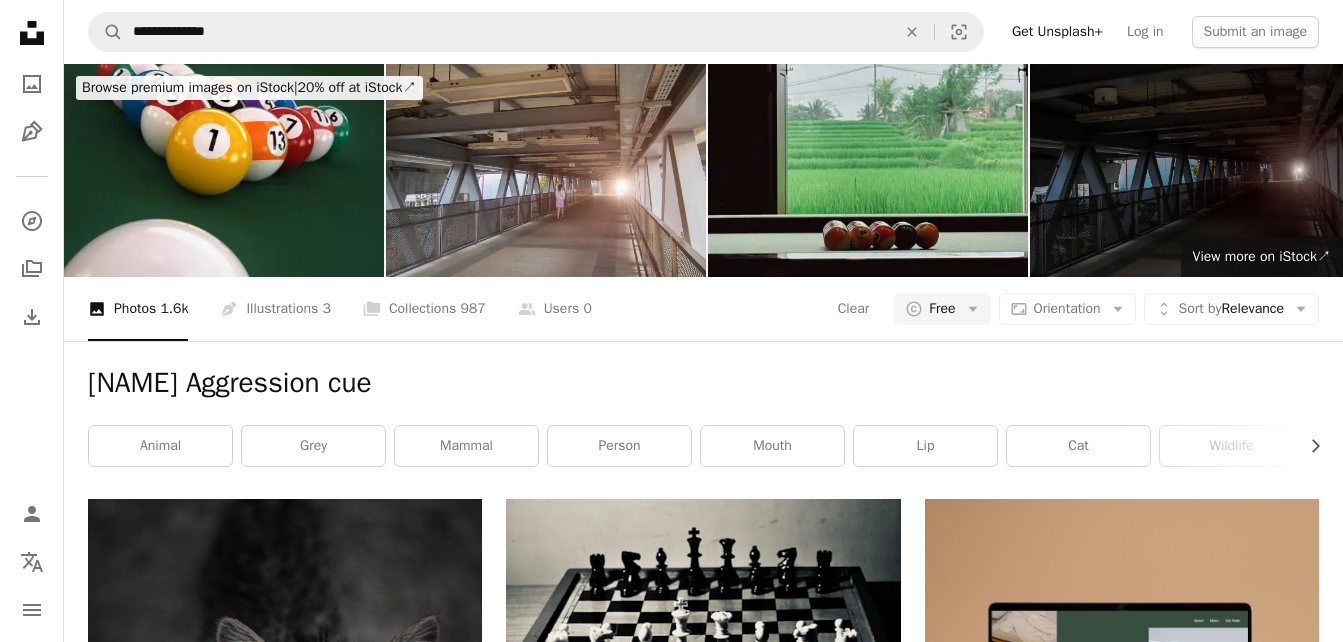 click at bounding box center (1122, 2597) 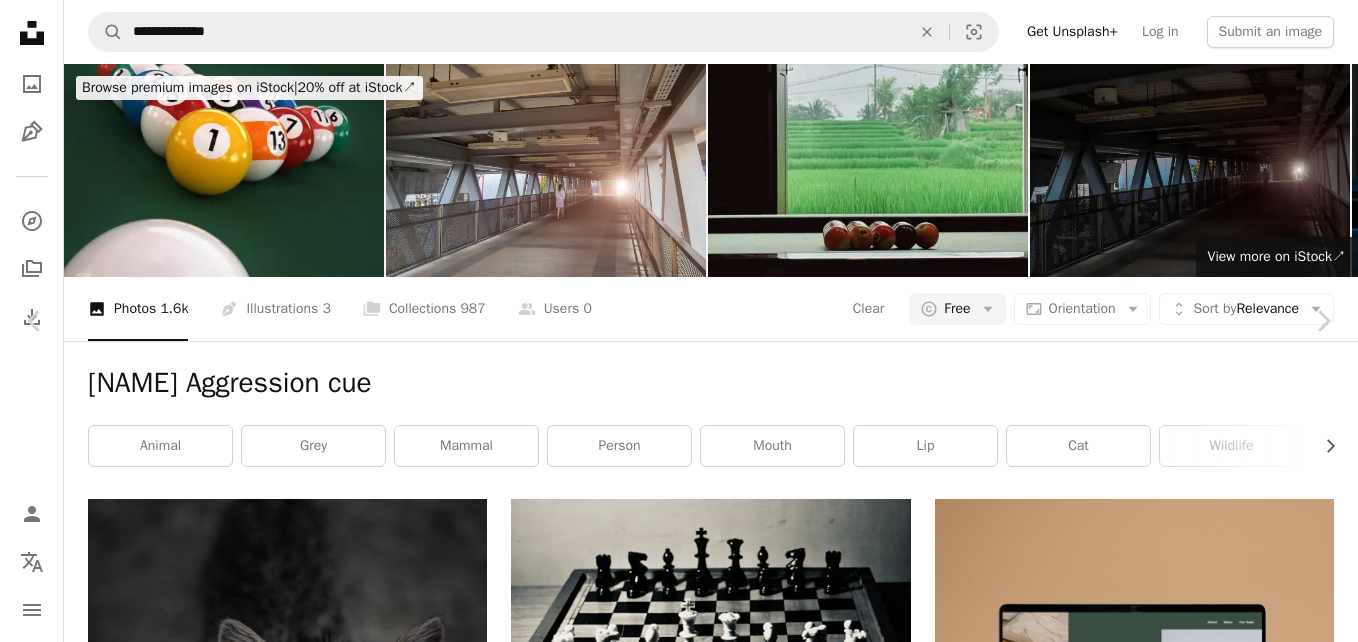 click on "An X shape" at bounding box center (20, 20) 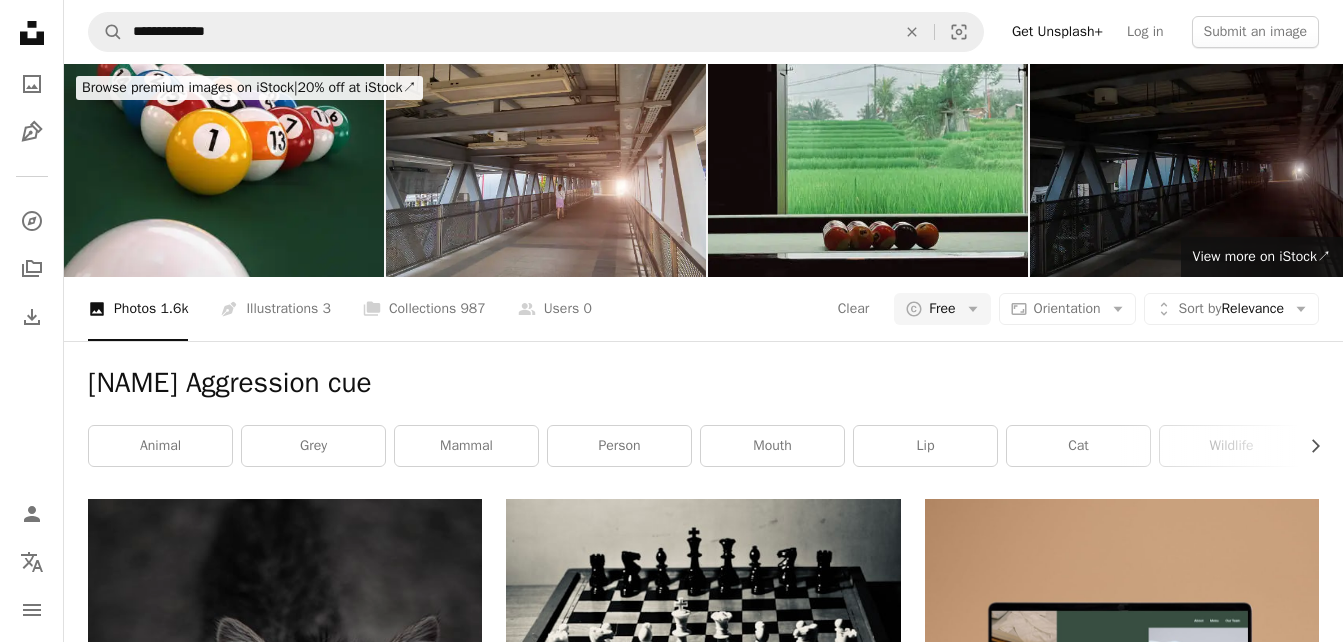 scroll, scrollTop: 262, scrollLeft: 0, axis: vertical 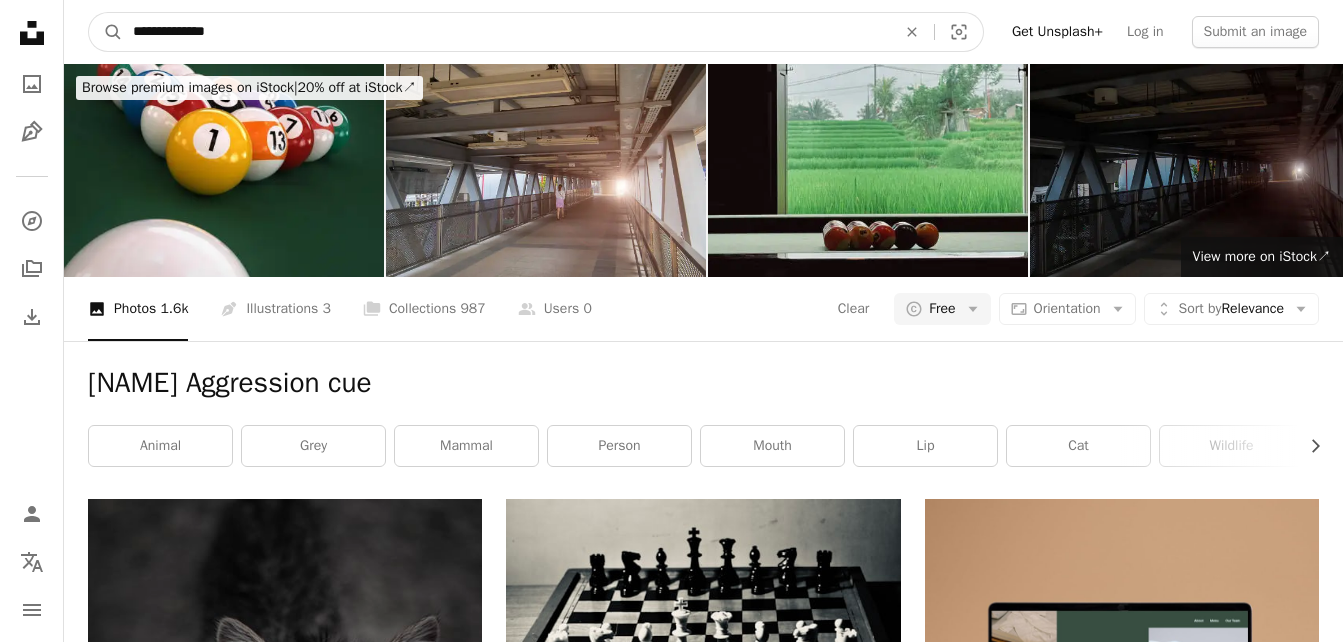click on "**********" at bounding box center [506, 32] 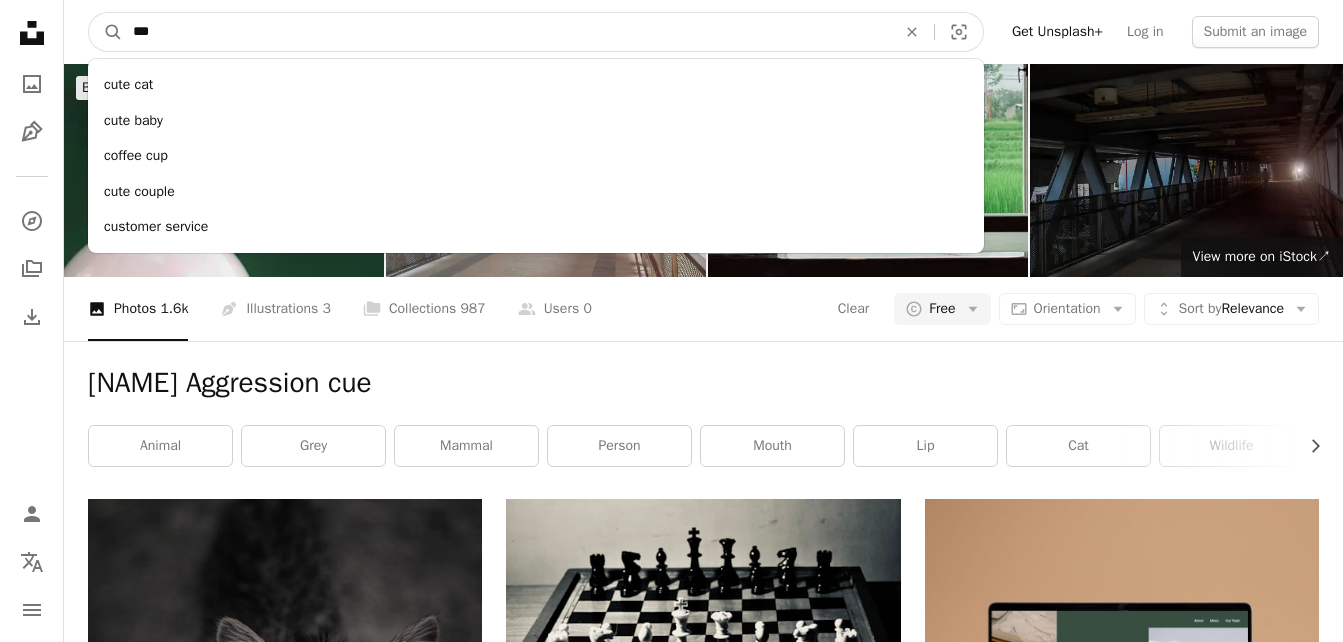 type on "***" 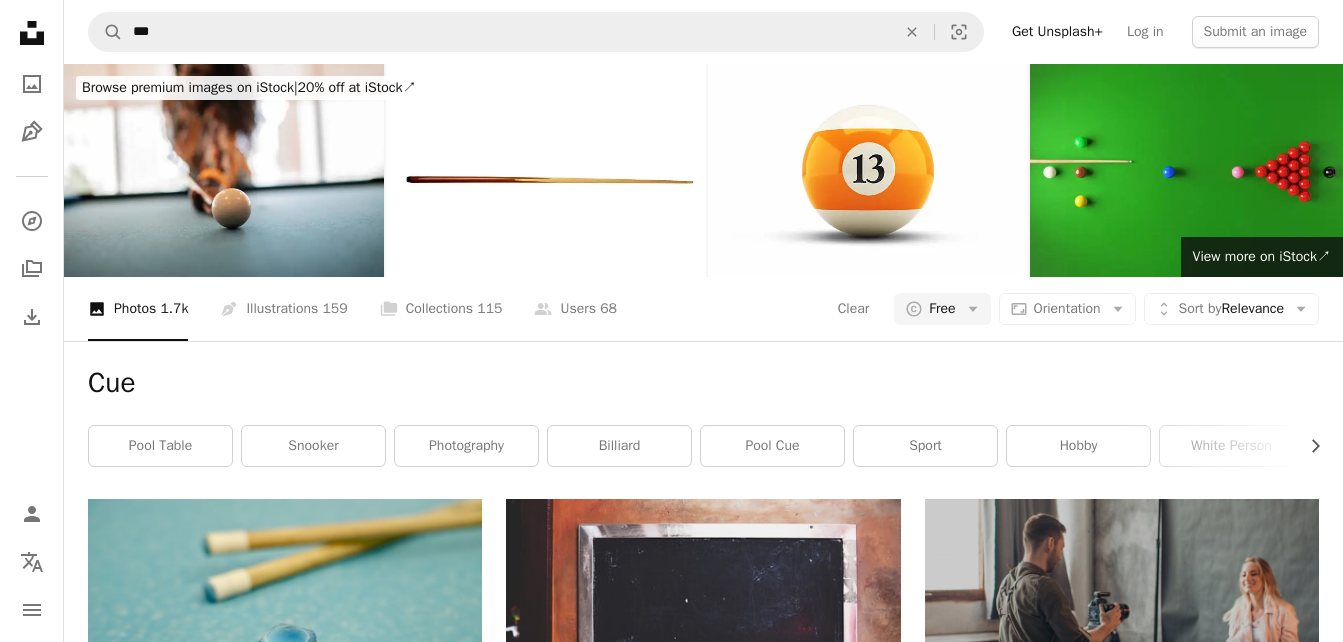 scroll, scrollTop: 306, scrollLeft: 0, axis: vertical 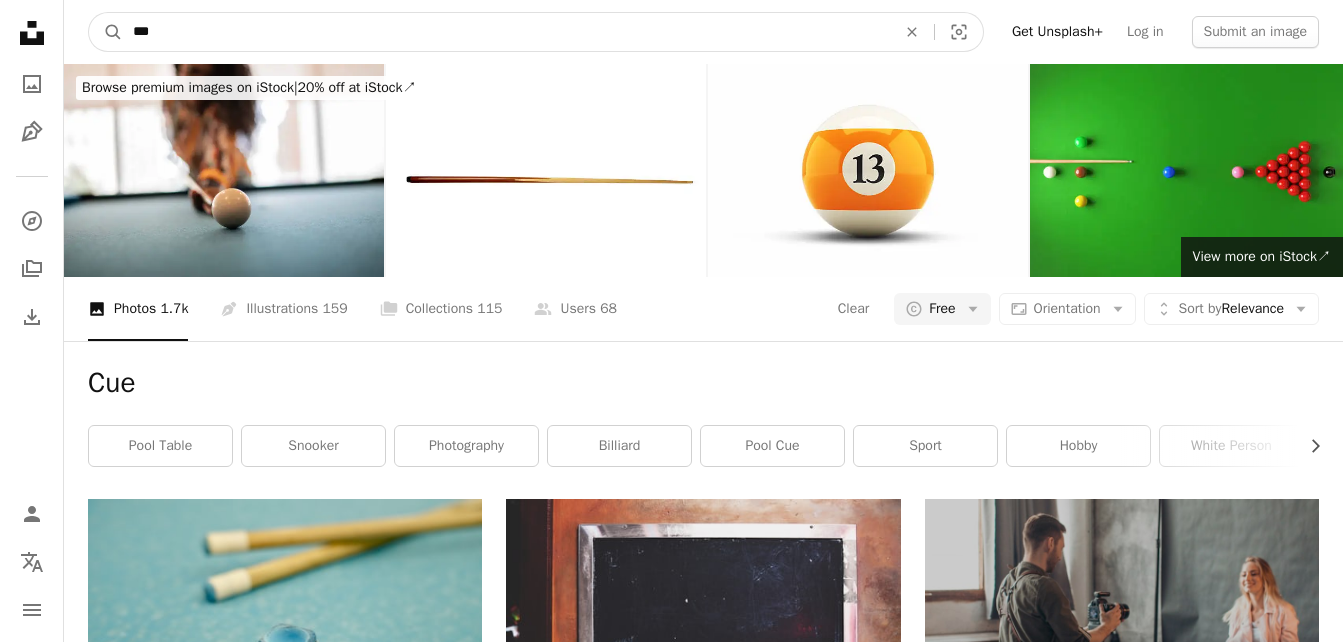 click on "***" at bounding box center (506, 32) 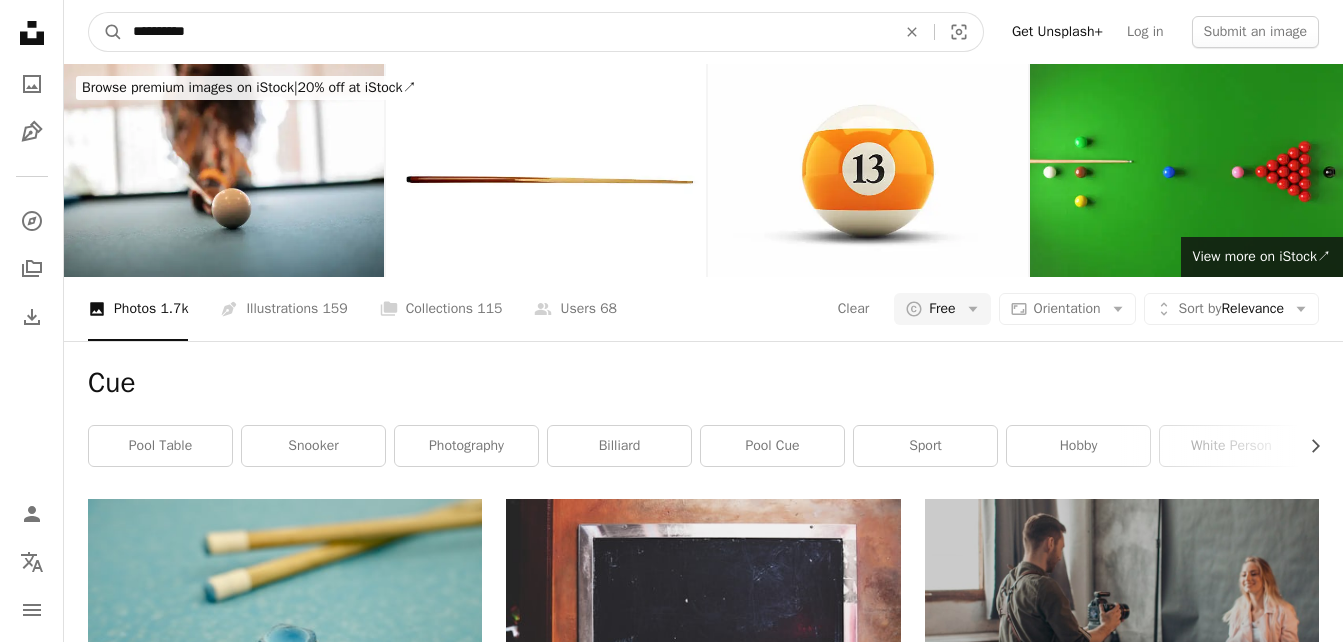 type on "**********" 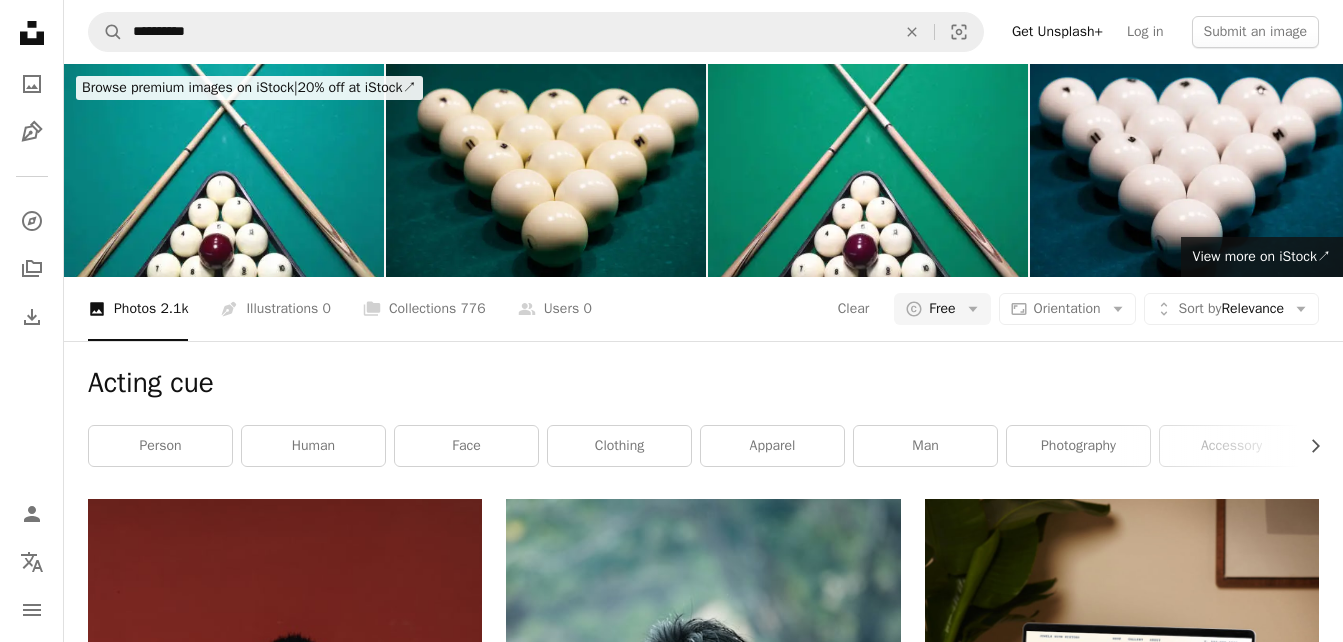 scroll, scrollTop: 0, scrollLeft: 0, axis: both 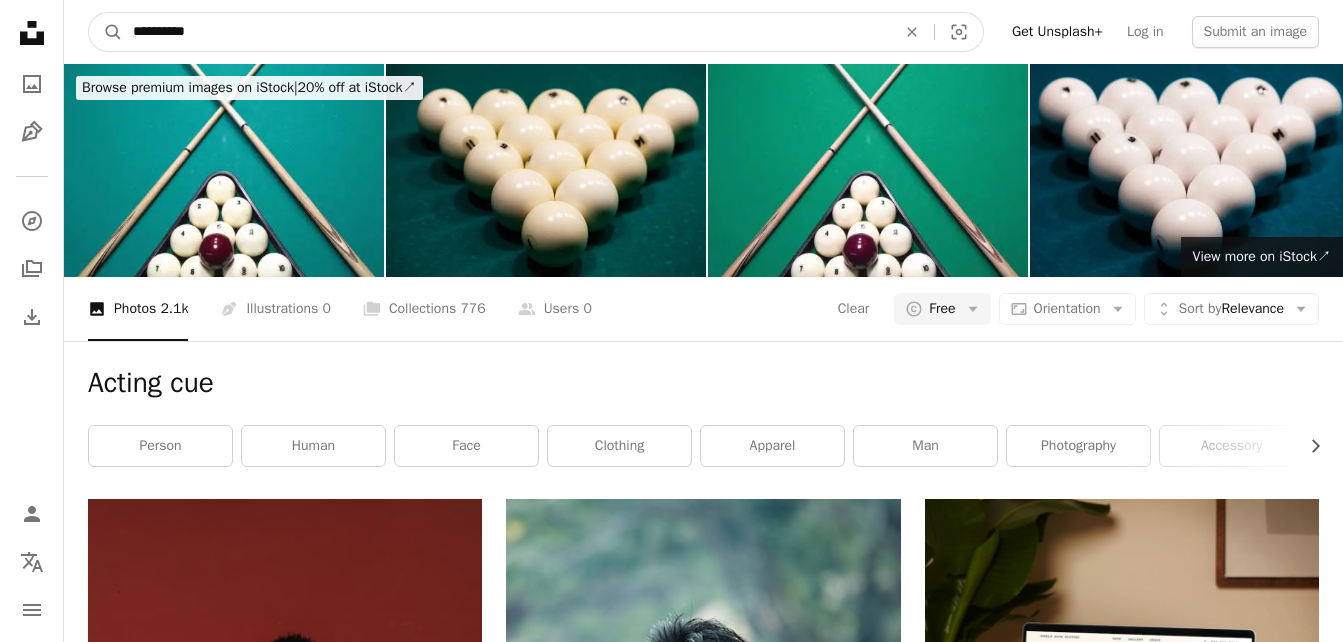 click on "**********" at bounding box center [506, 32] 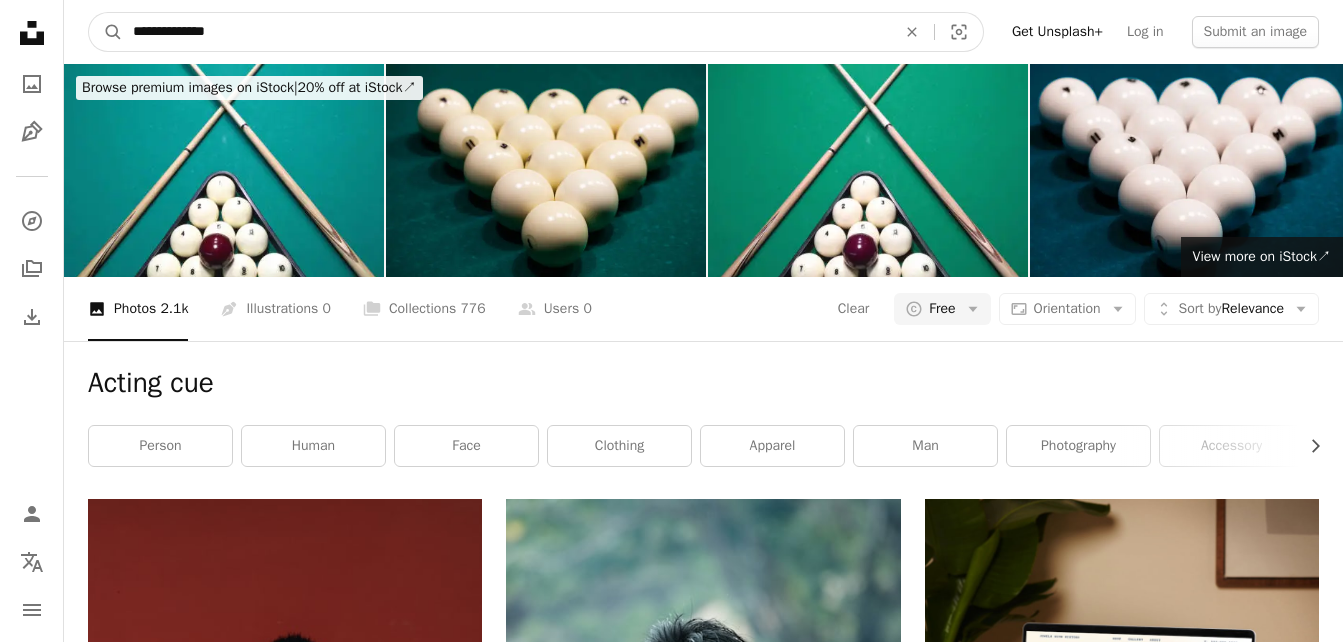 type on "**********" 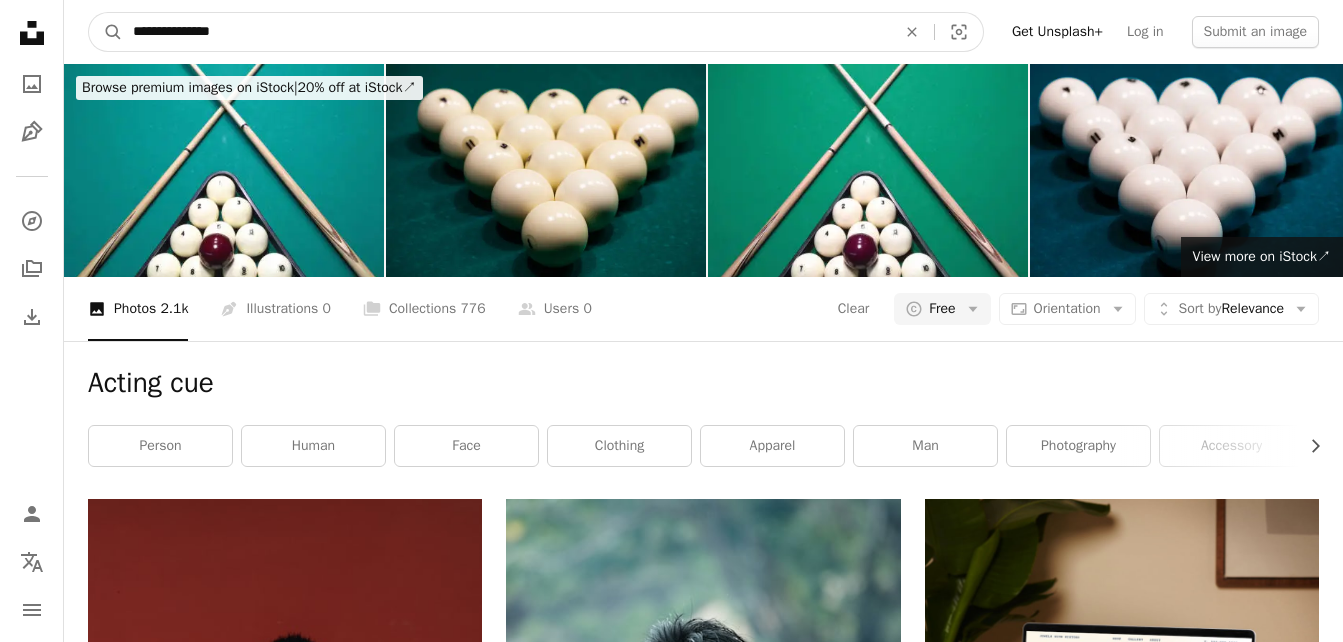 click on "A magnifying glass" at bounding box center (106, 32) 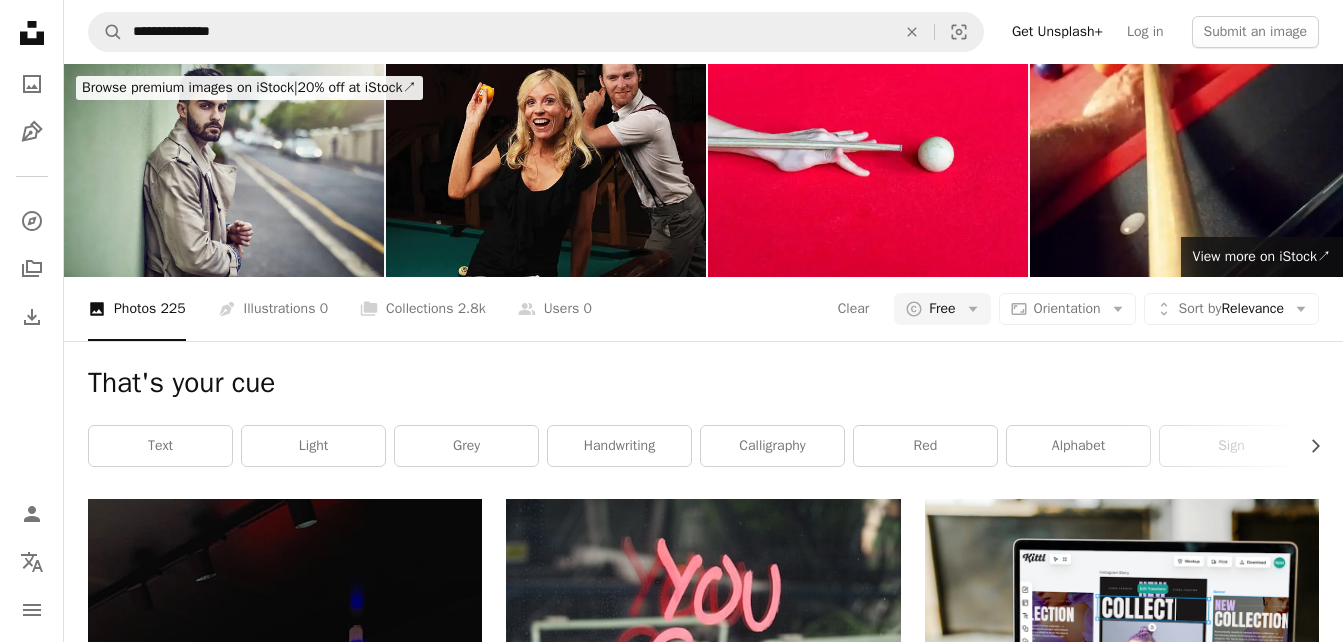 scroll, scrollTop: 0, scrollLeft: 0, axis: both 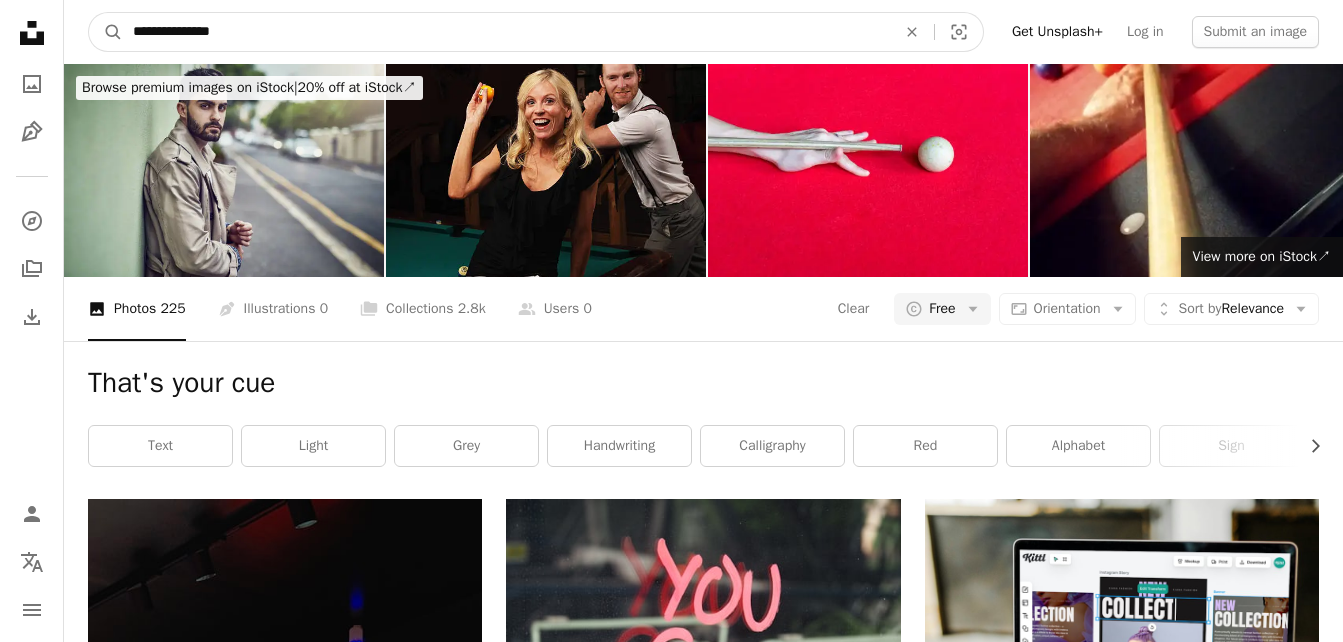 click on "**********" at bounding box center (506, 32) 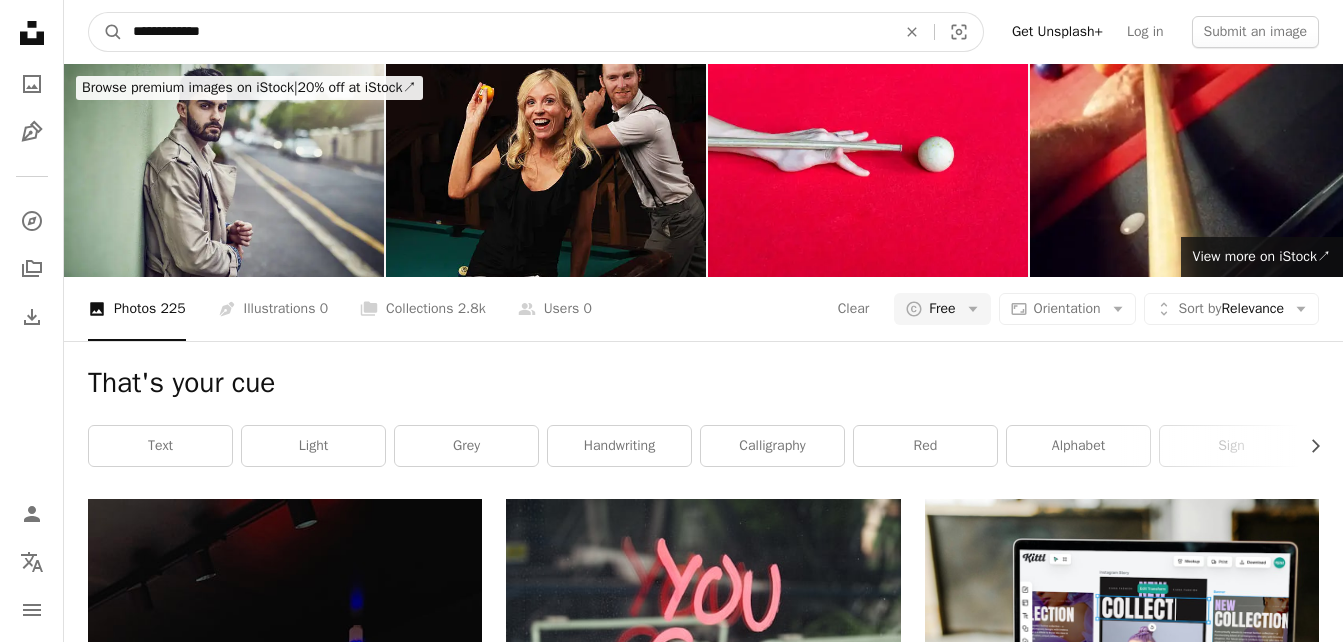 type on "**********" 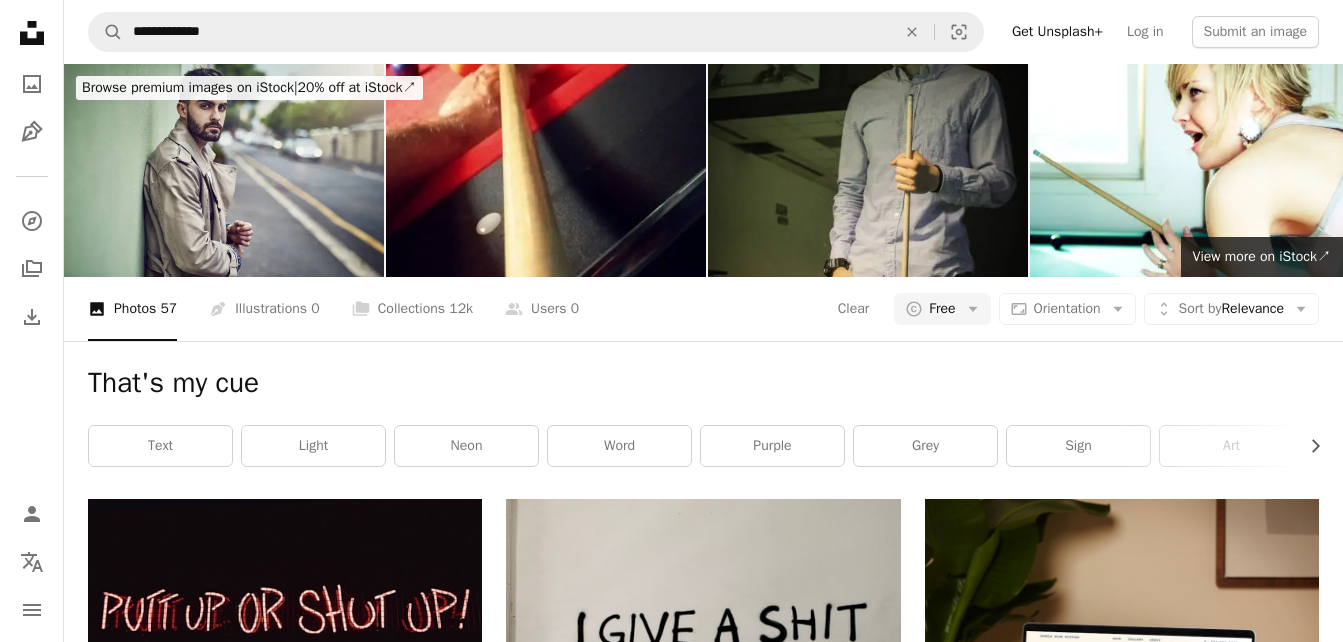 scroll, scrollTop: 0, scrollLeft: 0, axis: both 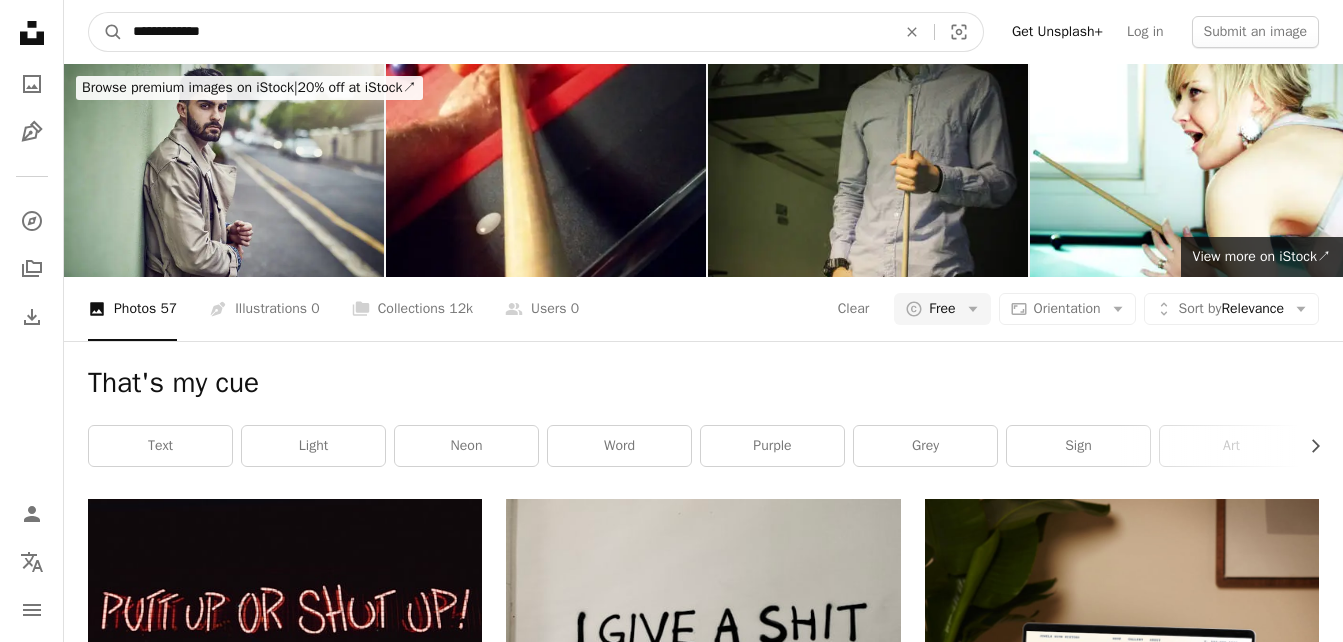 drag, startPoint x: 263, startPoint y: 33, endPoint x: 0, endPoint y: 38, distance: 263.04752 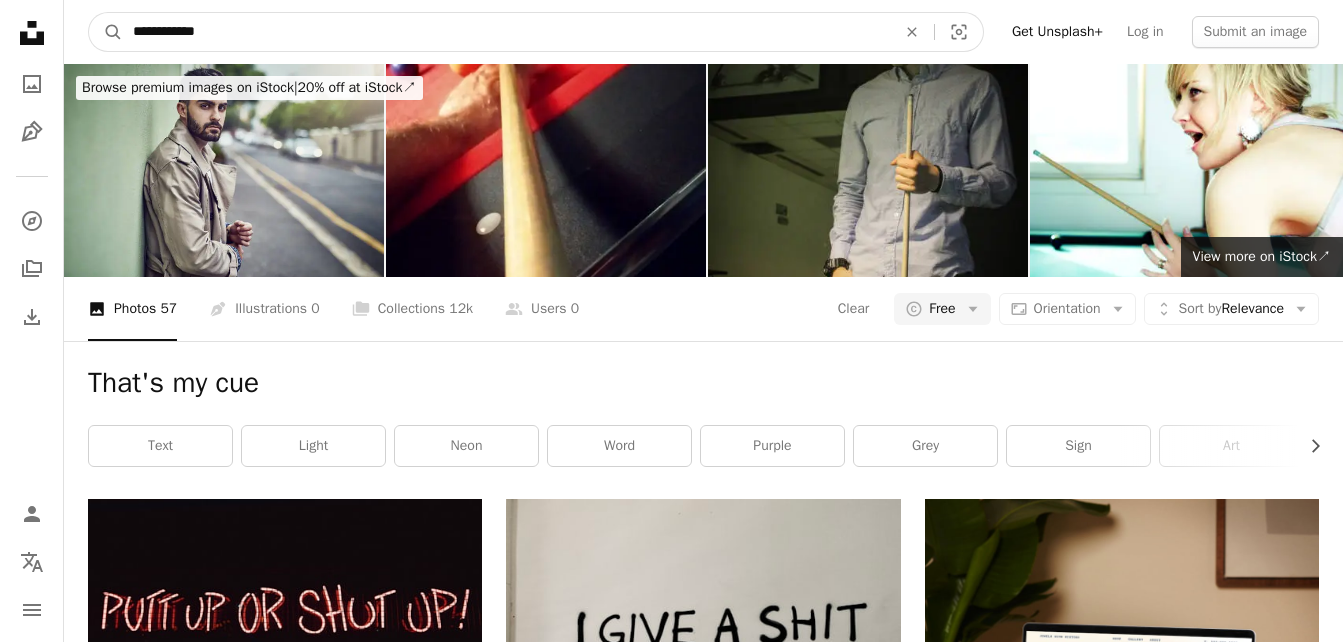 type on "**********" 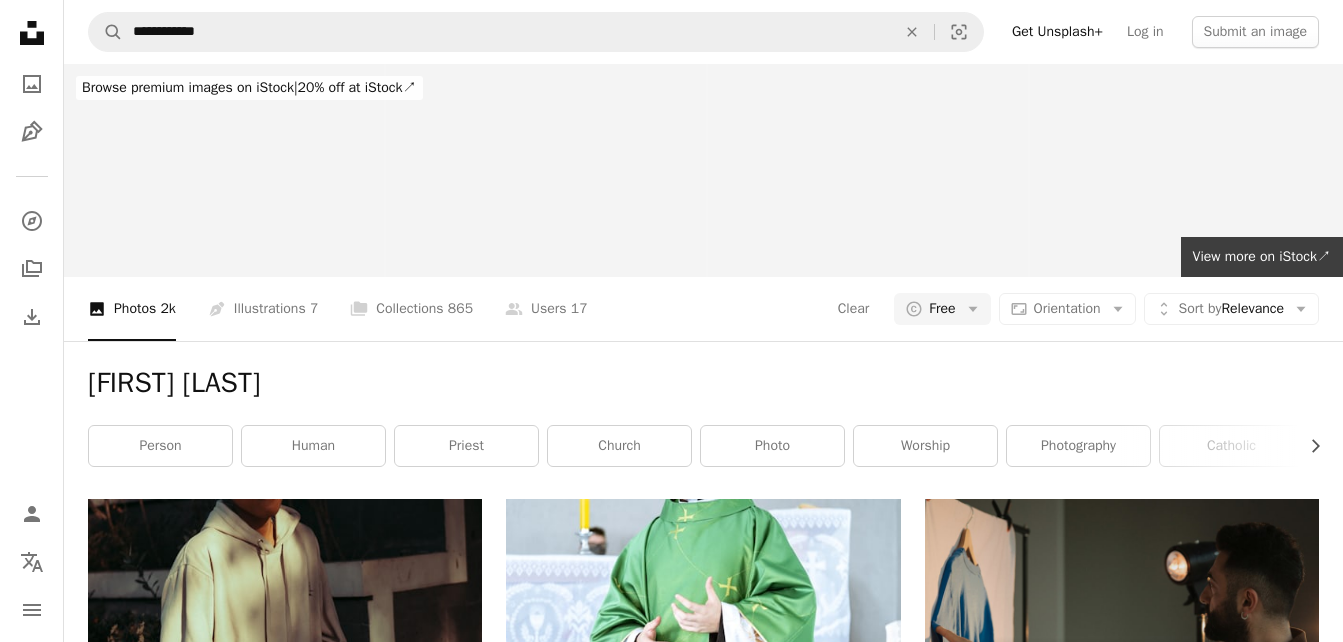 scroll, scrollTop: 3663, scrollLeft: 0, axis: vertical 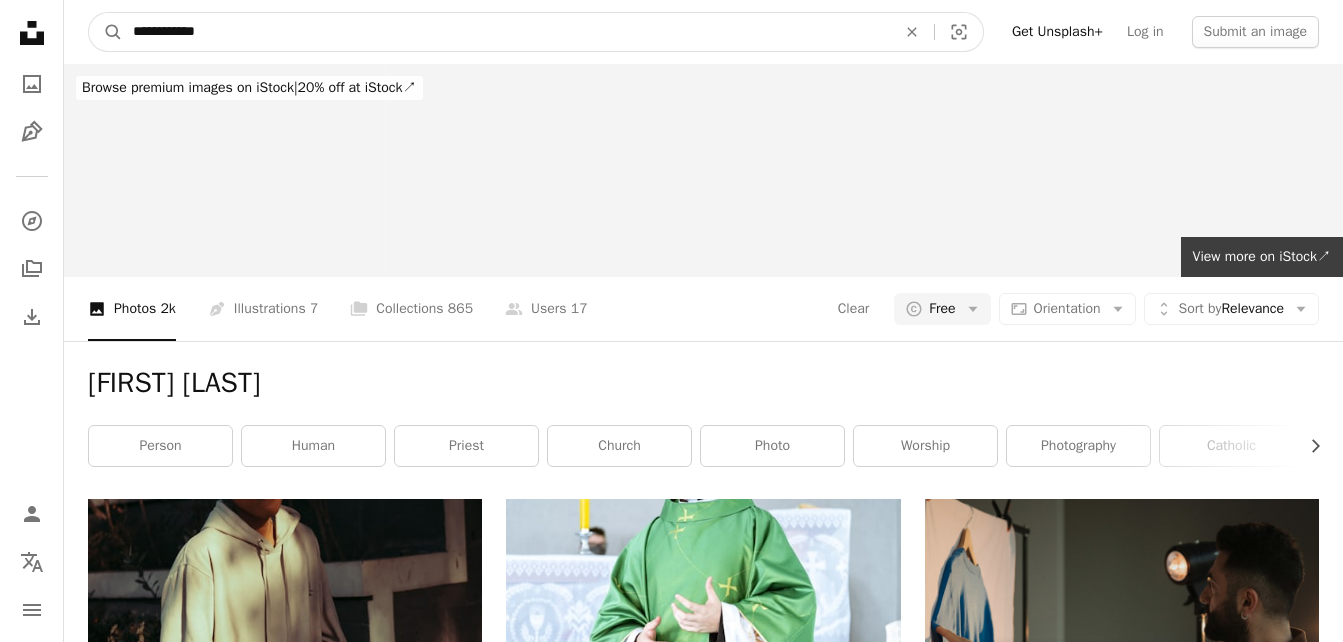 click on "**********" at bounding box center [506, 32] 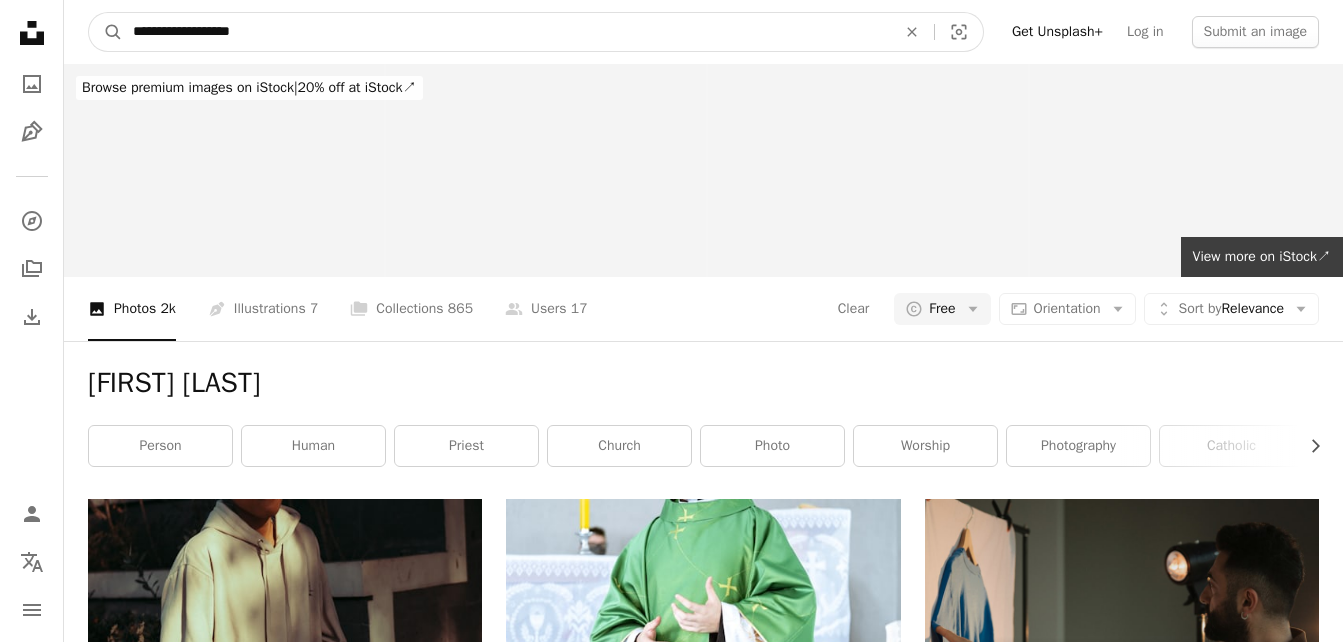 type on "**********" 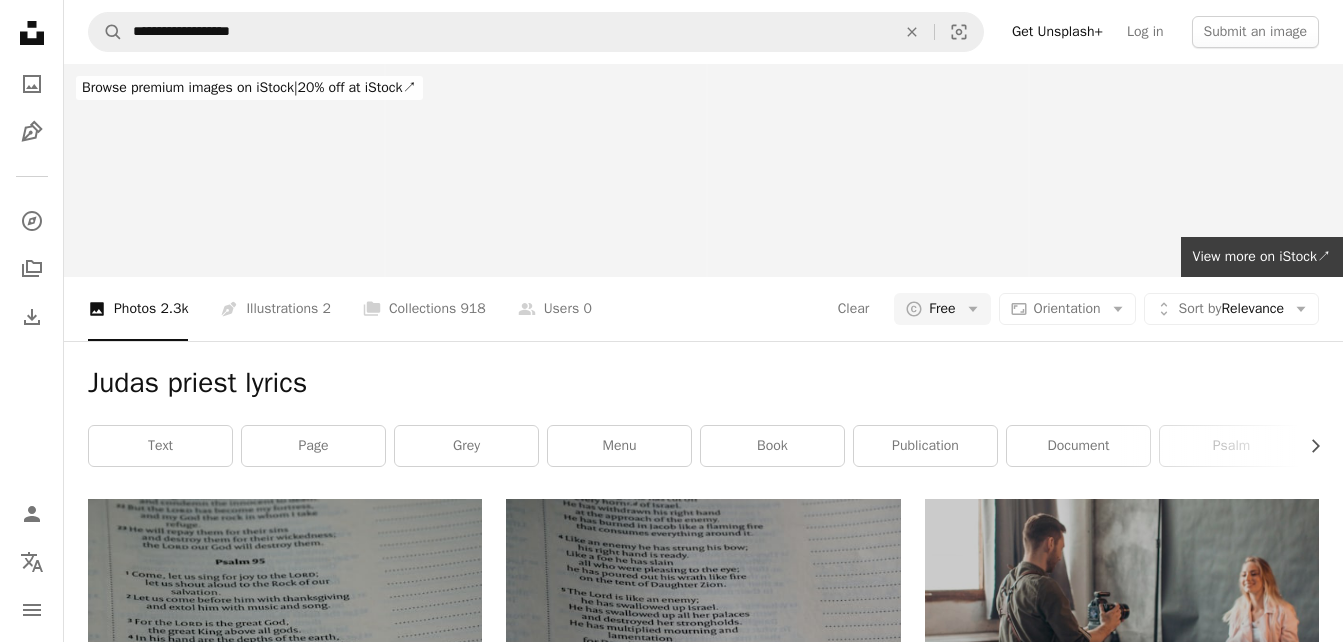 scroll, scrollTop: 0, scrollLeft: 0, axis: both 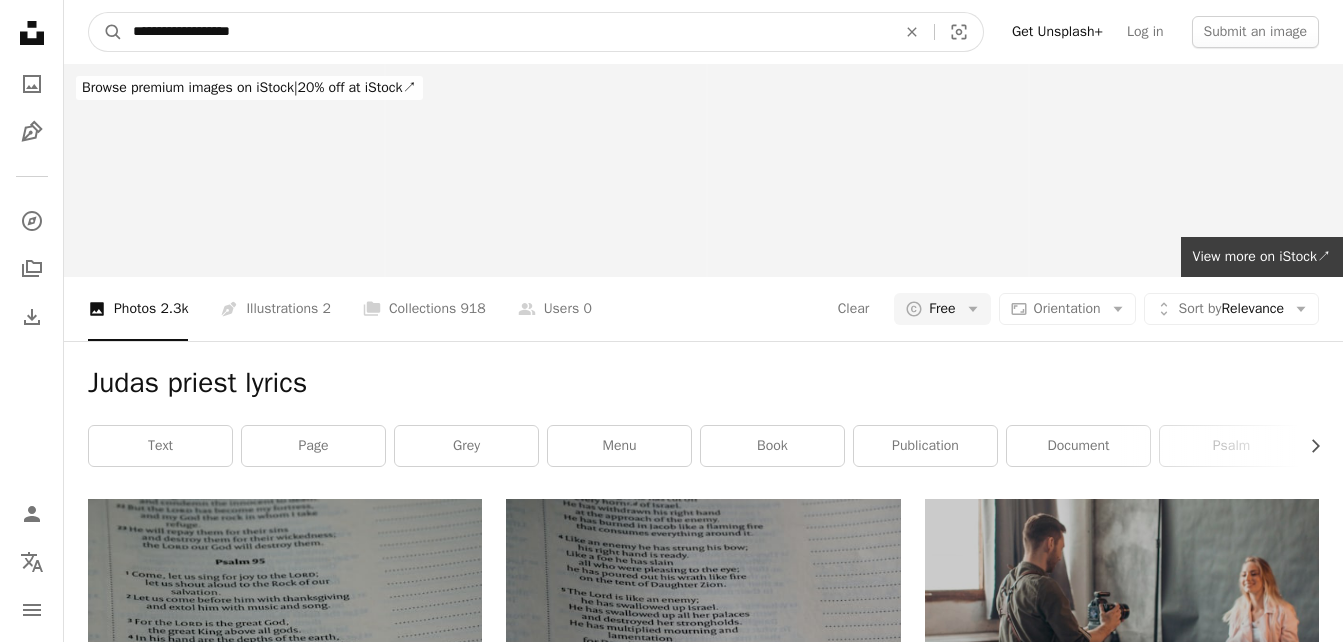 drag, startPoint x: 292, startPoint y: 39, endPoint x: -4, endPoint y: 15, distance: 296.97137 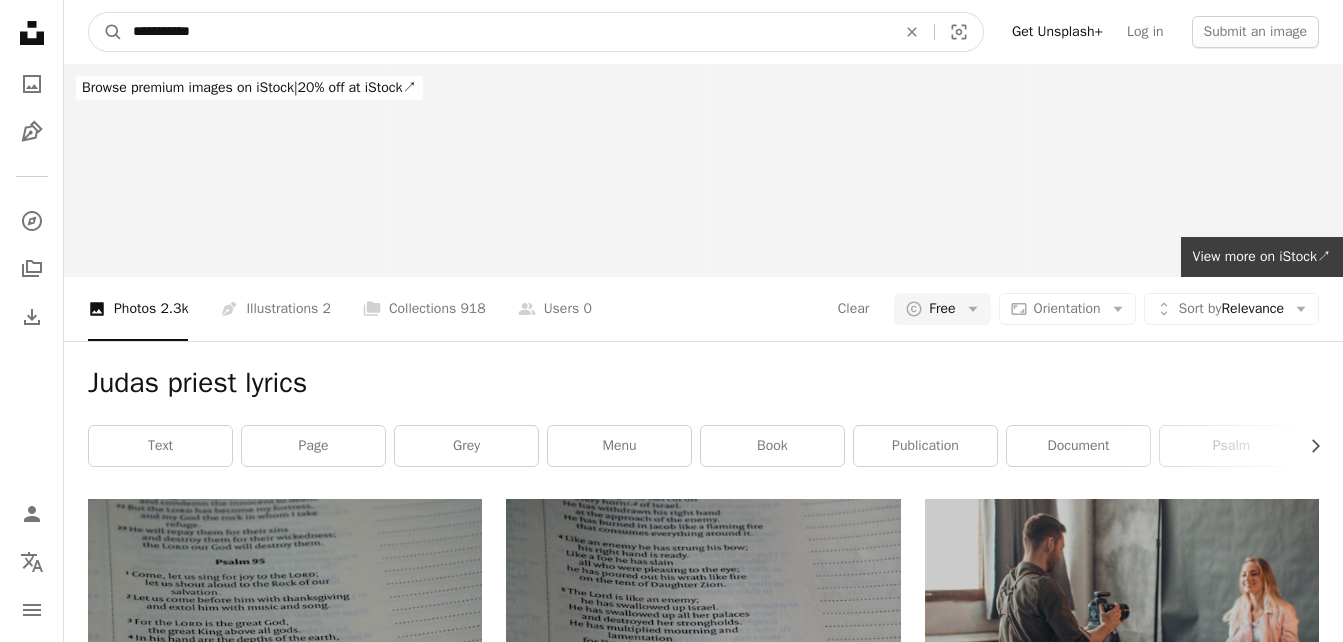 type on "**********" 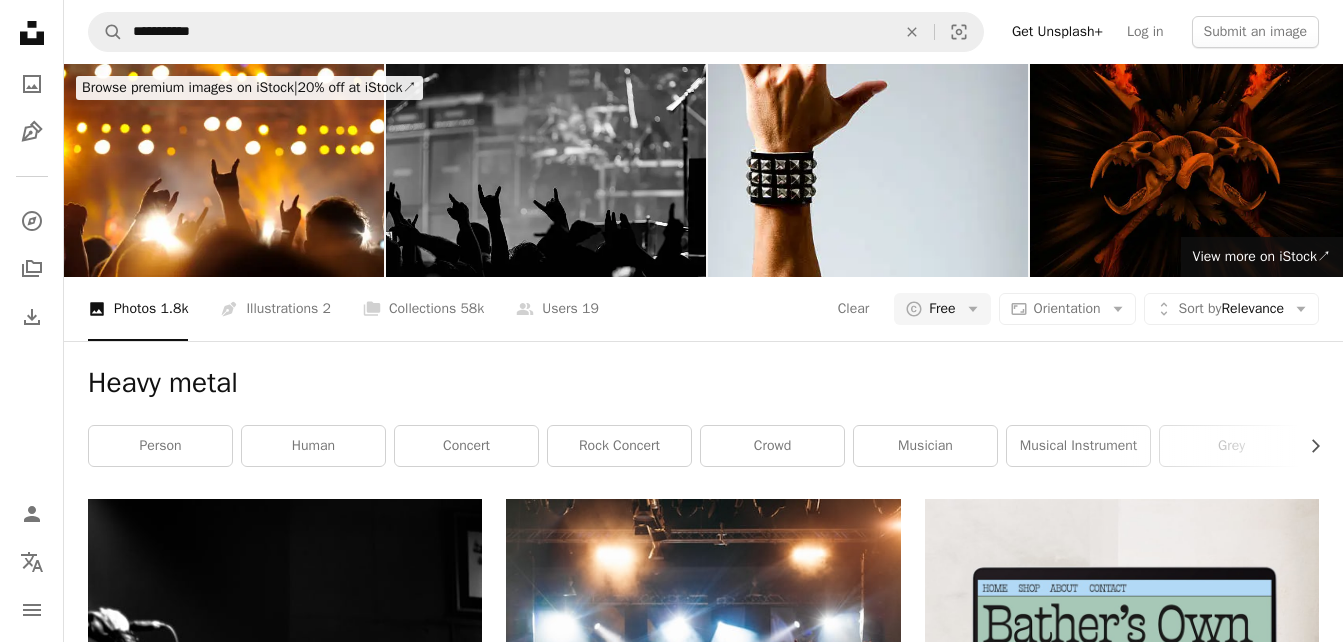 scroll, scrollTop: 0, scrollLeft: 0, axis: both 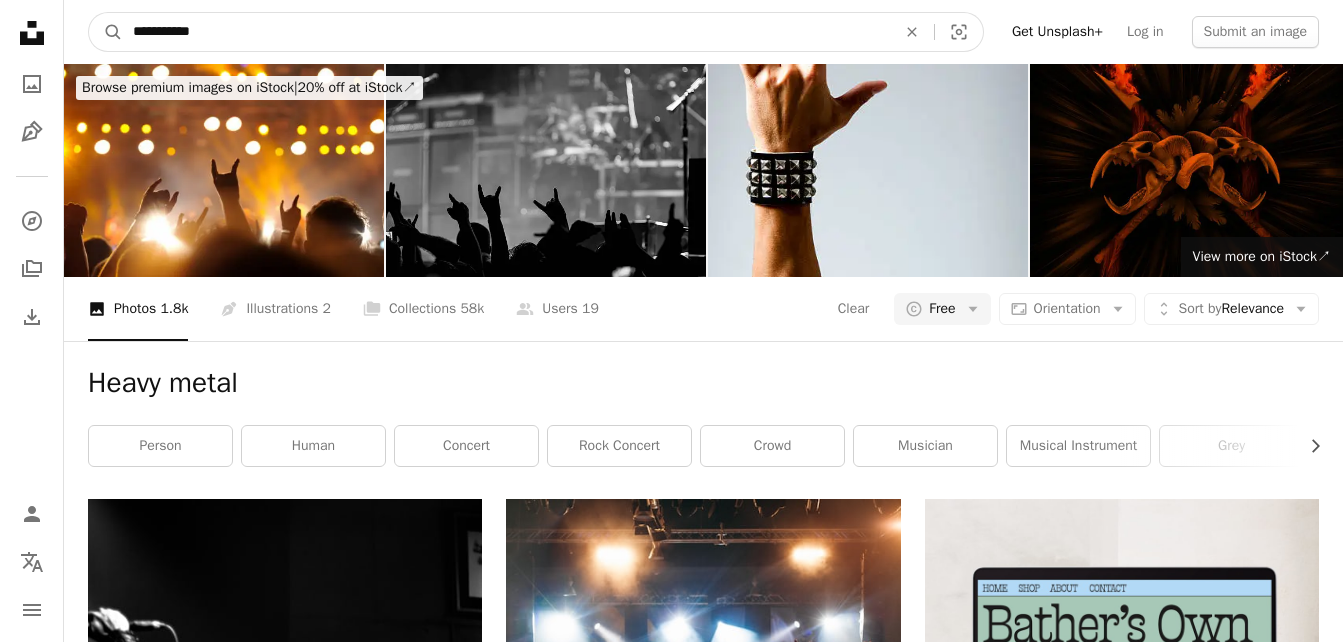 click on "**********" at bounding box center (506, 32) 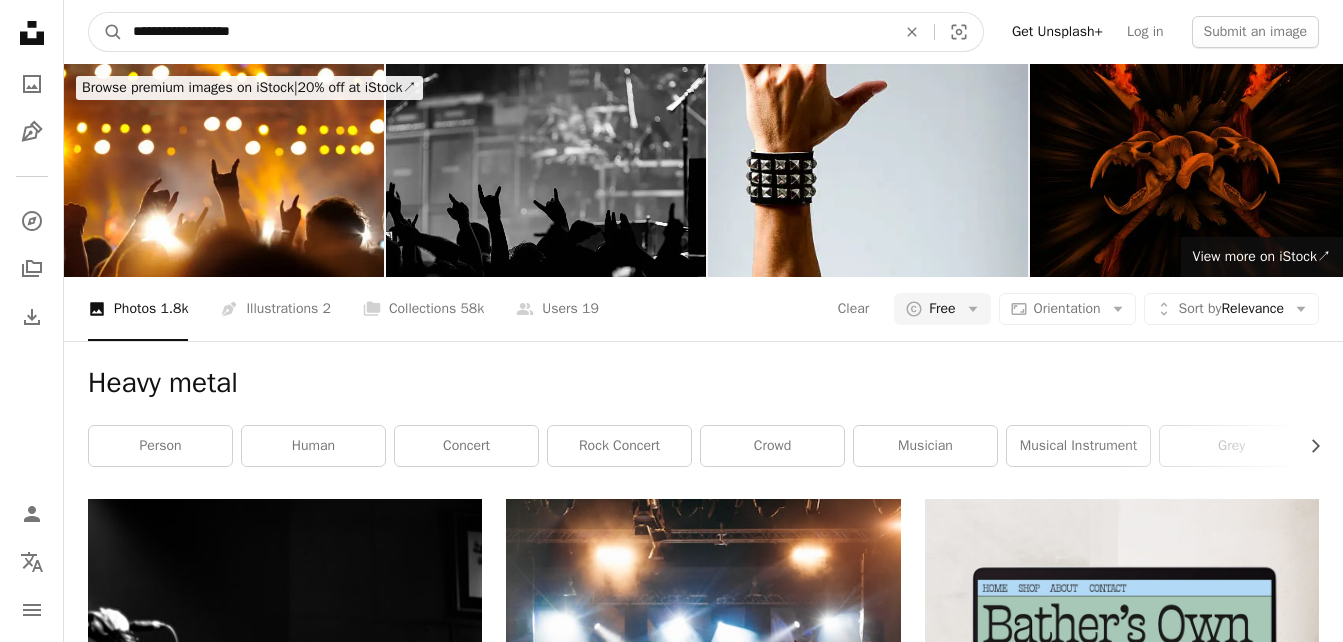 type on "**********" 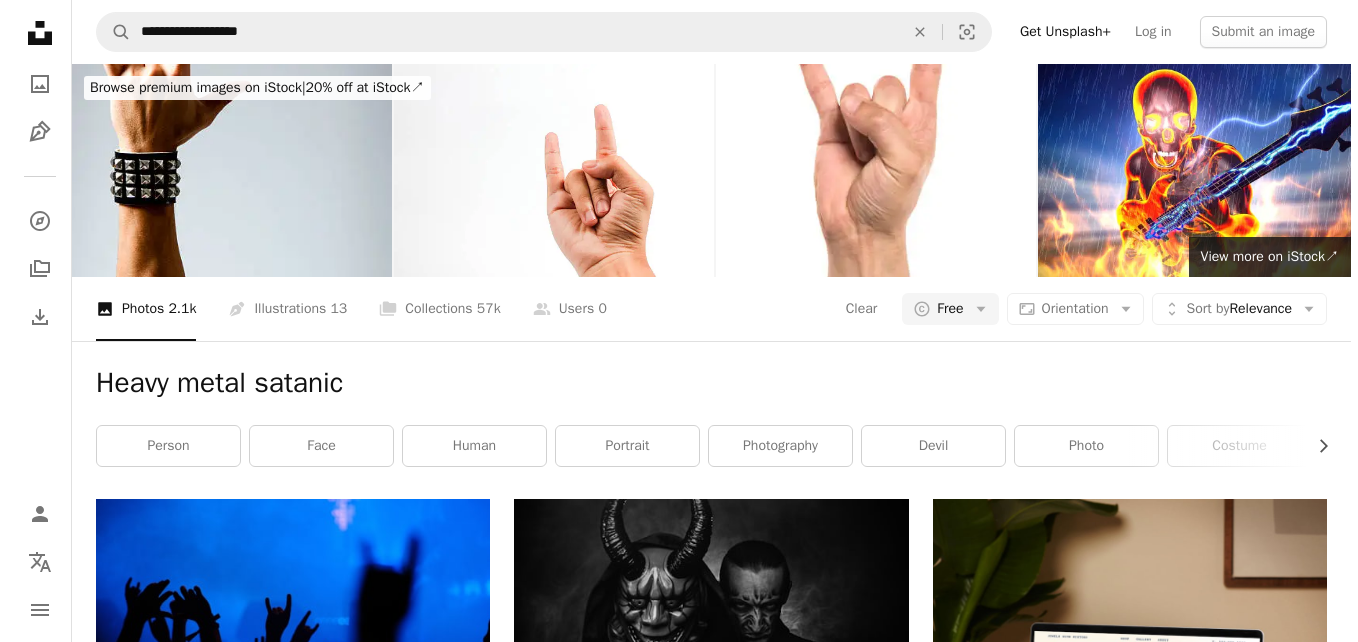 scroll, scrollTop: 3244, scrollLeft: 0, axis: vertical 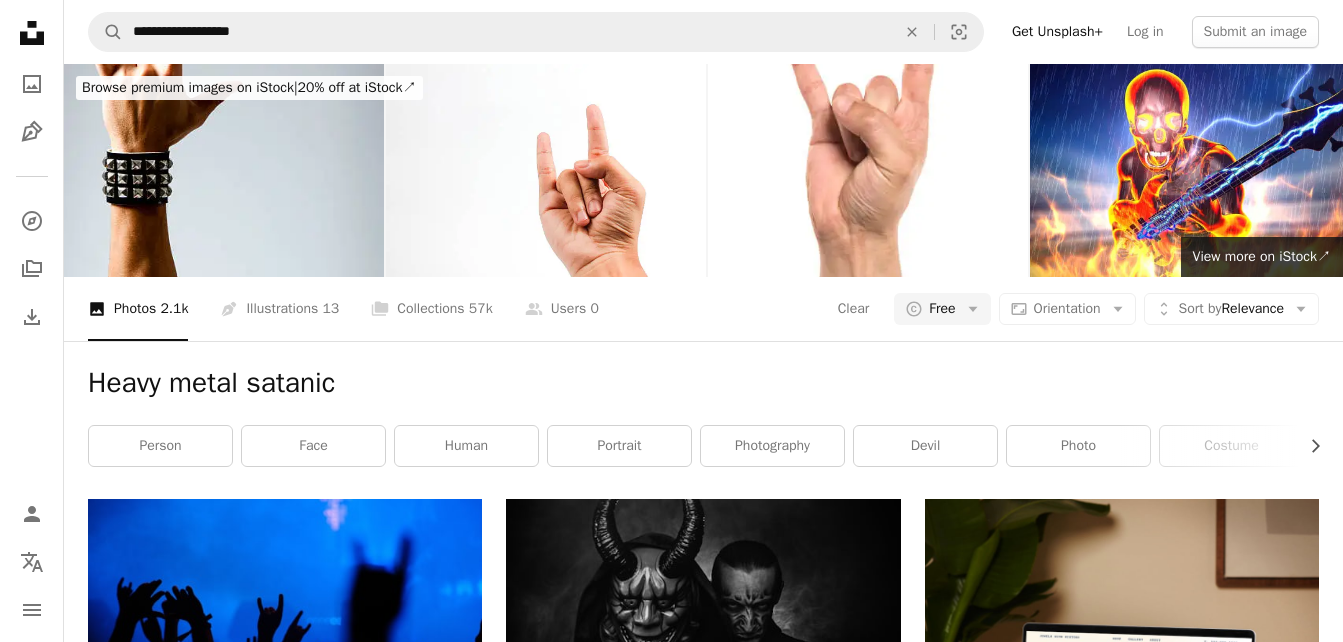 click at bounding box center (703, 3395) 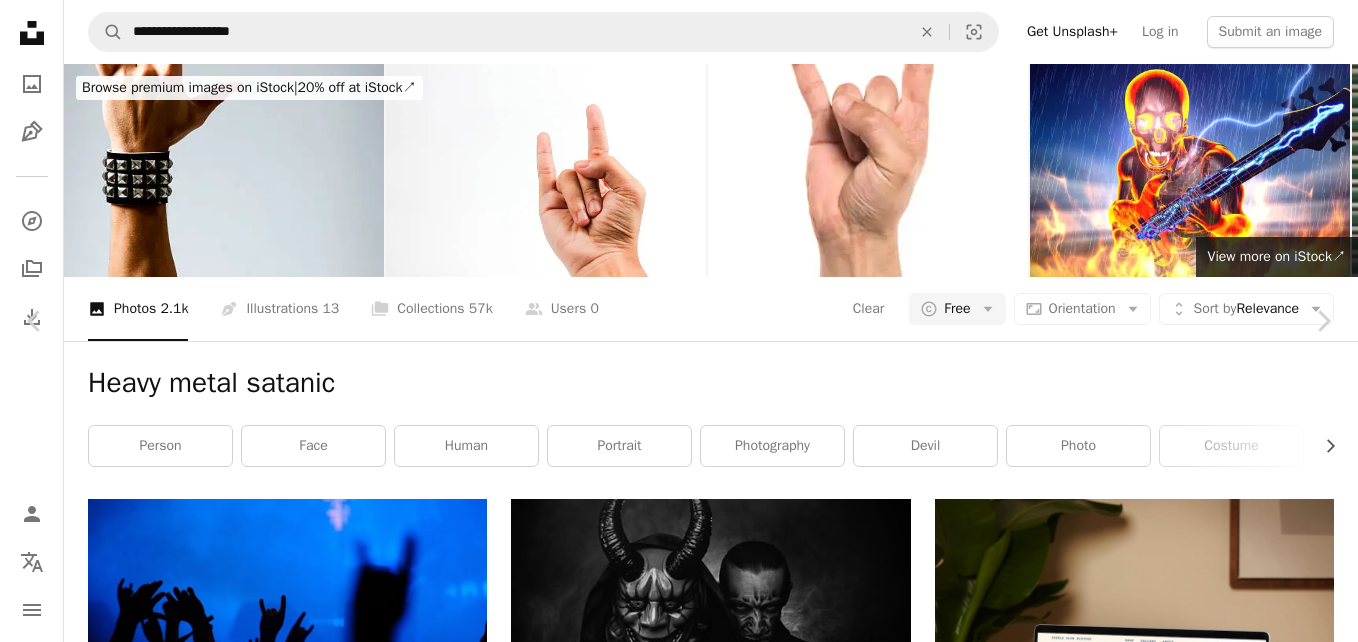click on "Download free" at bounding box center [1159, 8461] 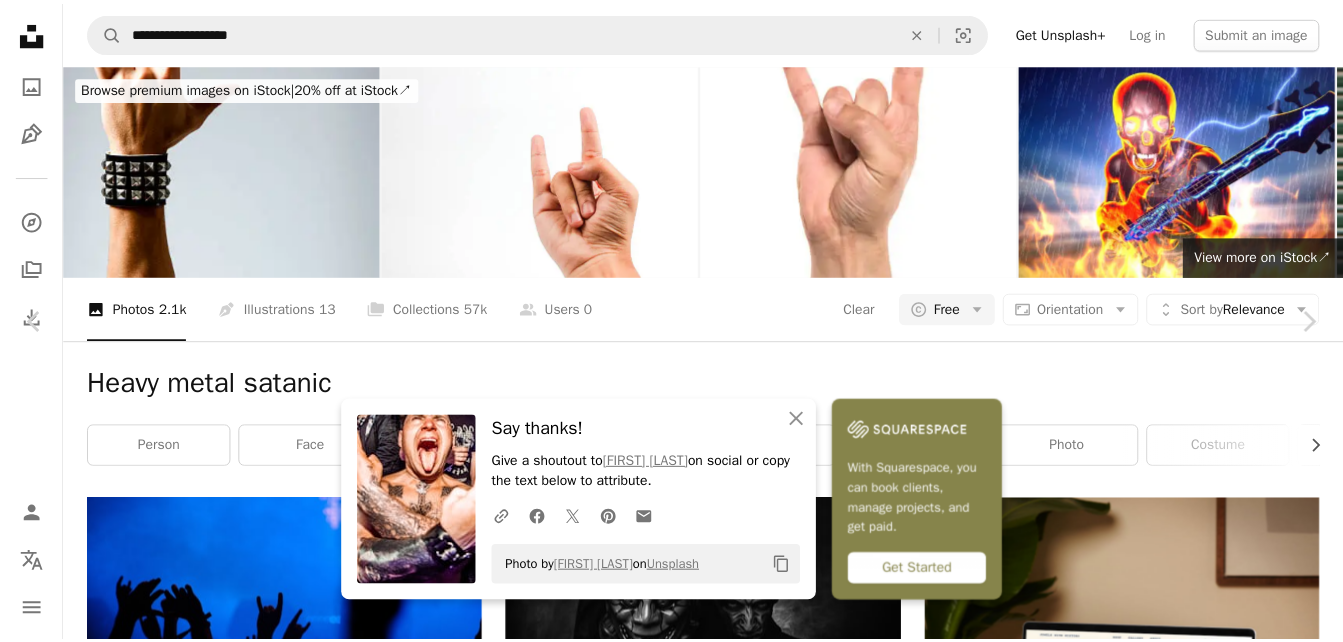 scroll, scrollTop: 260, scrollLeft: 0, axis: vertical 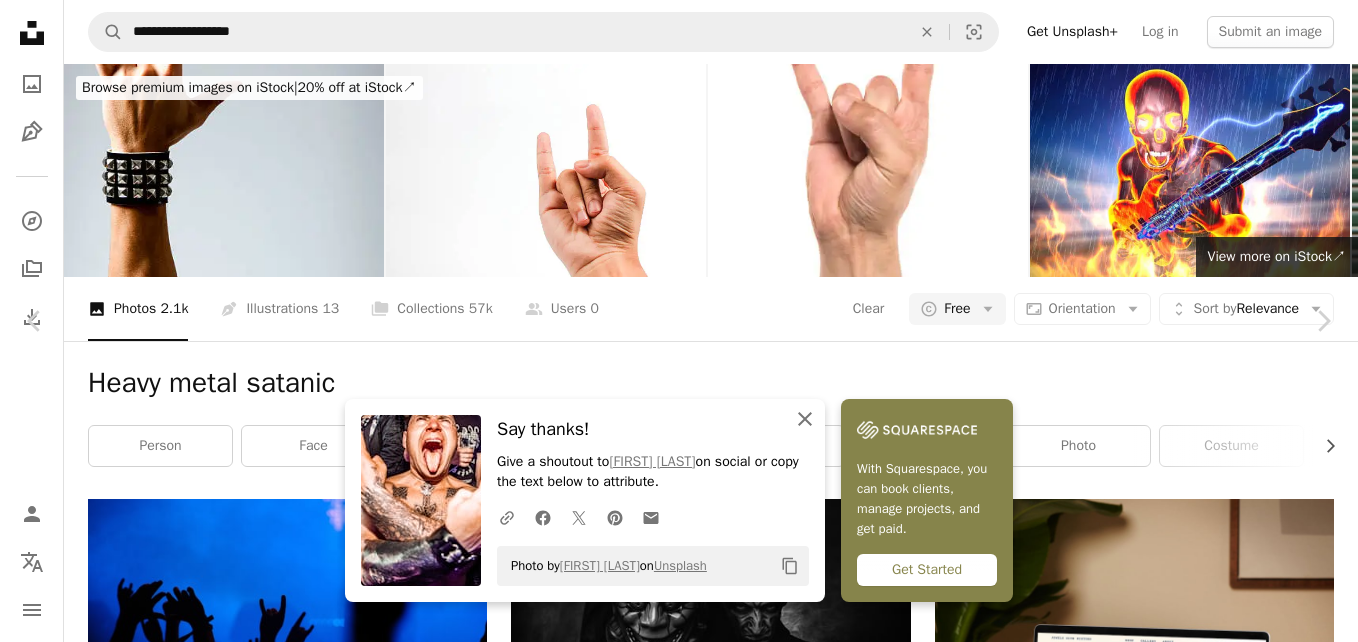 click on "An X shape" 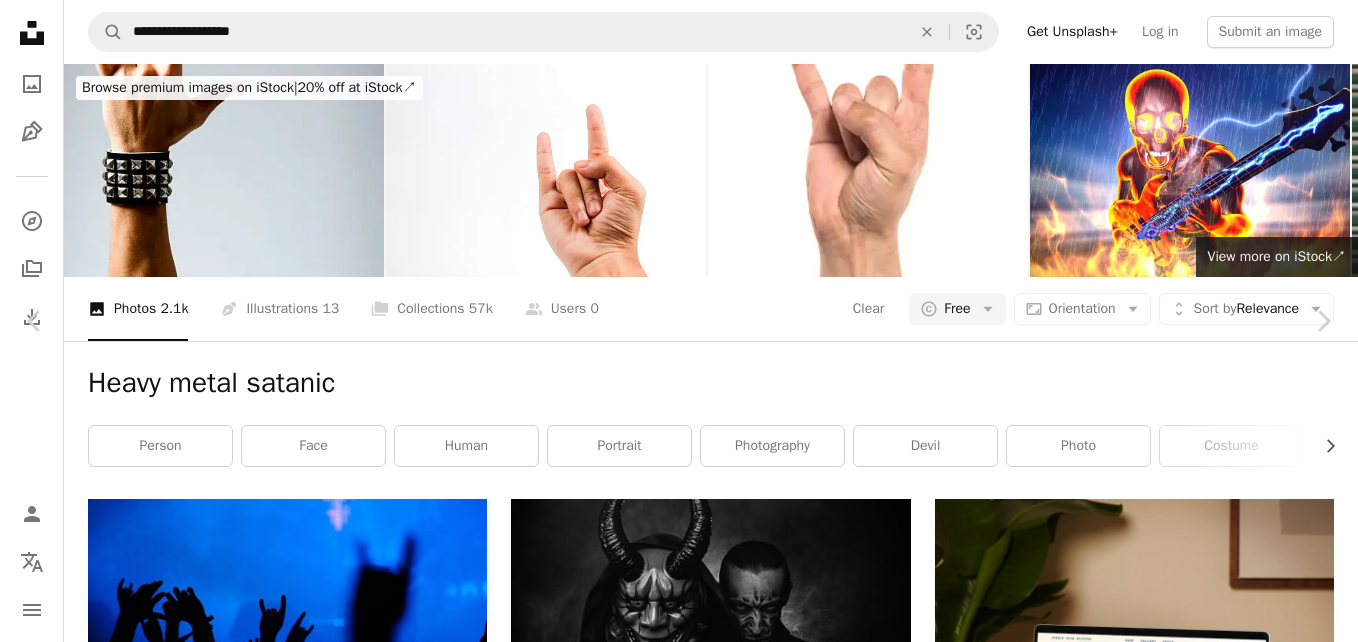 click on "An X shape" at bounding box center [20, 20] 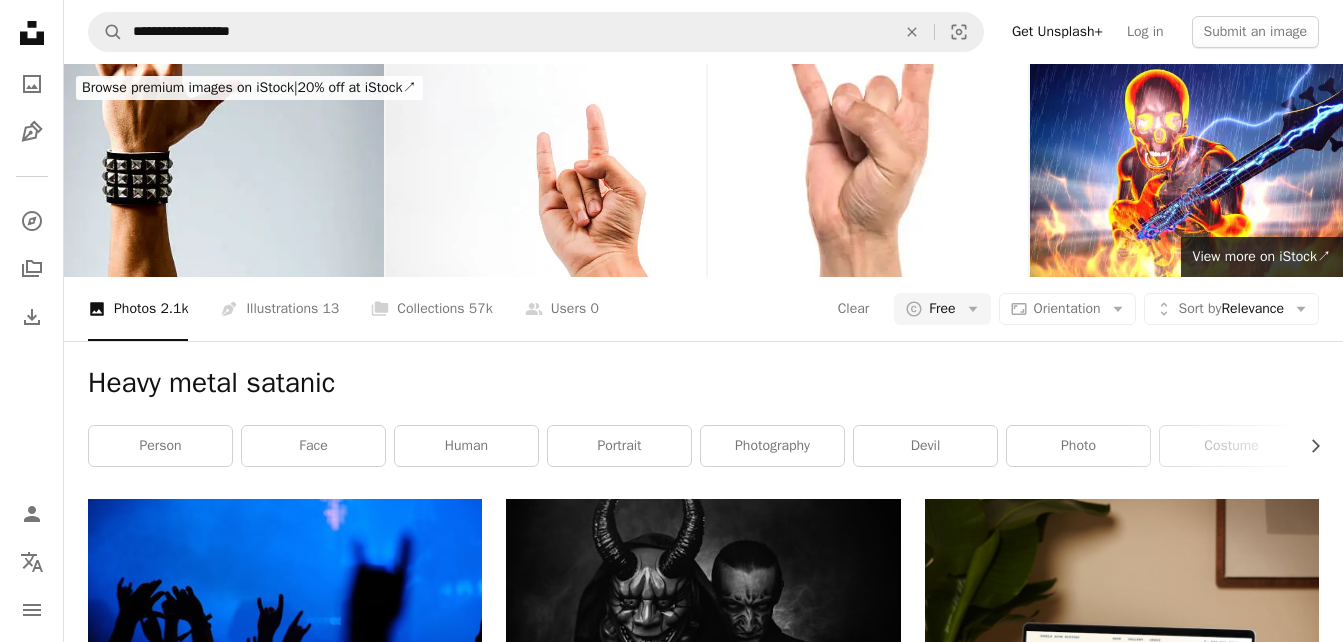 scroll, scrollTop: 0, scrollLeft: 0, axis: both 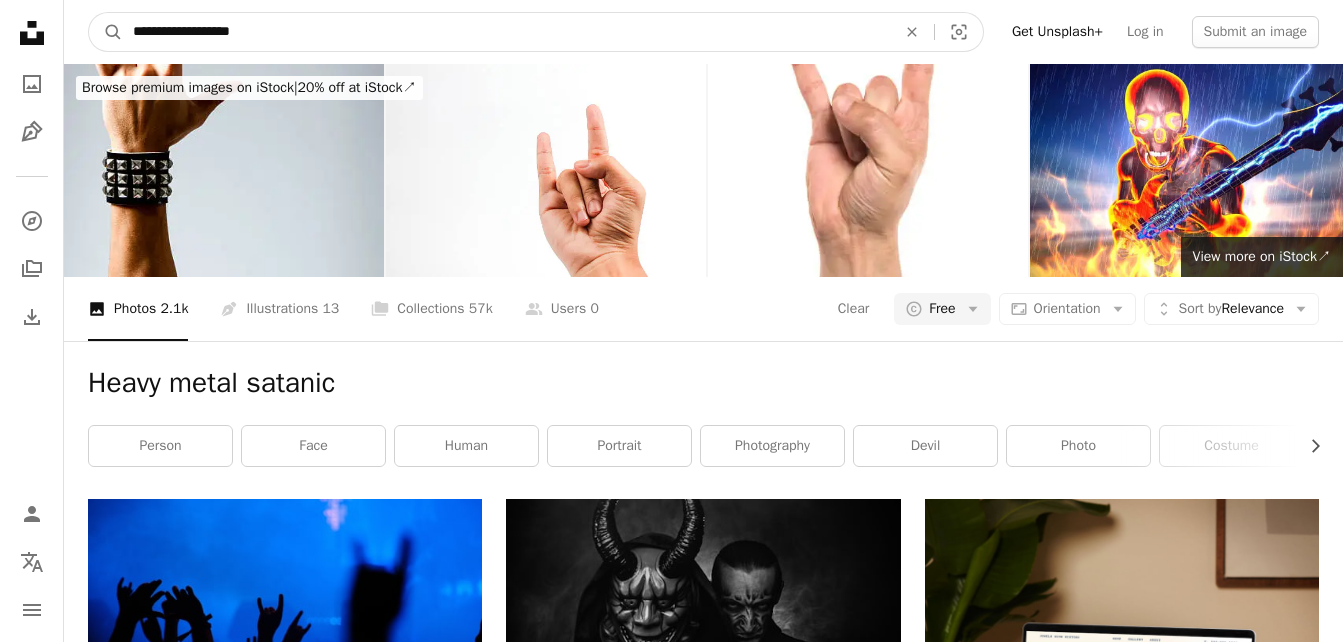 drag, startPoint x: 301, startPoint y: 42, endPoint x: 47, endPoint y: 35, distance: 254.09644 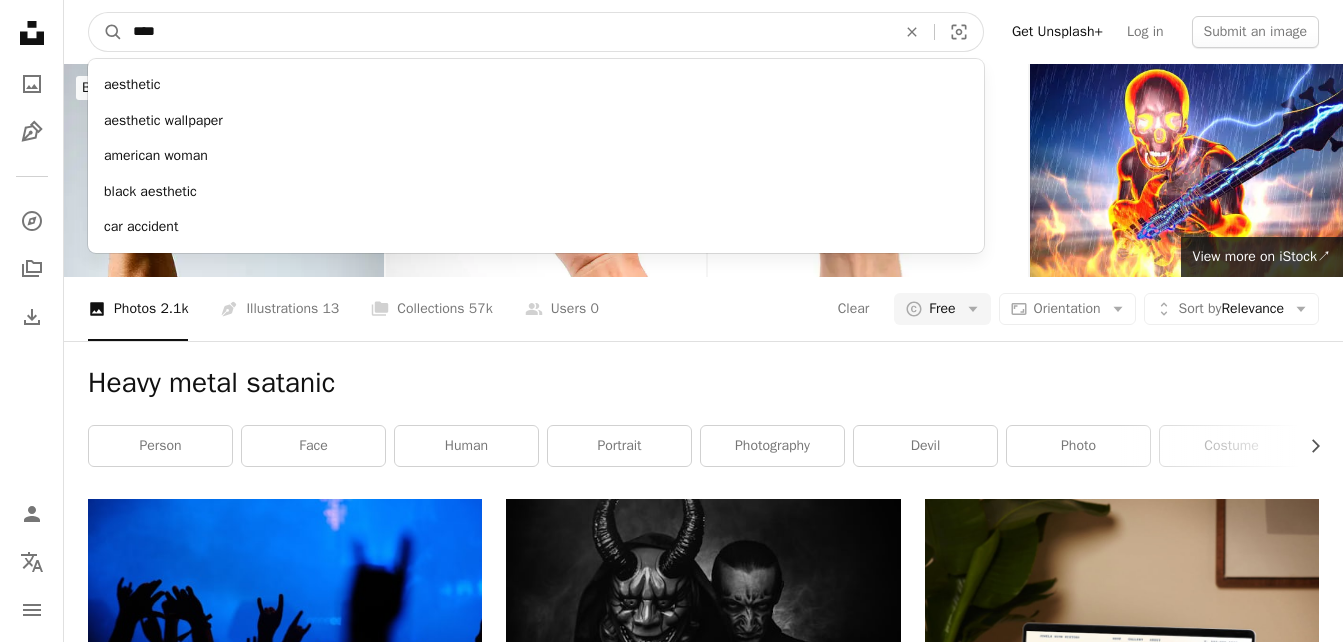 type on "****" 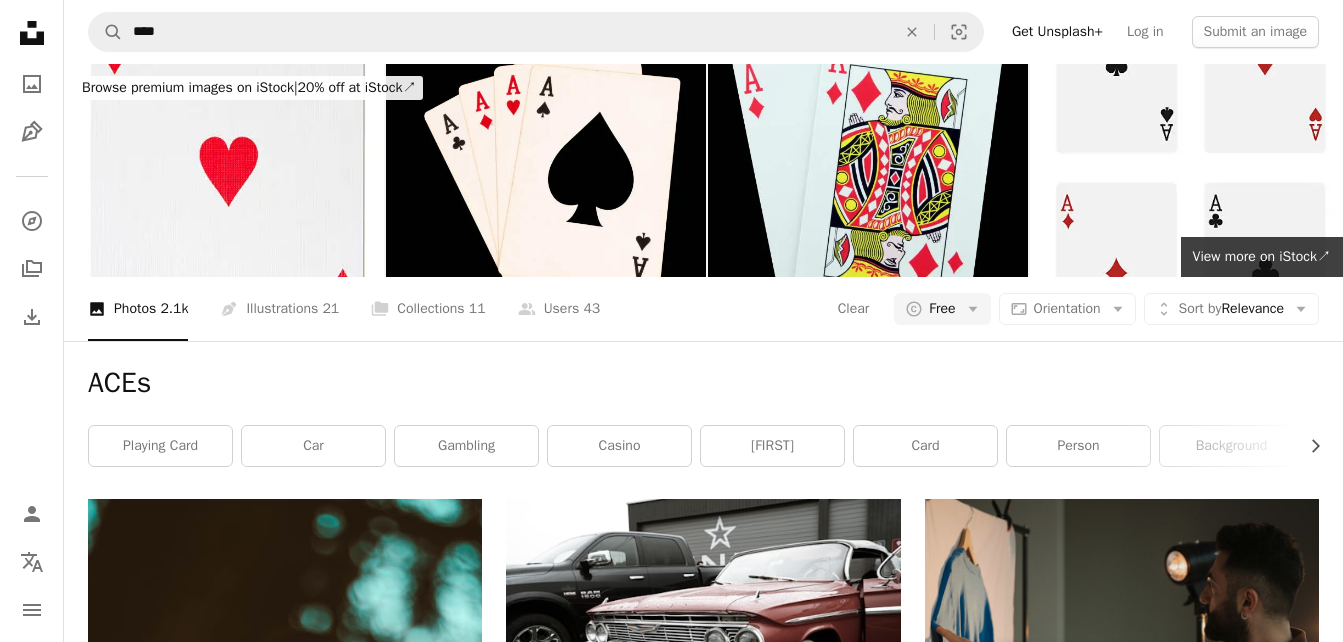 scroll, scrollTop: 0, scrollLeft: 0, axis: both 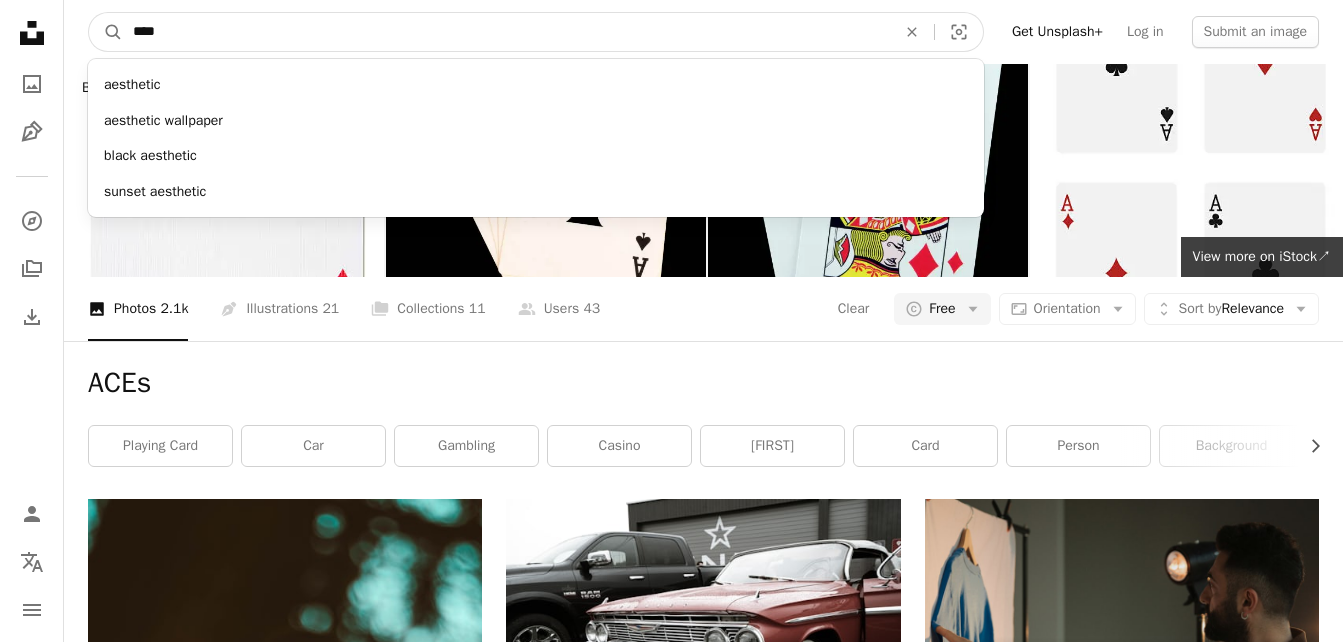 drag, startPoint x: 193, startPoint y: 30, endPoint x: 38, endPoint y: 27, distance: 155.02902 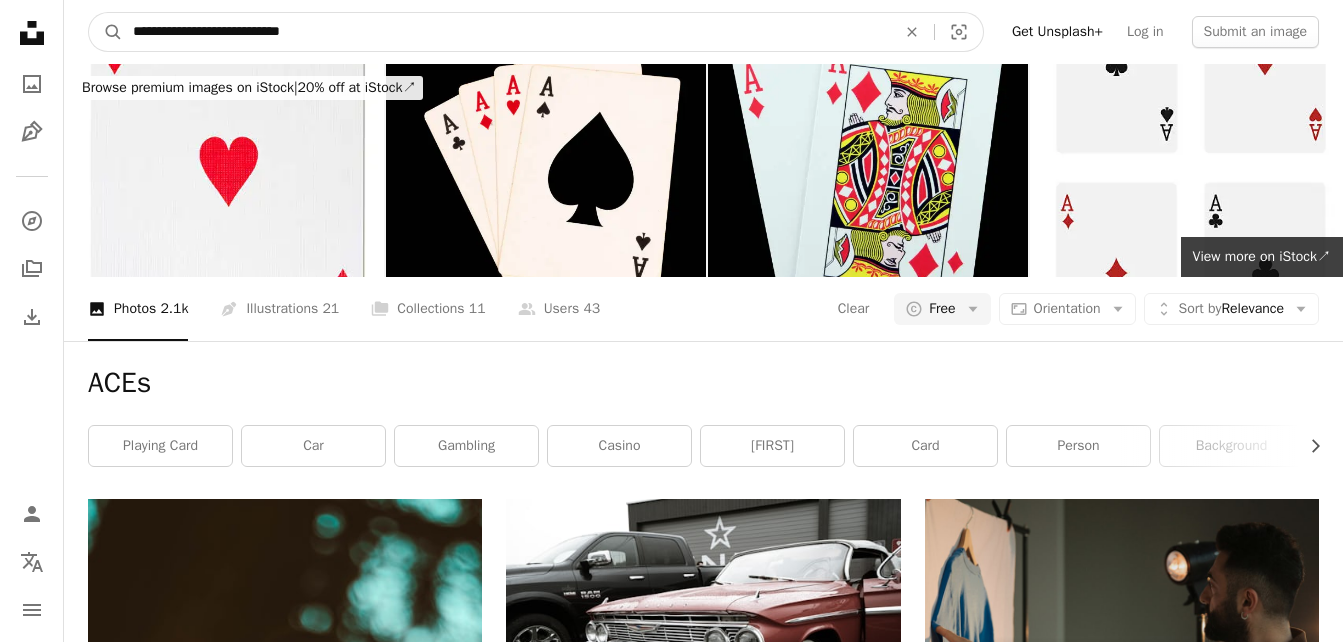 type on "**********" 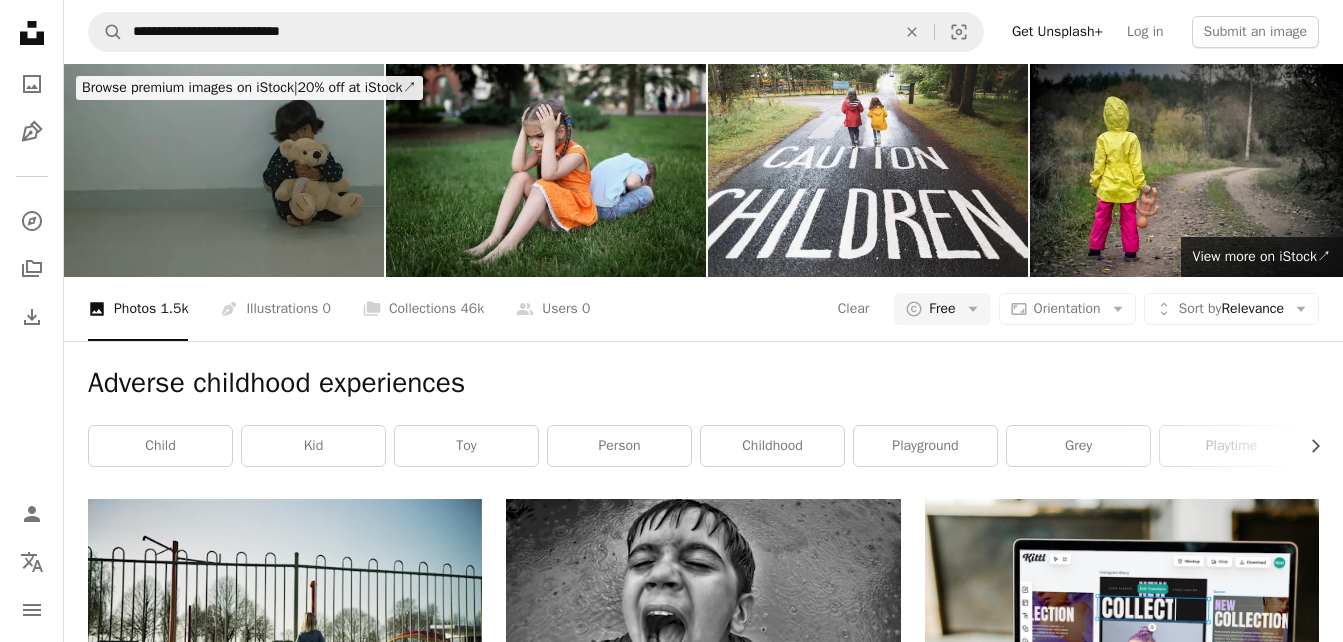 scroll, scrollTop: 0, scrollLeft: 0, axis: both 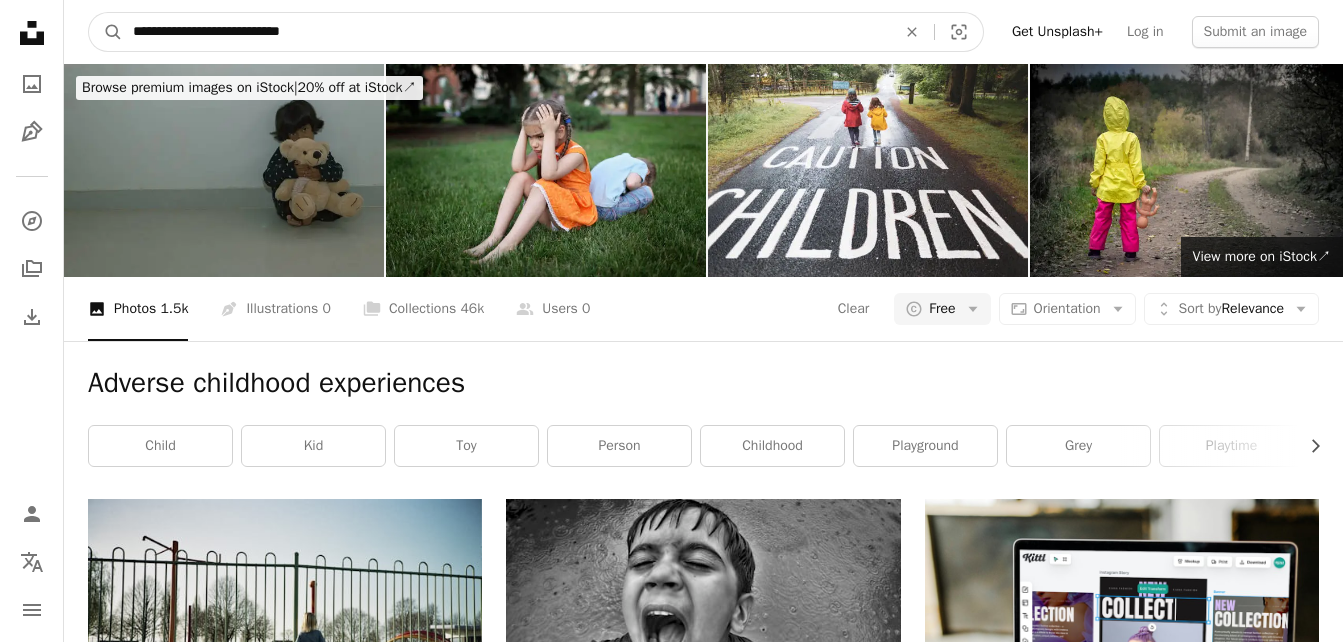 drag, startPoint x: 364, startPoint y: 38, endPoint x: 66, endPoint y: 23, distance: 298.3773 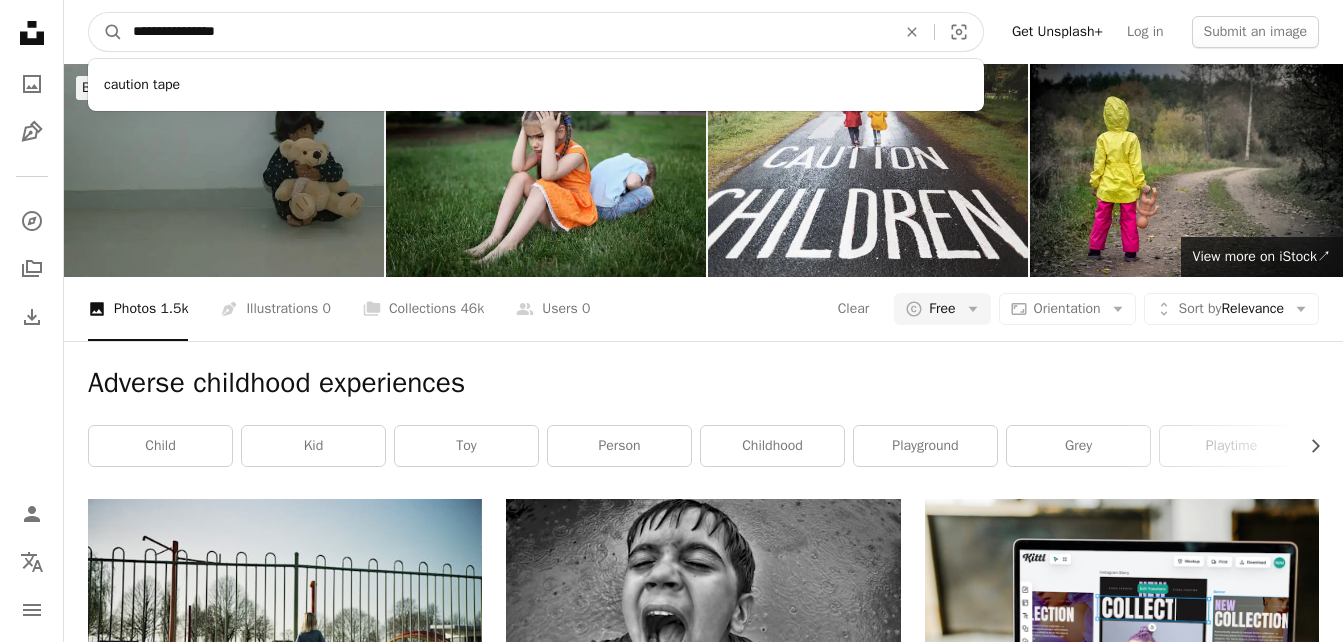 type on "**********" 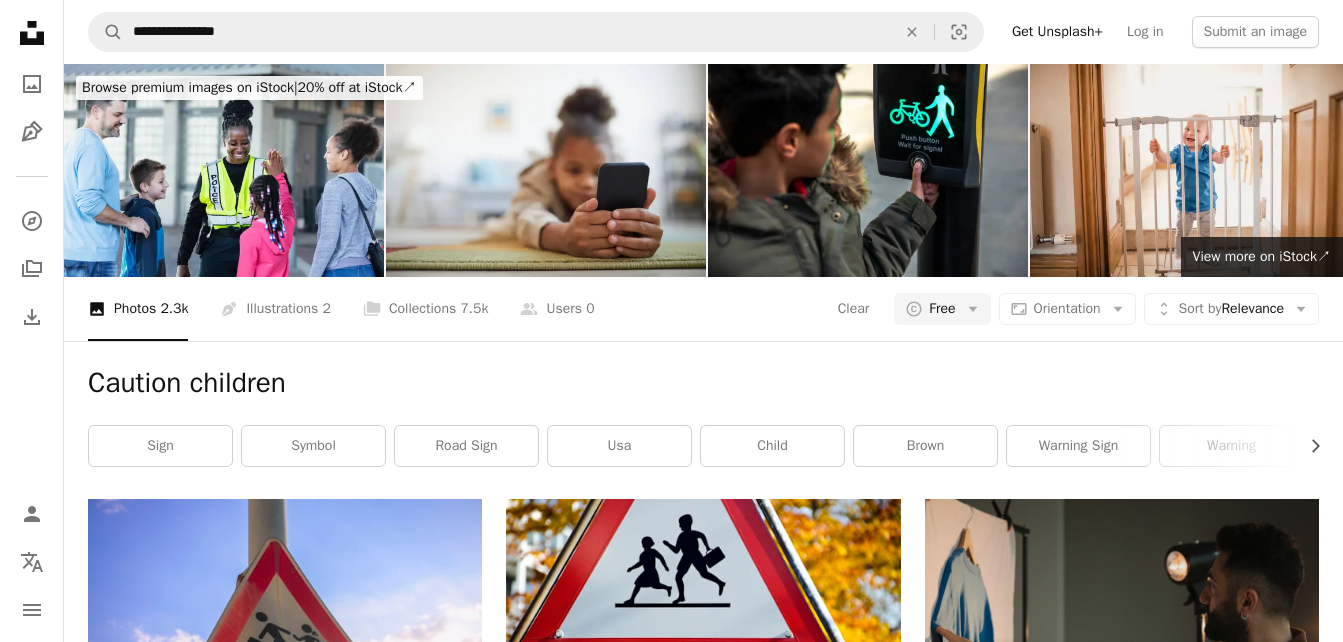 scroll, scrollTop: 3642, scrollLeft: 0, axis: vertical 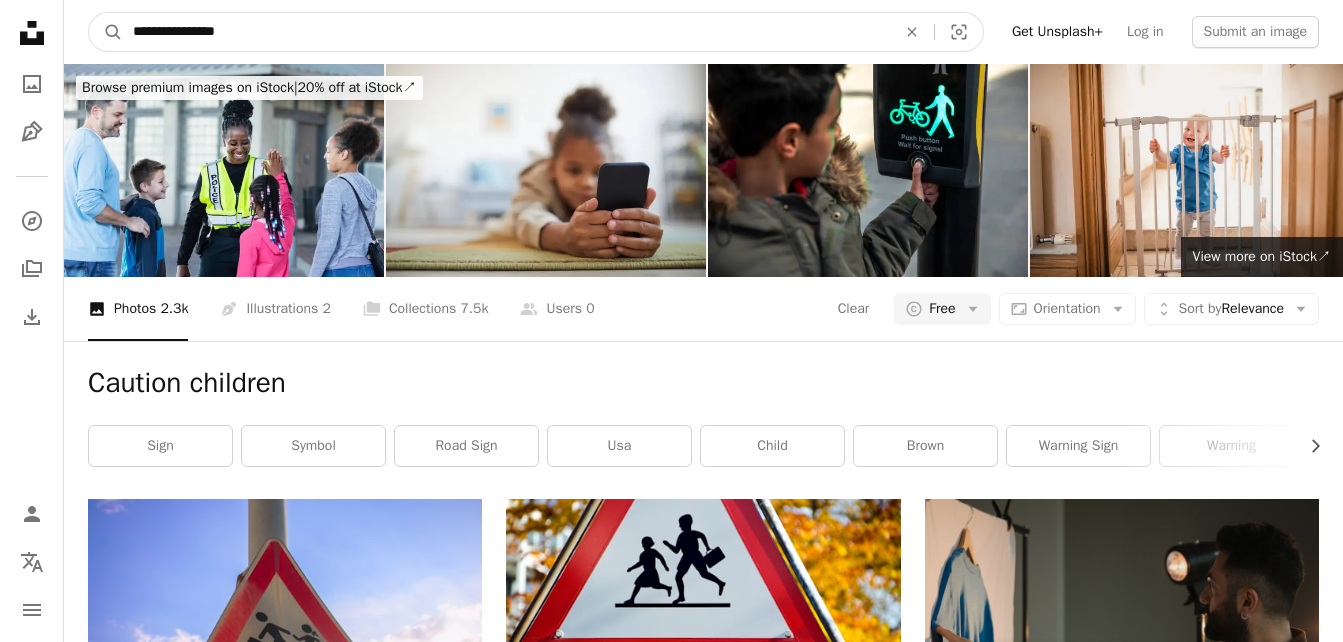 click on "**********" at bounding box center (506, 32) 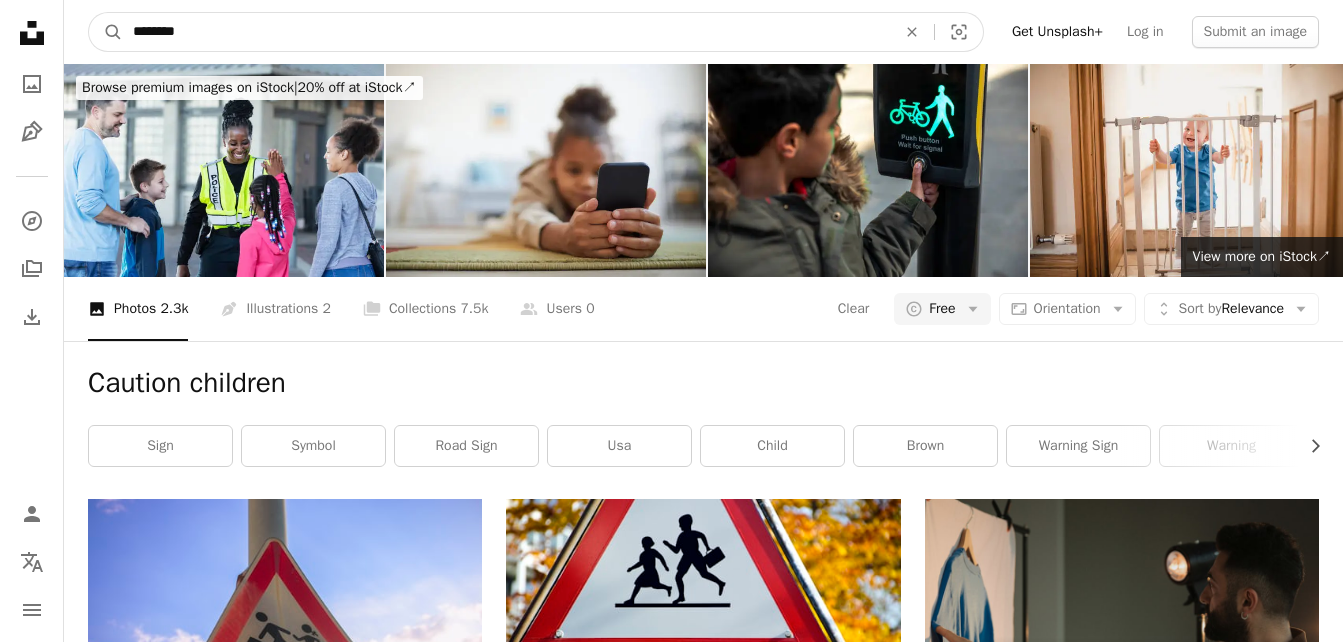 type on "********" 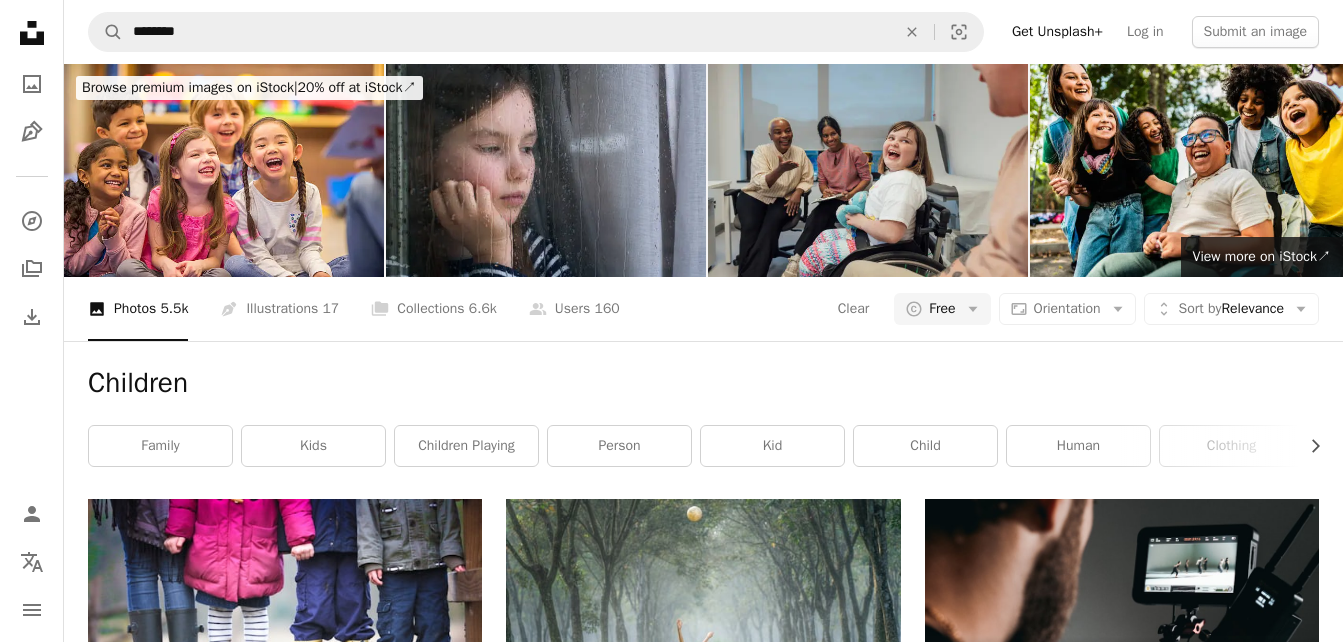scroll, scrollTop: 6201, scrollLeft: 0, axis: vertical 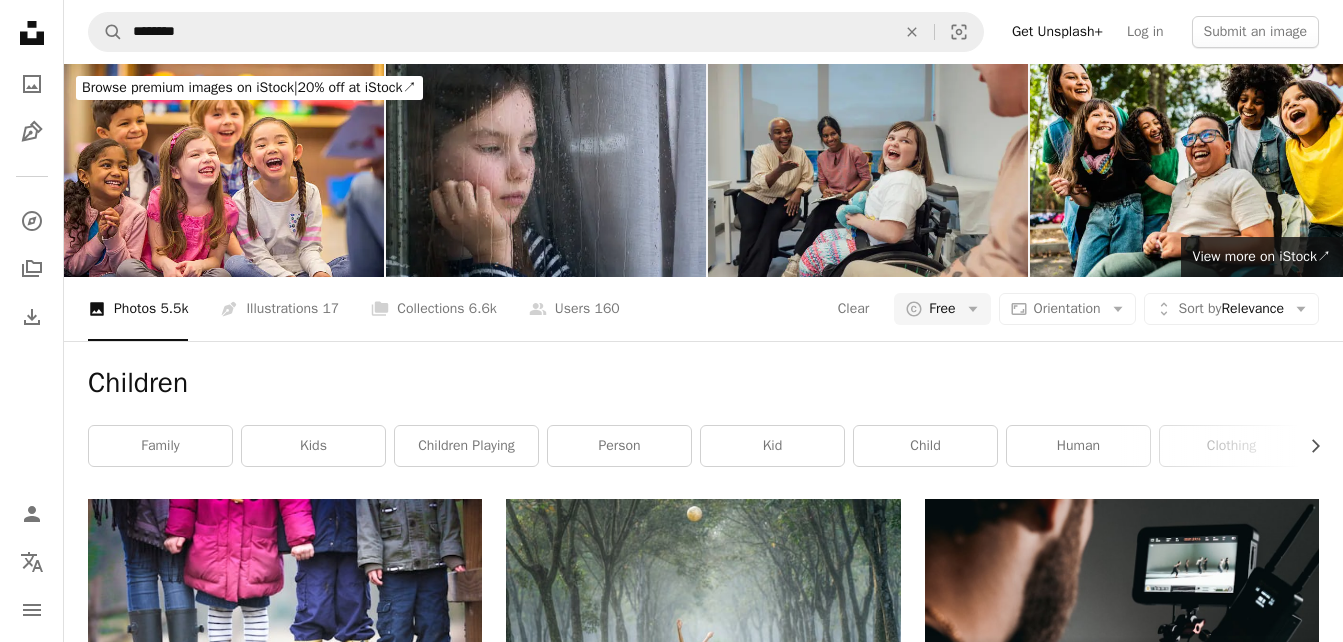 click on "Browse premium images on iStock  |  20% off at iStock  ↗ Browse premium images on iStock 20% off at iStock  ↗" at bounding box center (249, 88) 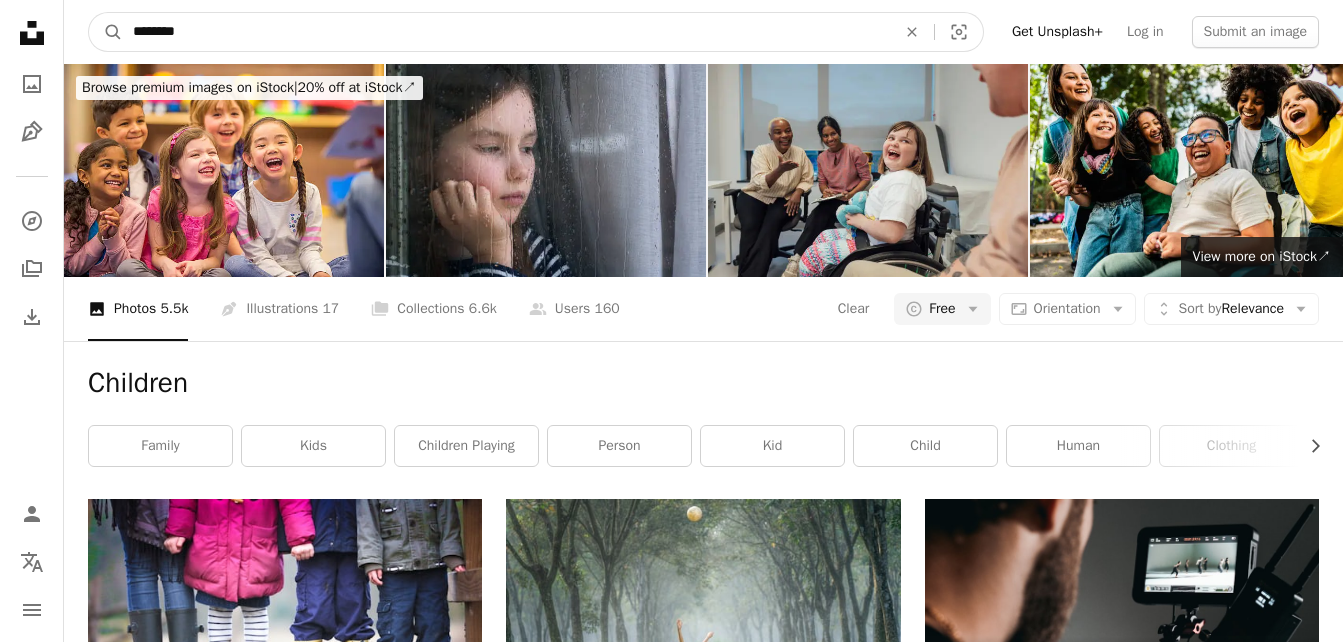 click on "********" at bounding box center [506, 32] 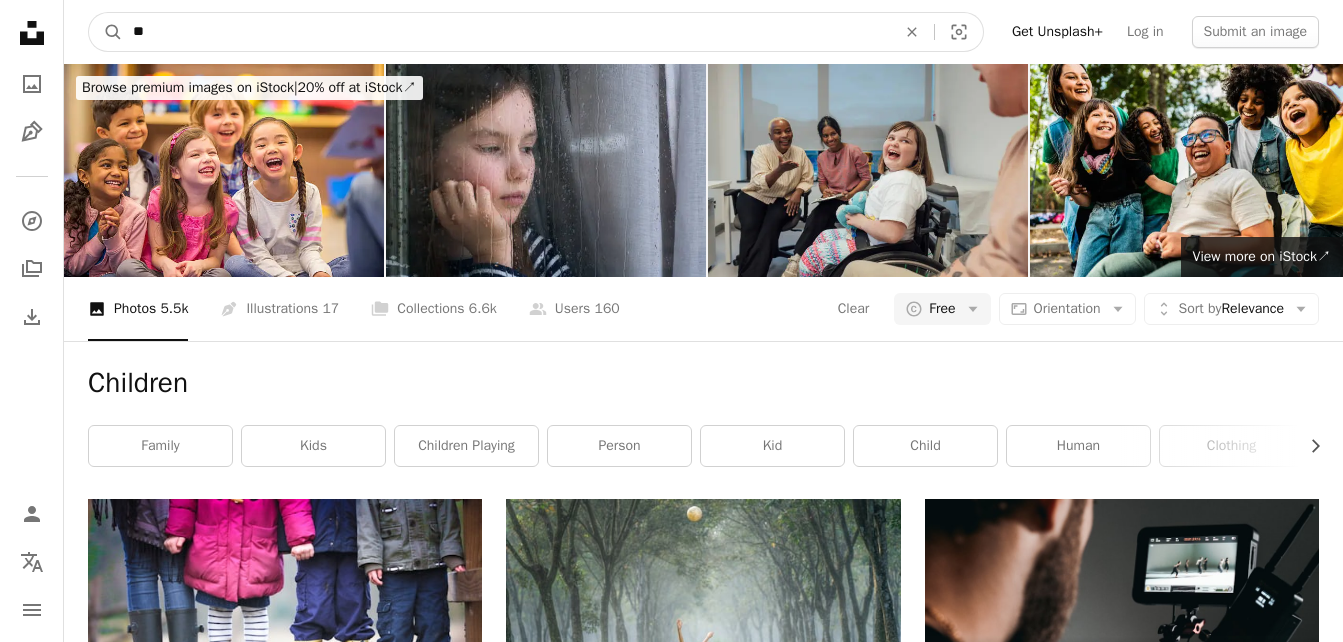 type on "*" 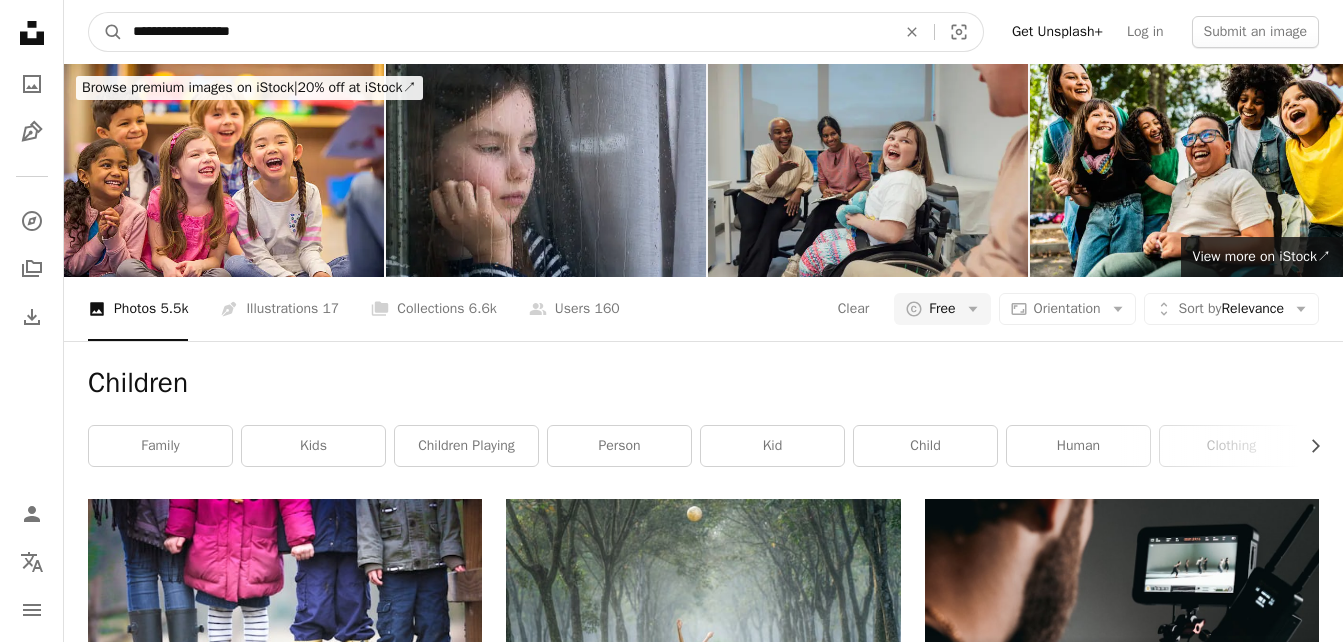 type on "**********" 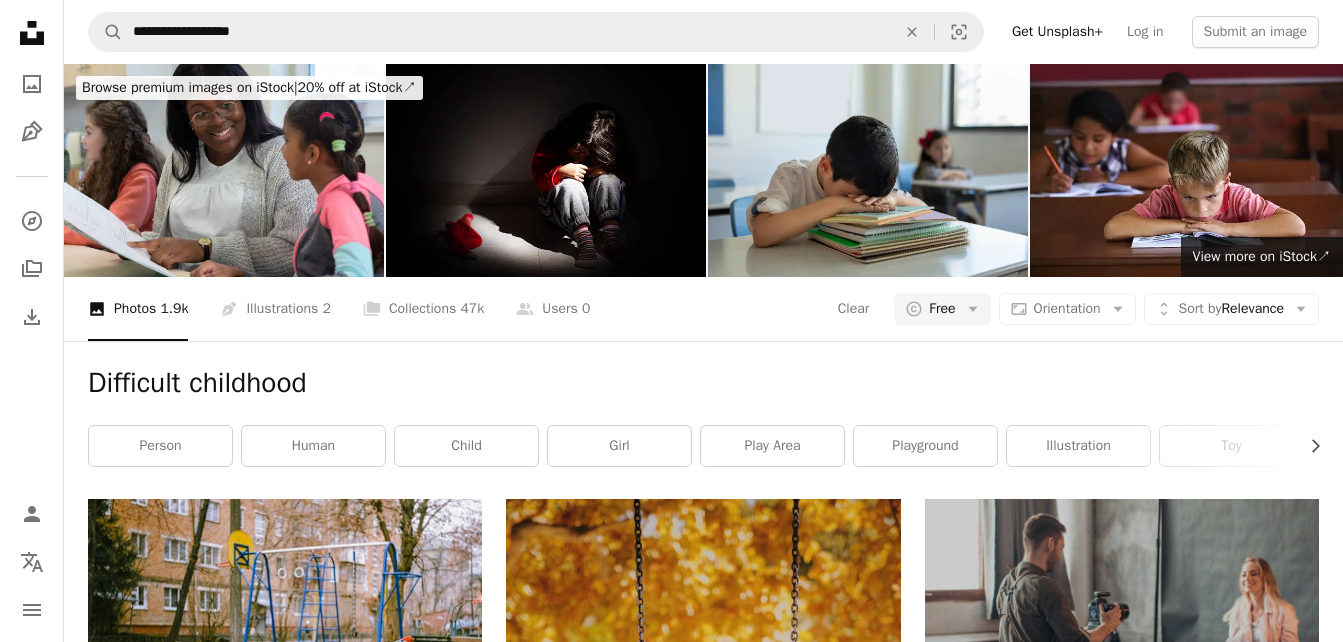 scroll, scrollTop: 561, scrollLeft: 0, axis: vertical 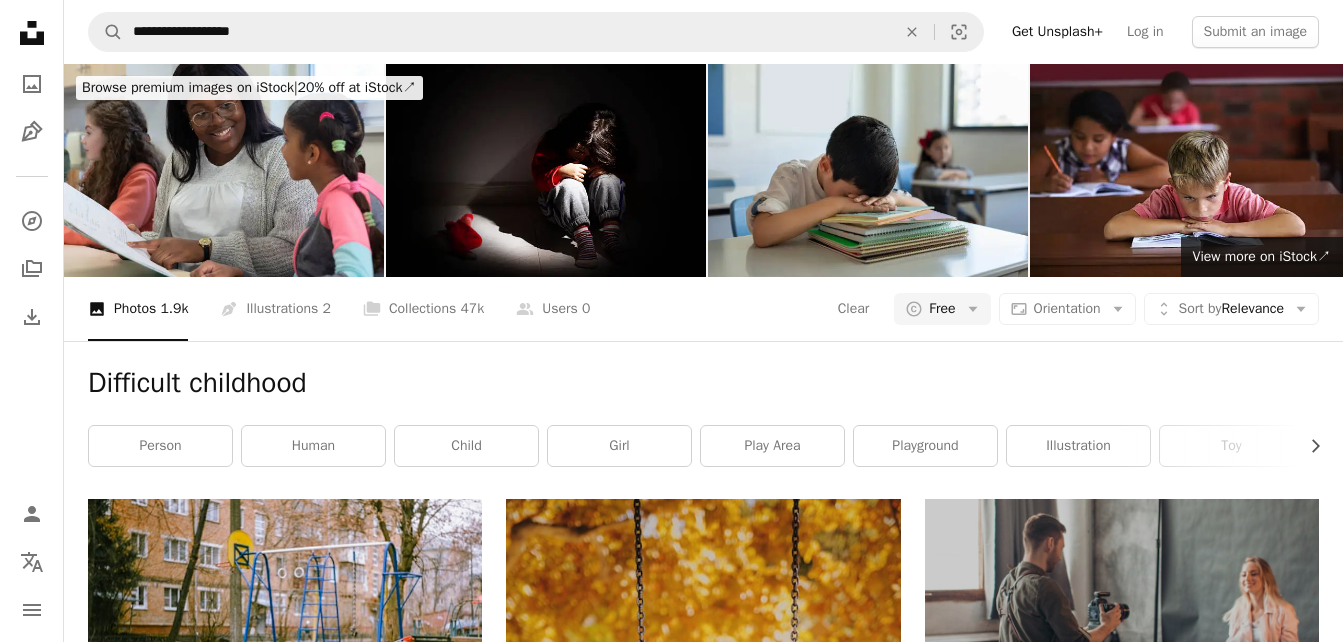 click on "Load more" at bounding box center (703, 4340) 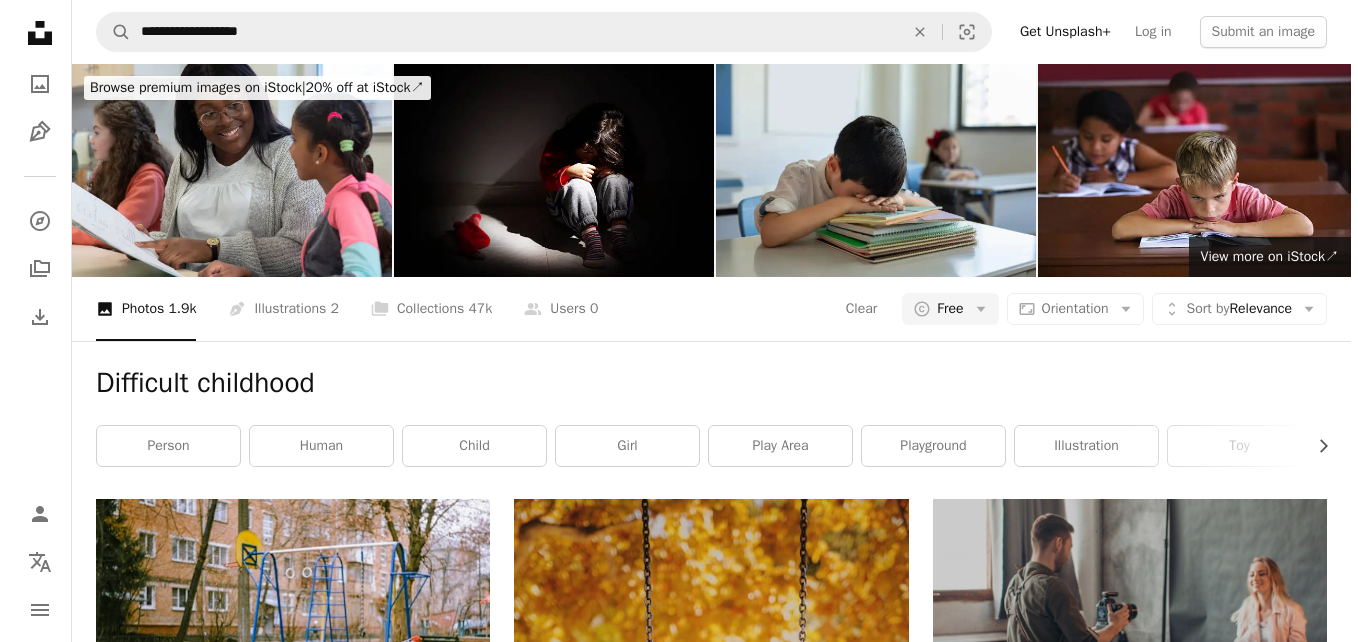 scroll, scrollTop: 8624, scrollLeft: 0, axis: vertical 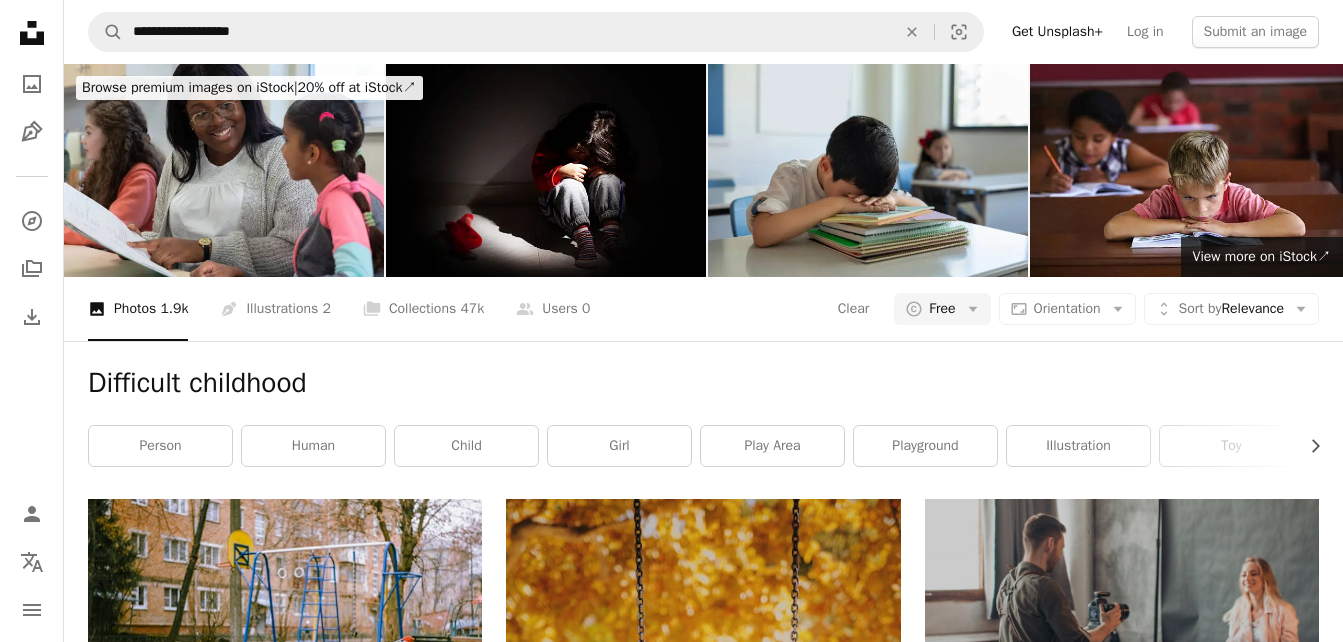 click at bounding box center [703, 8796] 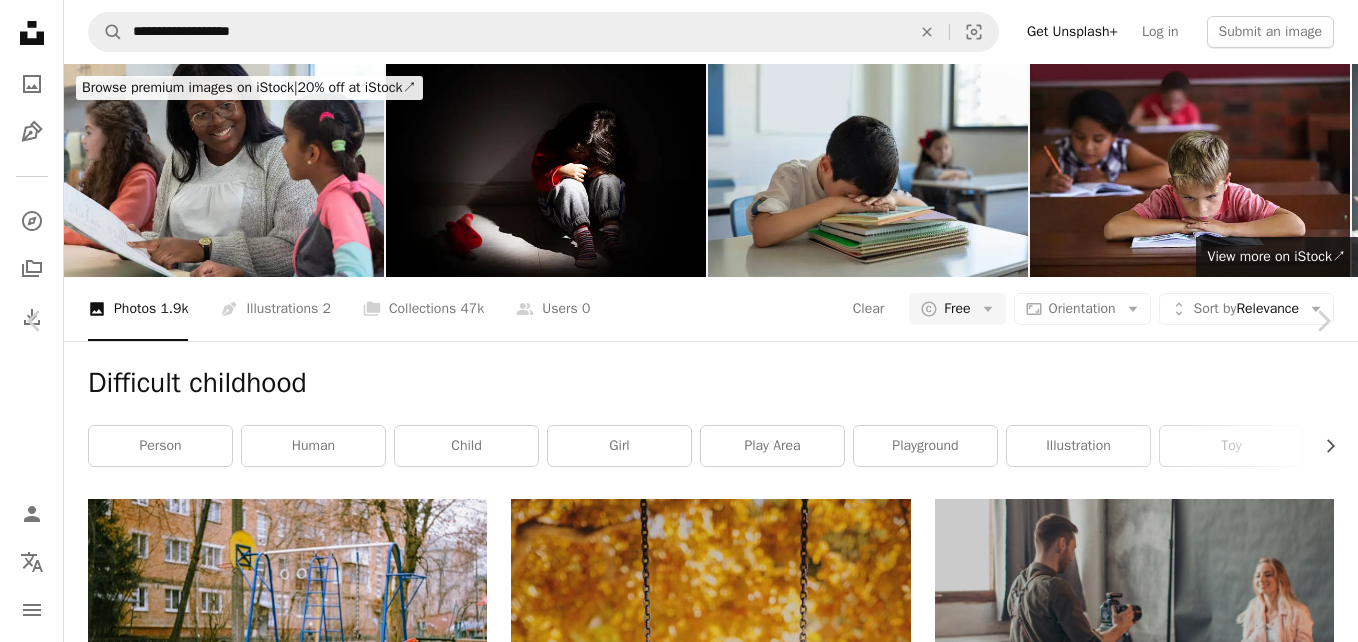 click on "Download free" at bounding box center (1159, 13036) 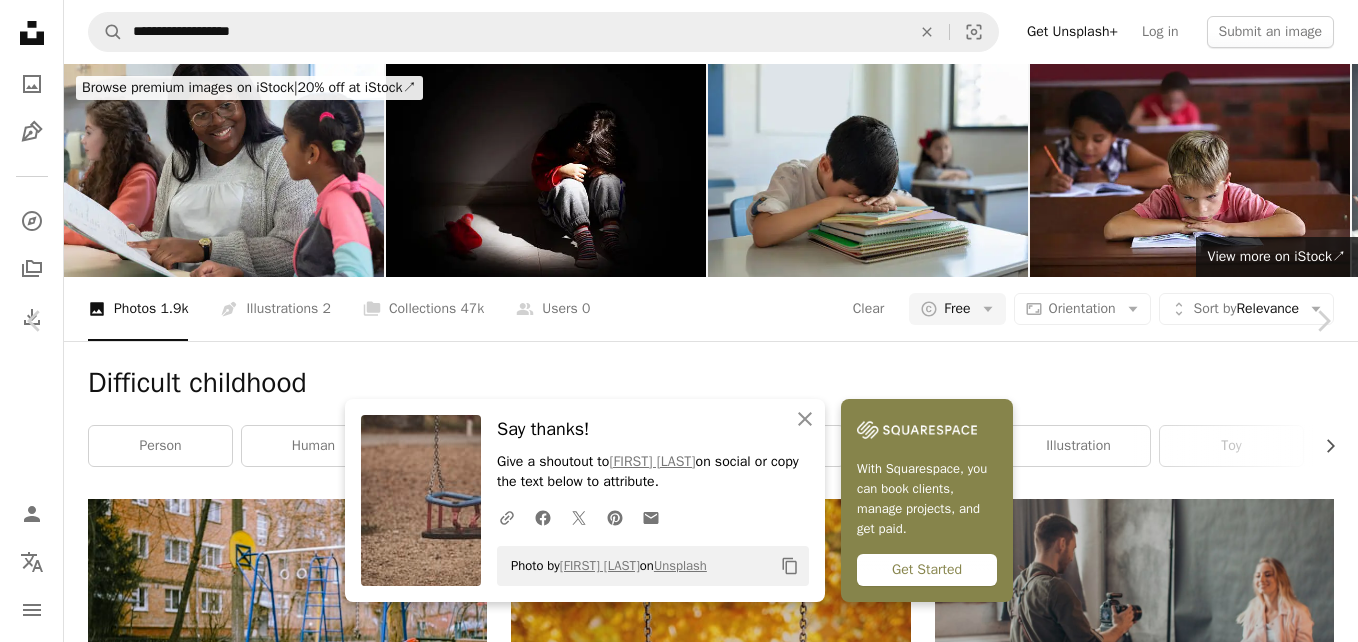click on "Zoom in" at bounding box center (671, 13367) 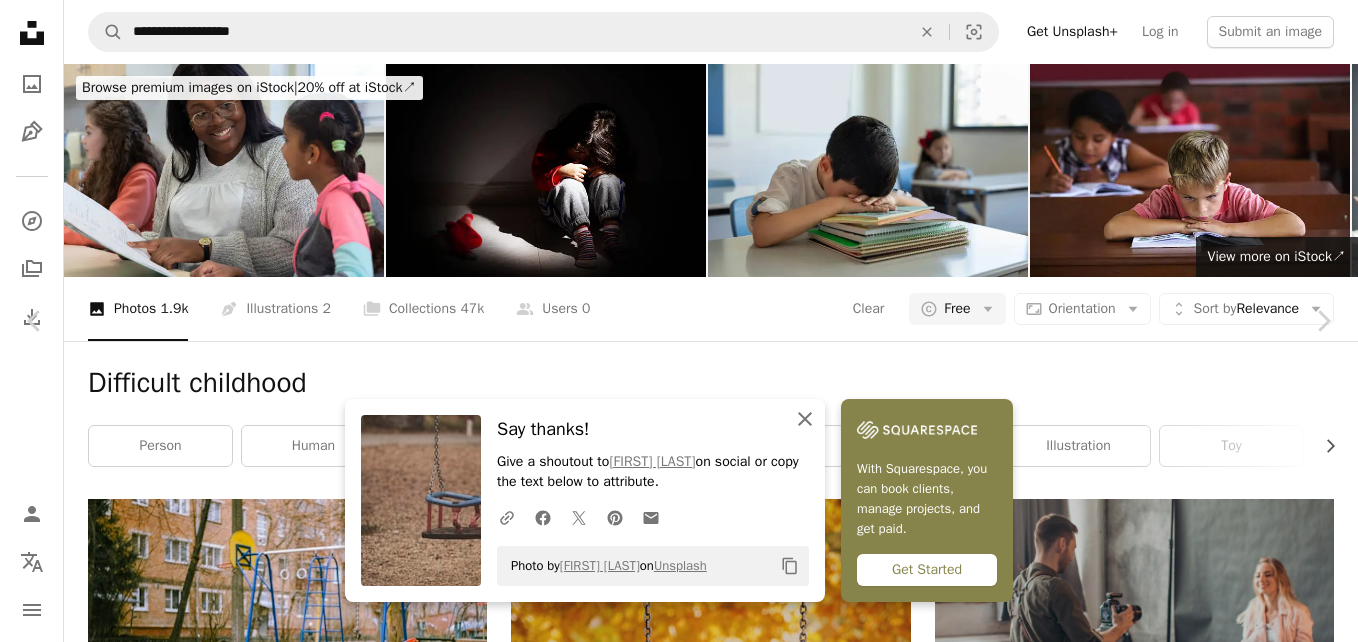 click 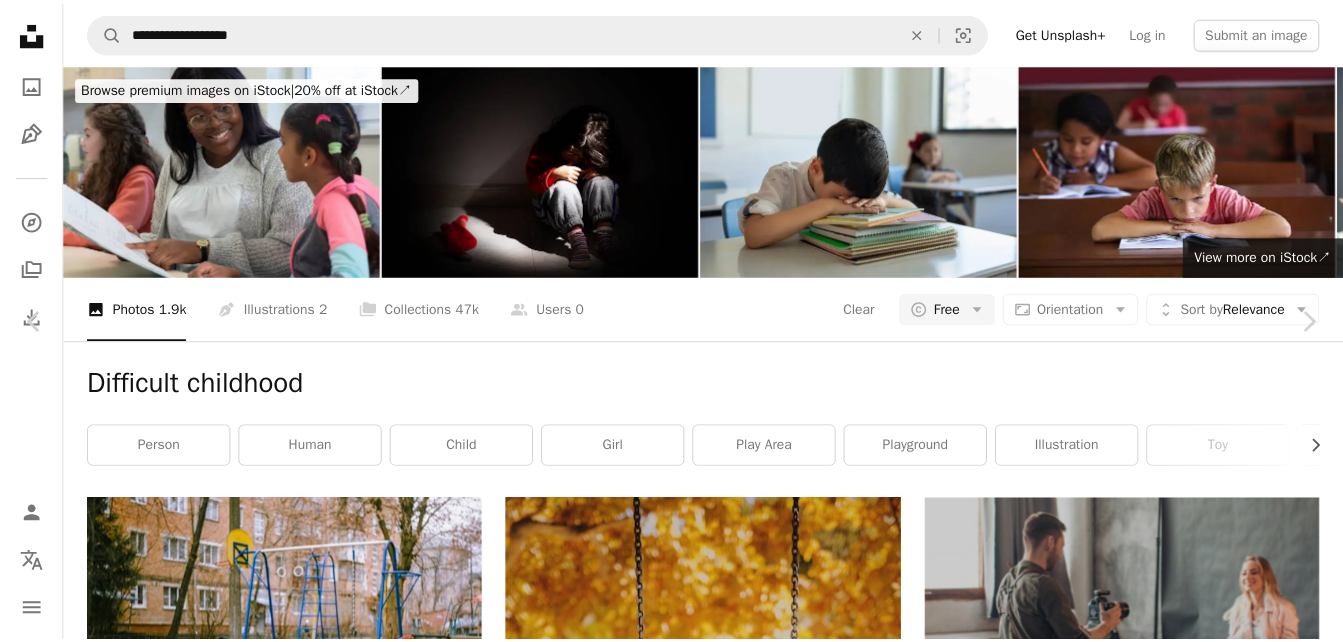 scroll, scrollTop: 352, scrollLeft: 0, axis: vertical 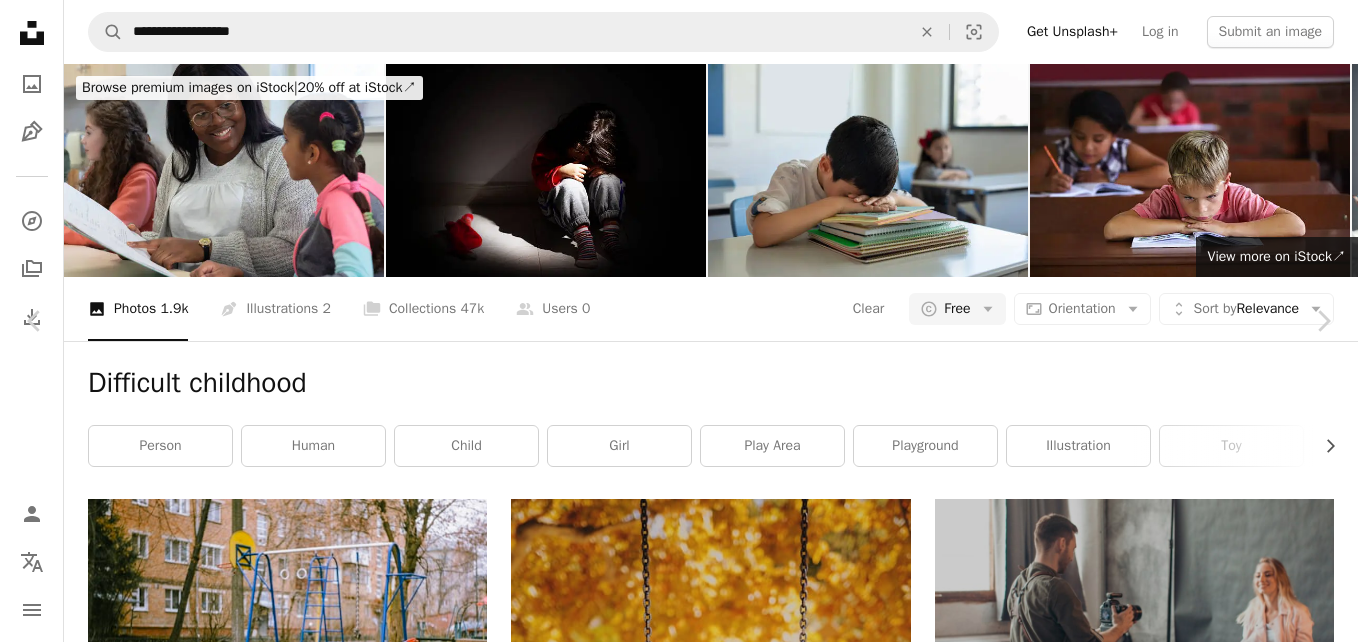 click on "An X shape" at bounding box center (20, 20) 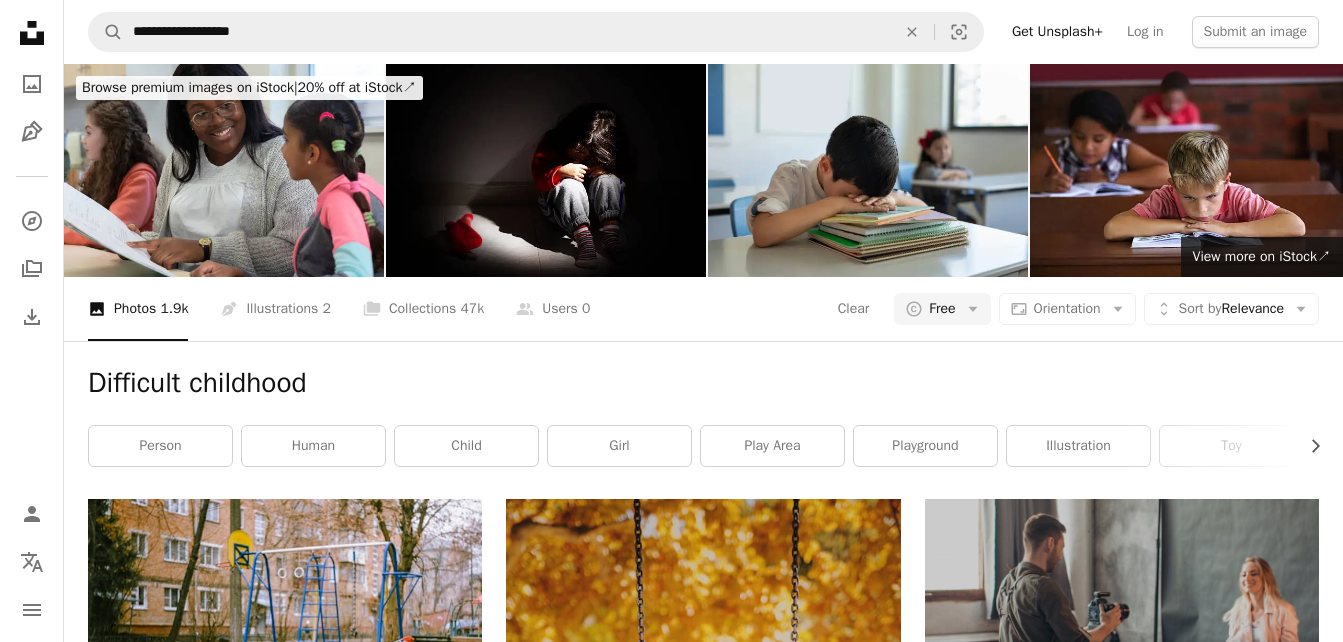 scroll, scrollTop: 0, scrollLeft: 0, axis: both 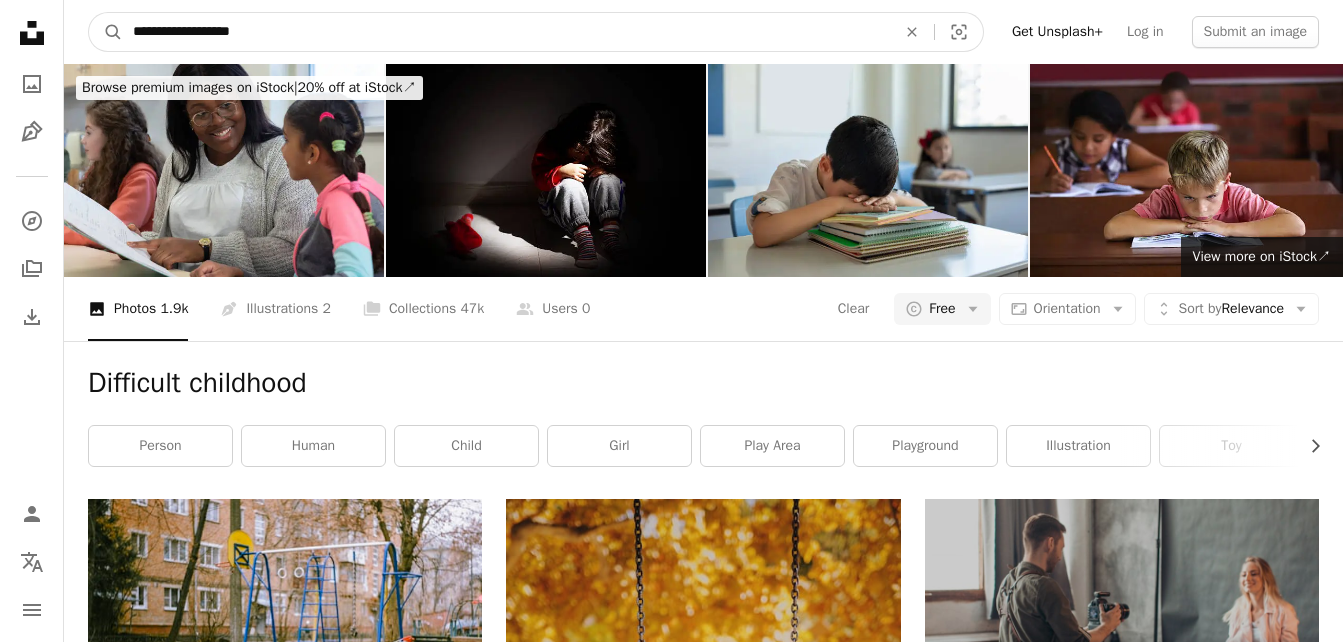 drag, startPoint x: 304, startPoint y: 22, endPoint x: -4, endPoint y: -3, distance: 309.01294 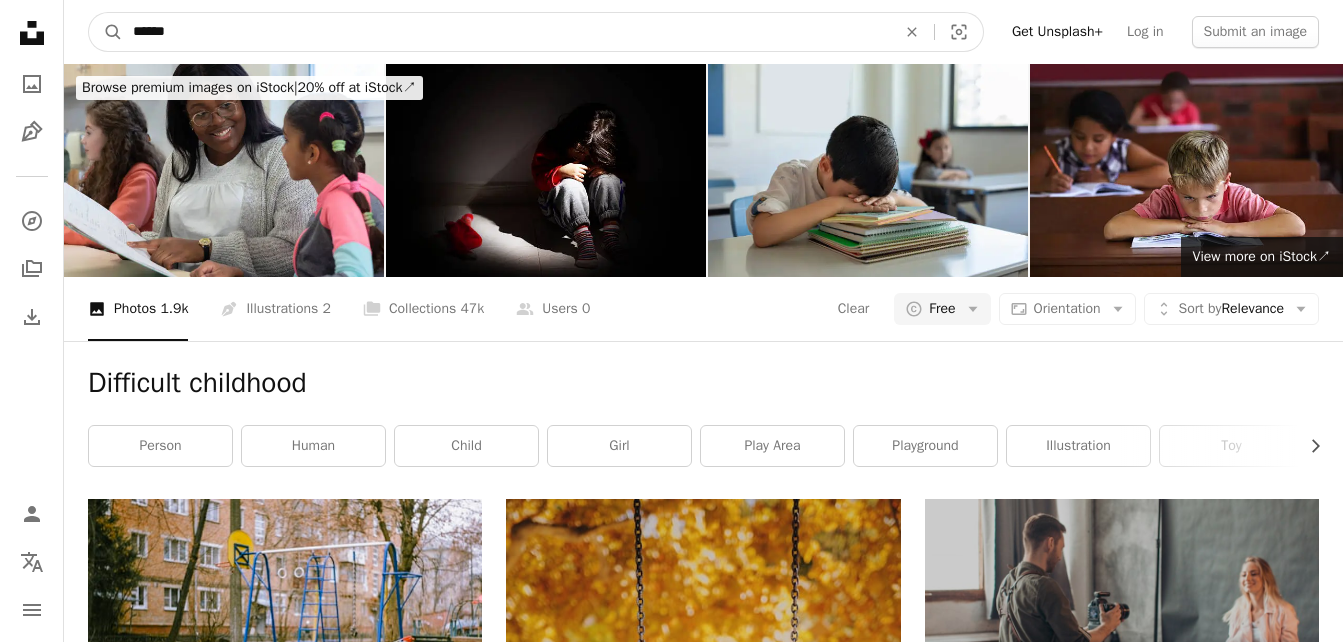 type on "******" 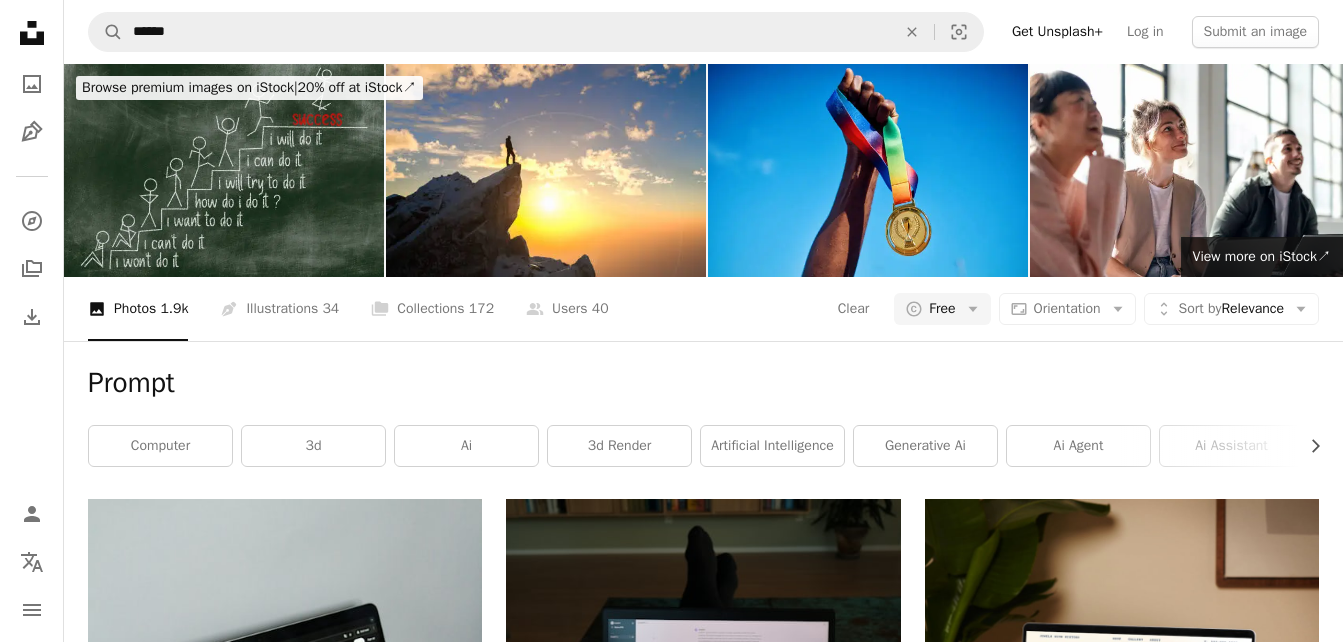 scroll, scrollTop: 0, scrollLeft: 0, axis: both 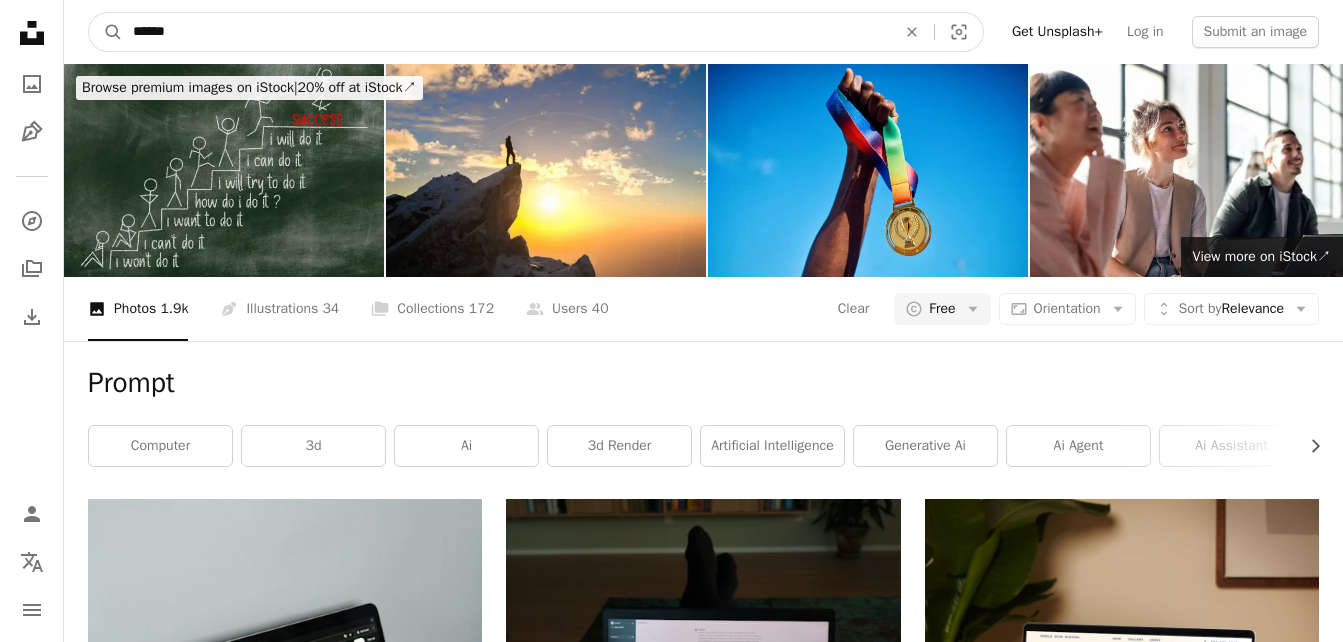 click on "******" at bounding box center [506, 32] 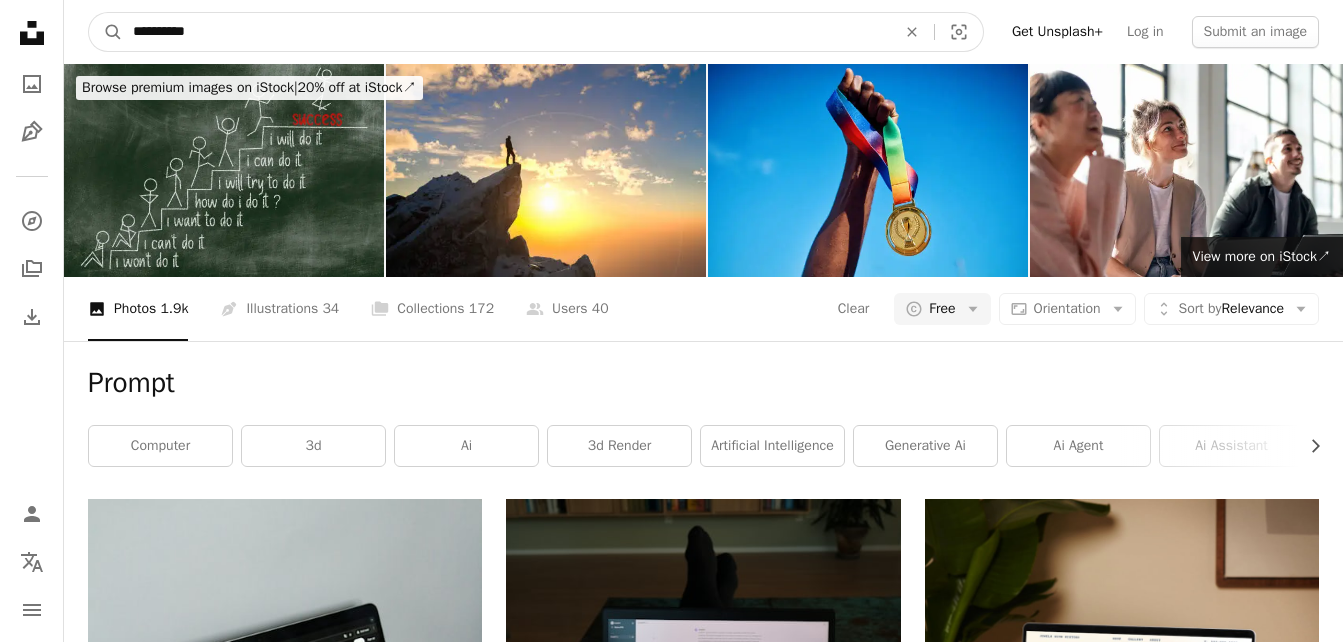 type on "**********" 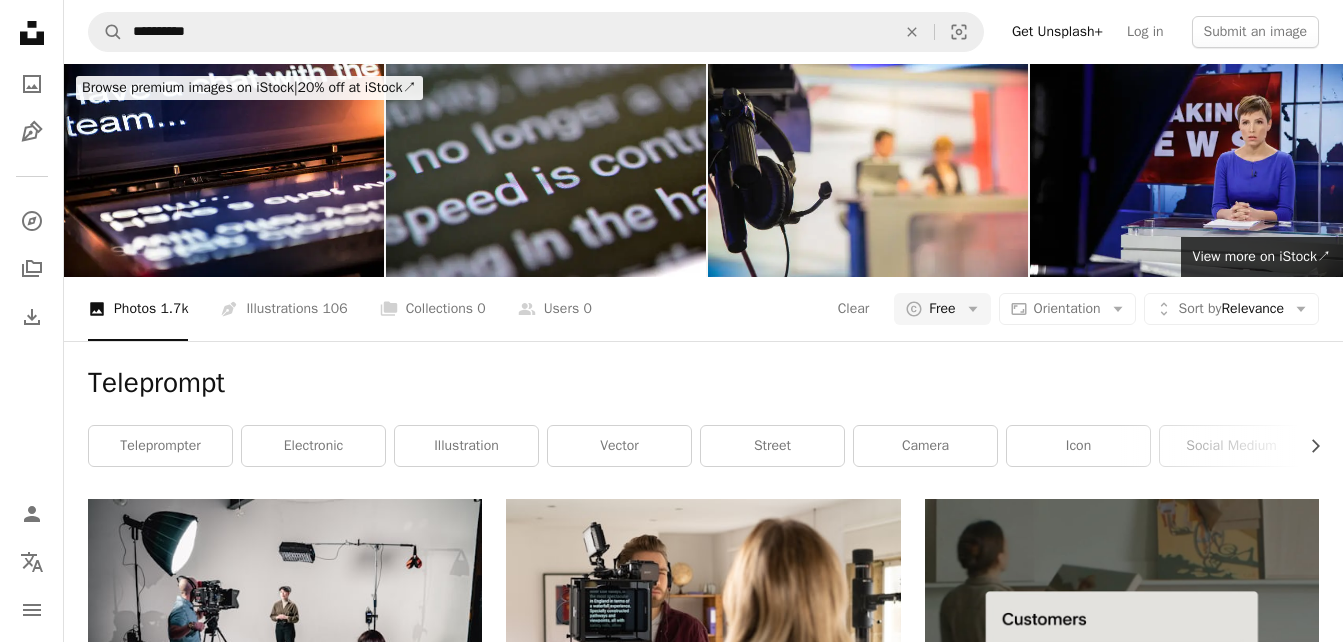 scroll, scrollTop: 2987, scrollLeft: 0, axis: vertical 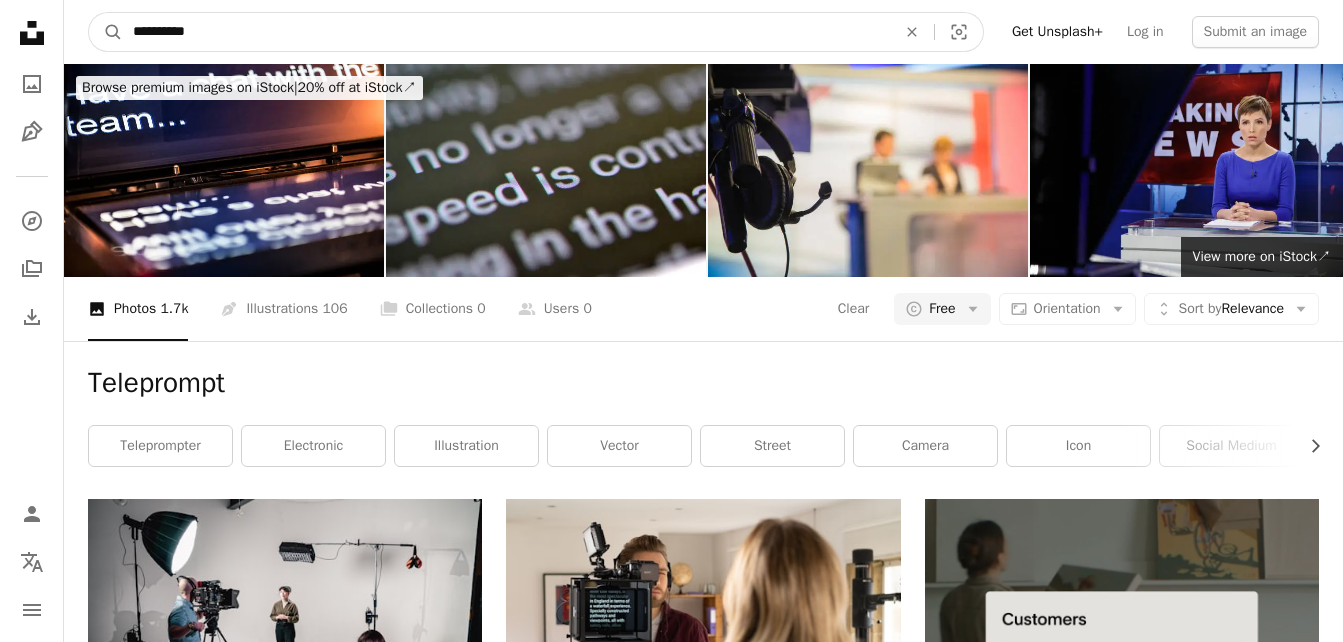click on "**********" at bounding box center (506, 32) 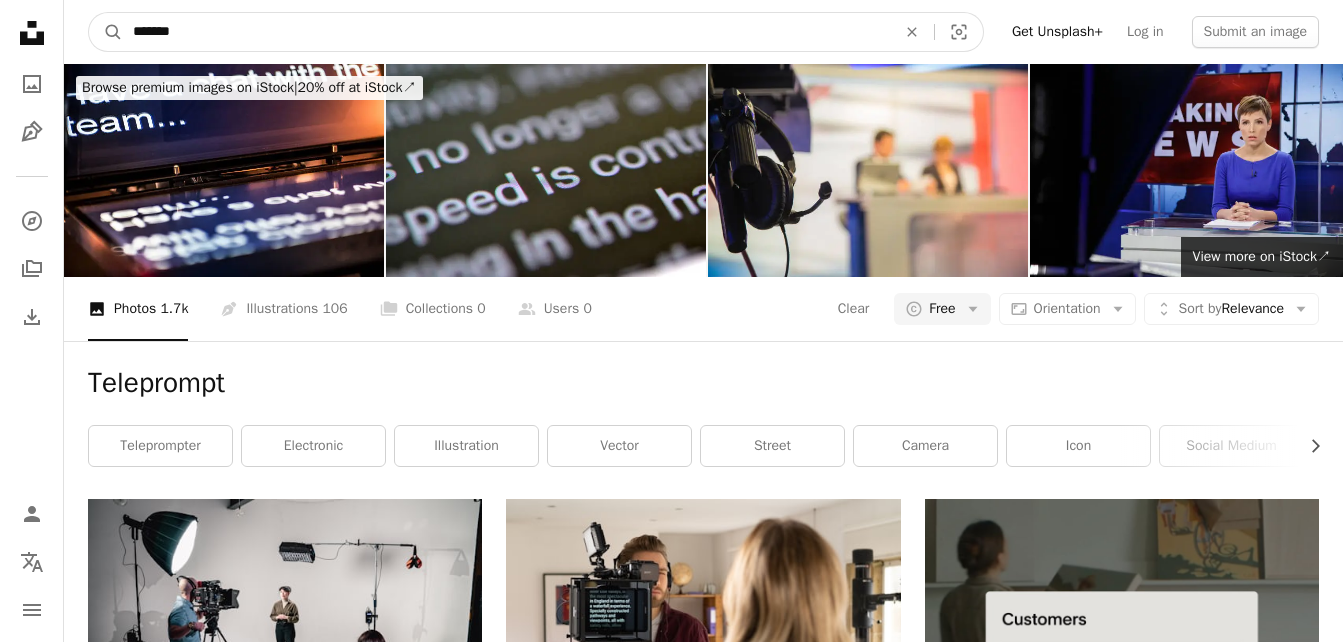 type on "*******" 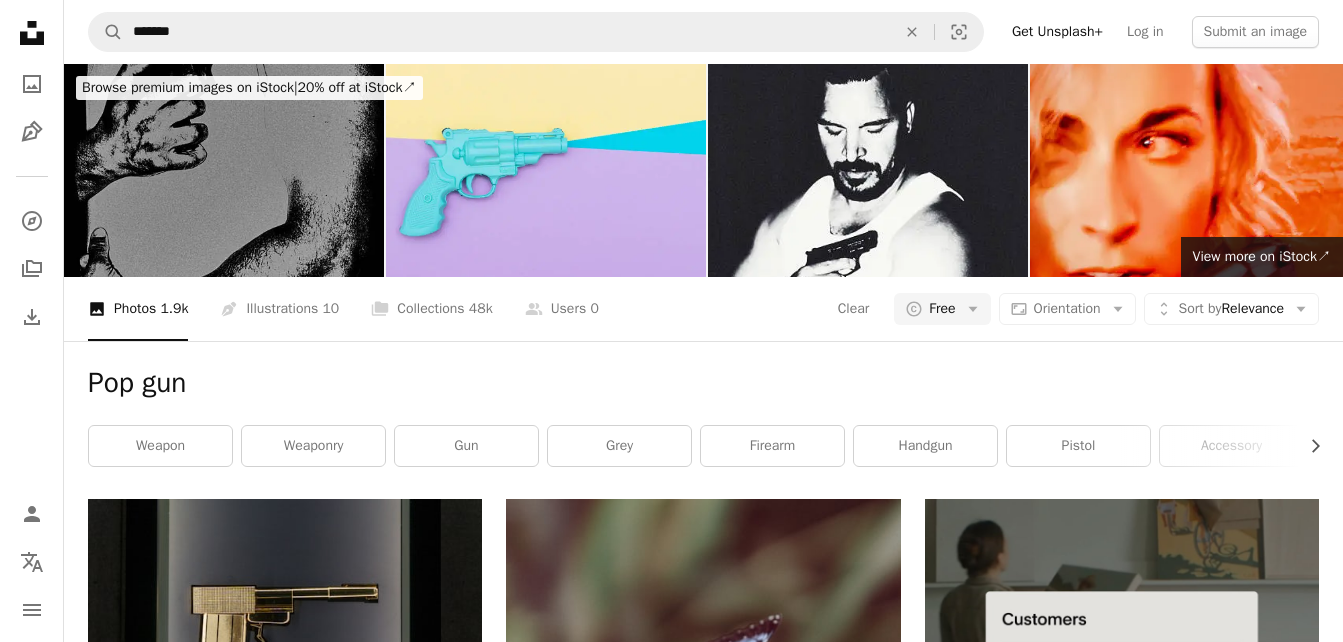 scroll, scrollTop: 0, scrollLeft: 0, axis: both 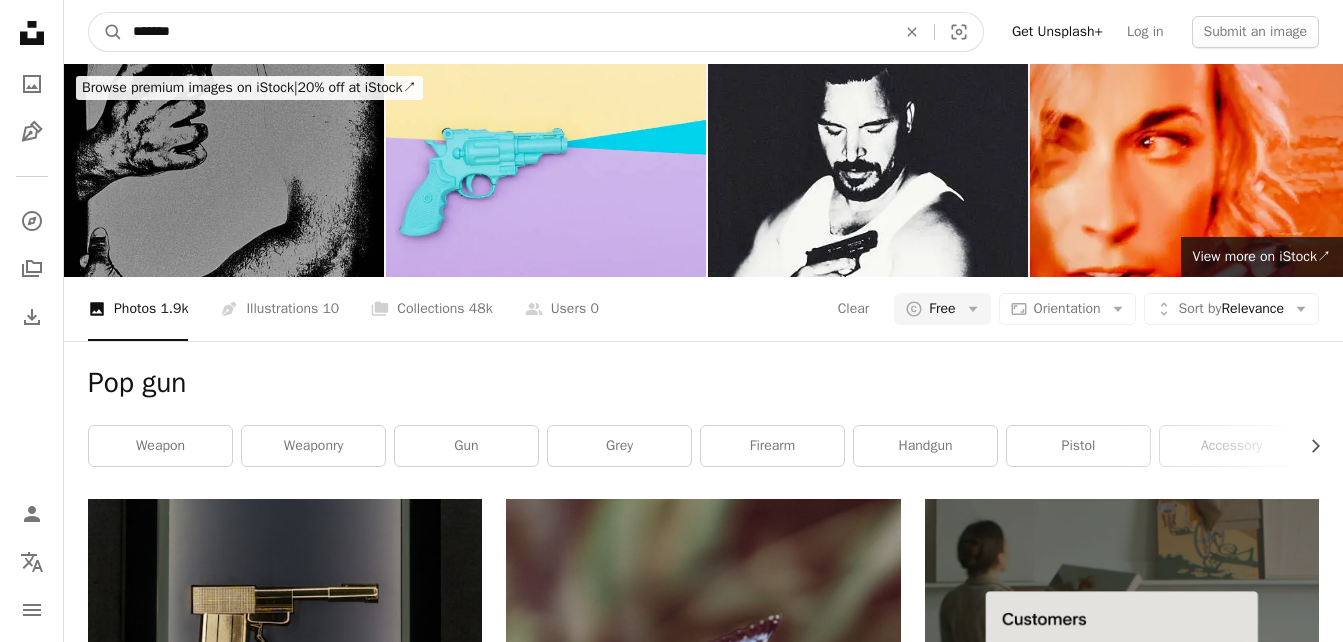 click on "*******" at bounding box center (506, 32) 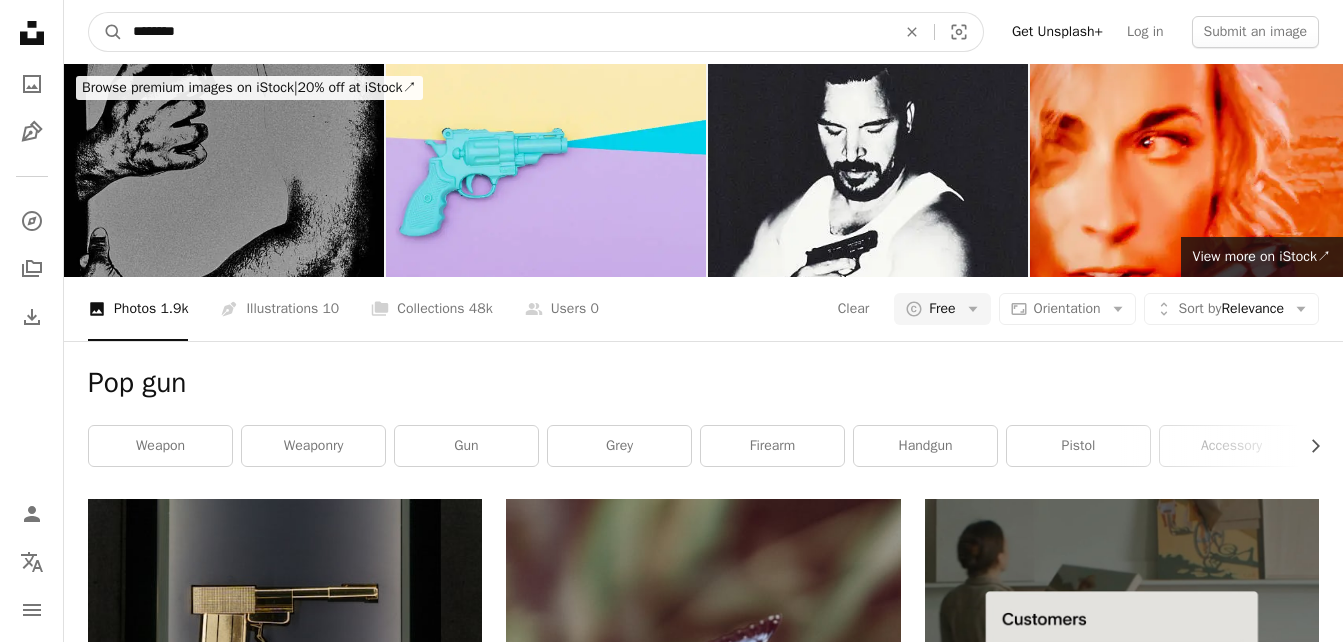 type on "********" 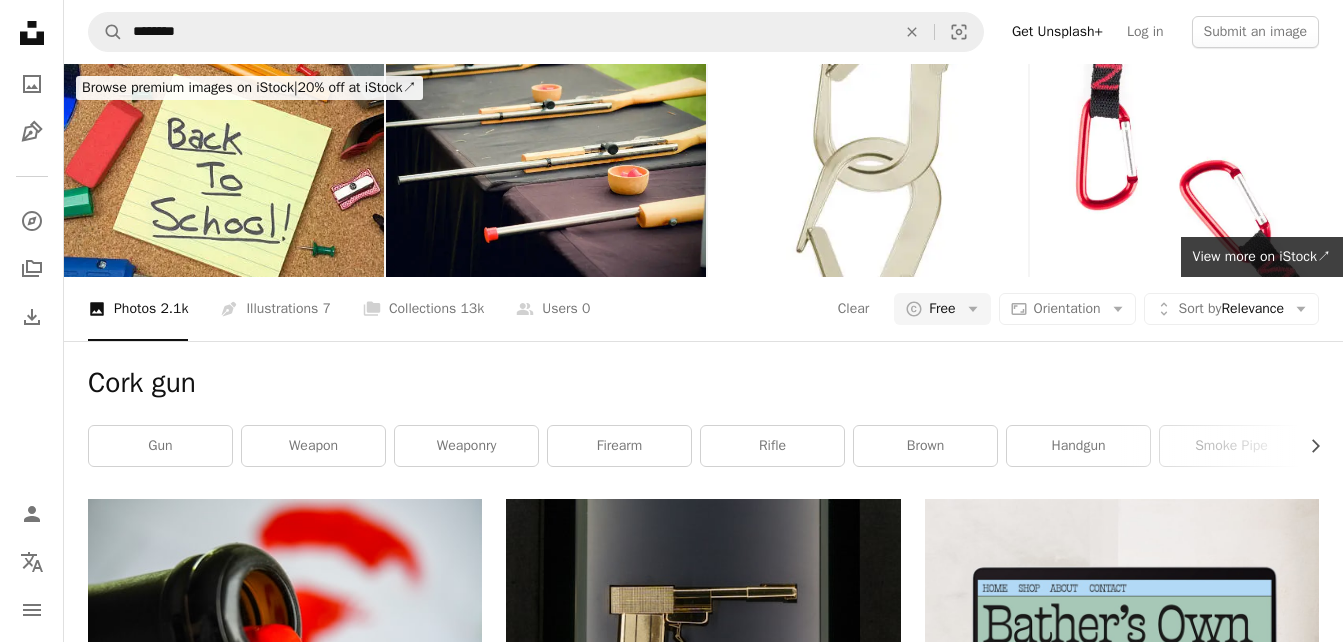 scroll, scrollTop: 1540, scrollLeft: 0, axis: vertical 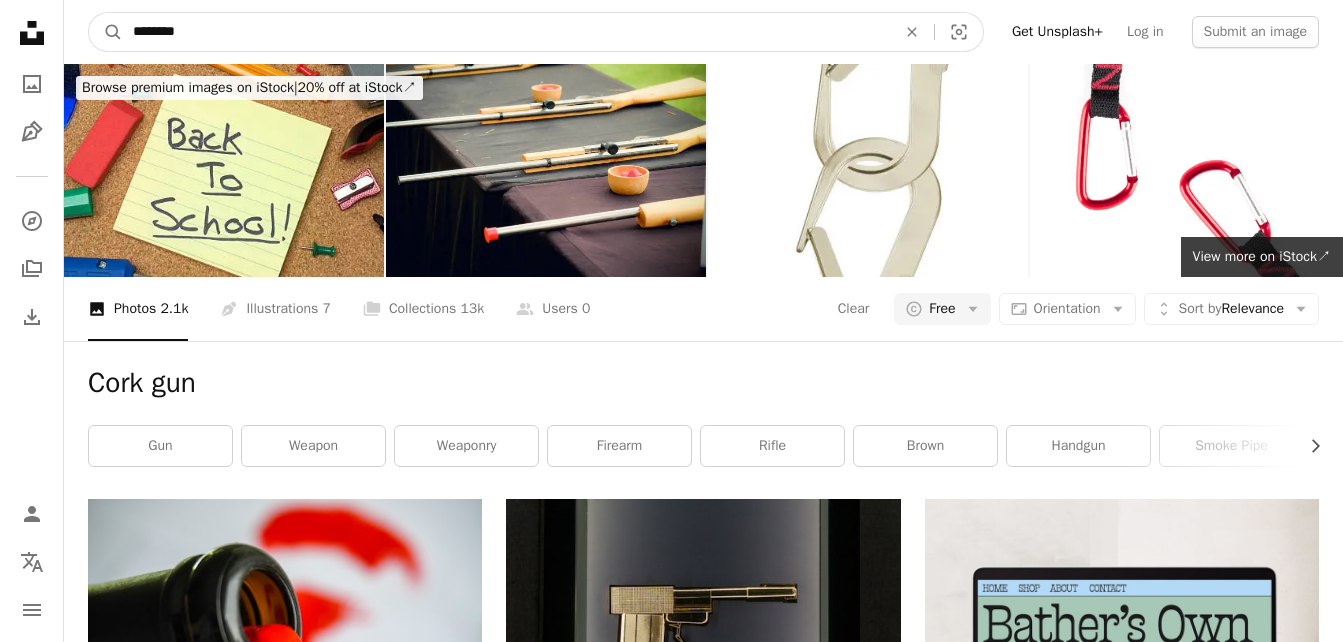 click on "********" at bounding box center [506, 32] 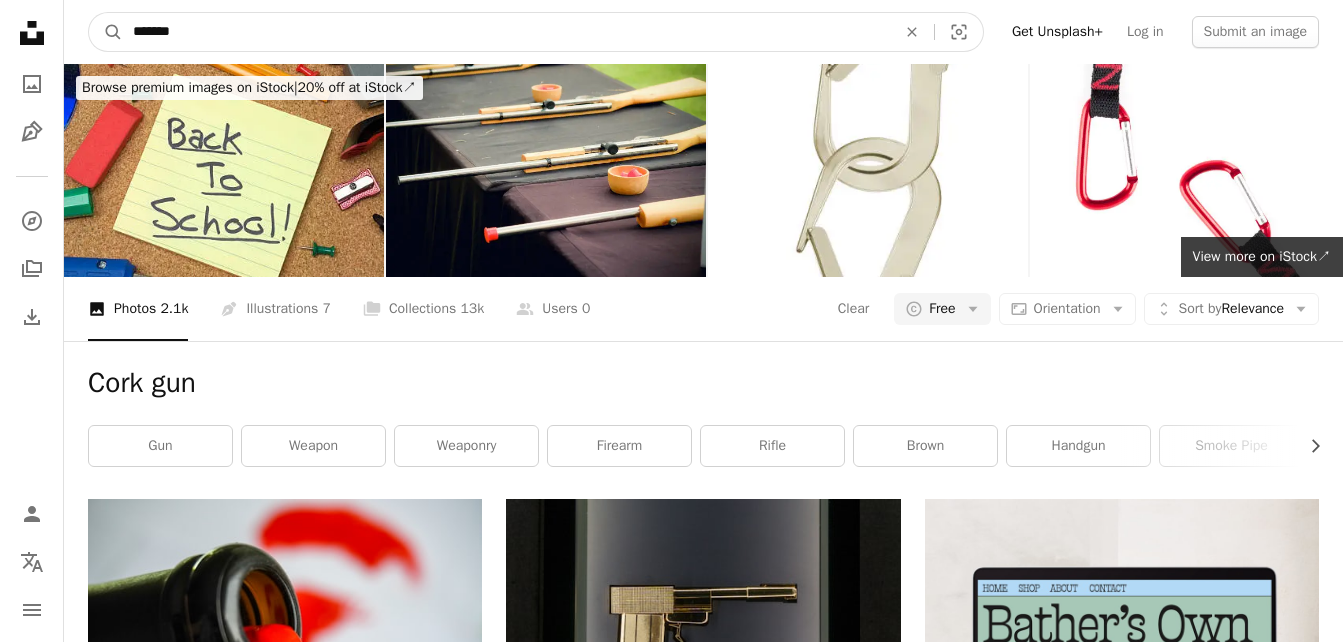 type on "*******" 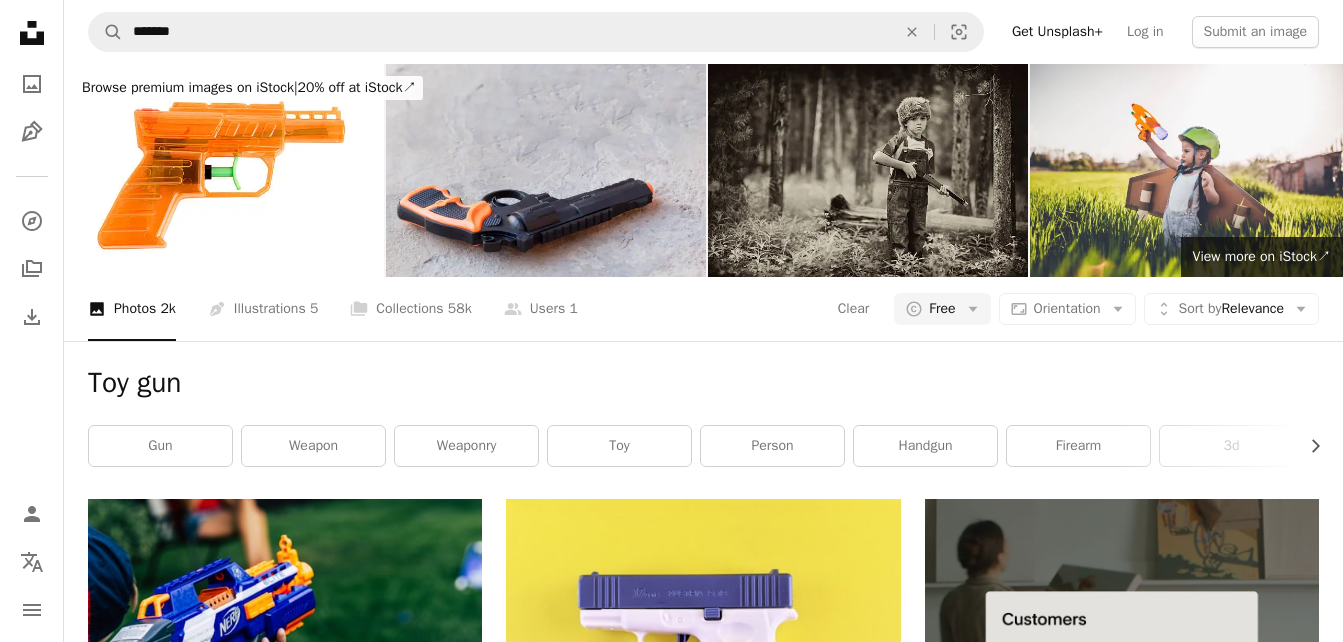 scroll, scrollTop: 2408, scrollLeft: 0, axis: vertical 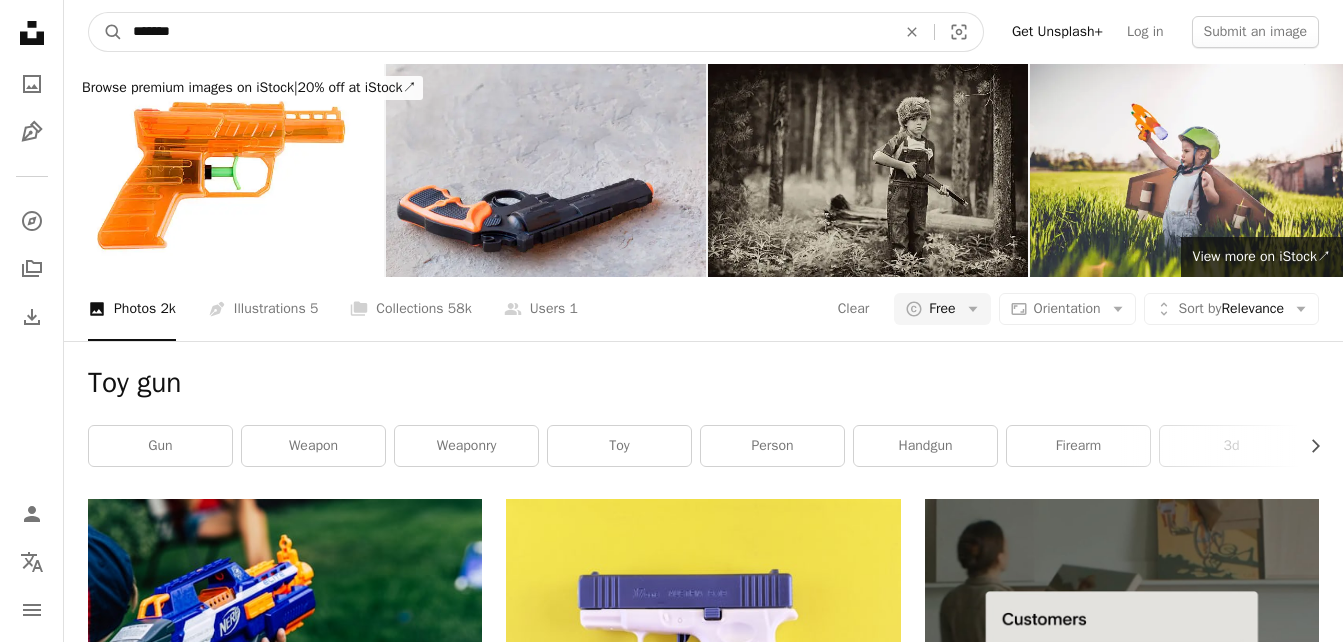 drag, startPoint x: 277, startPoint y: 35, endPoint x: 0, endPoint y: 45, distance: 277.18045 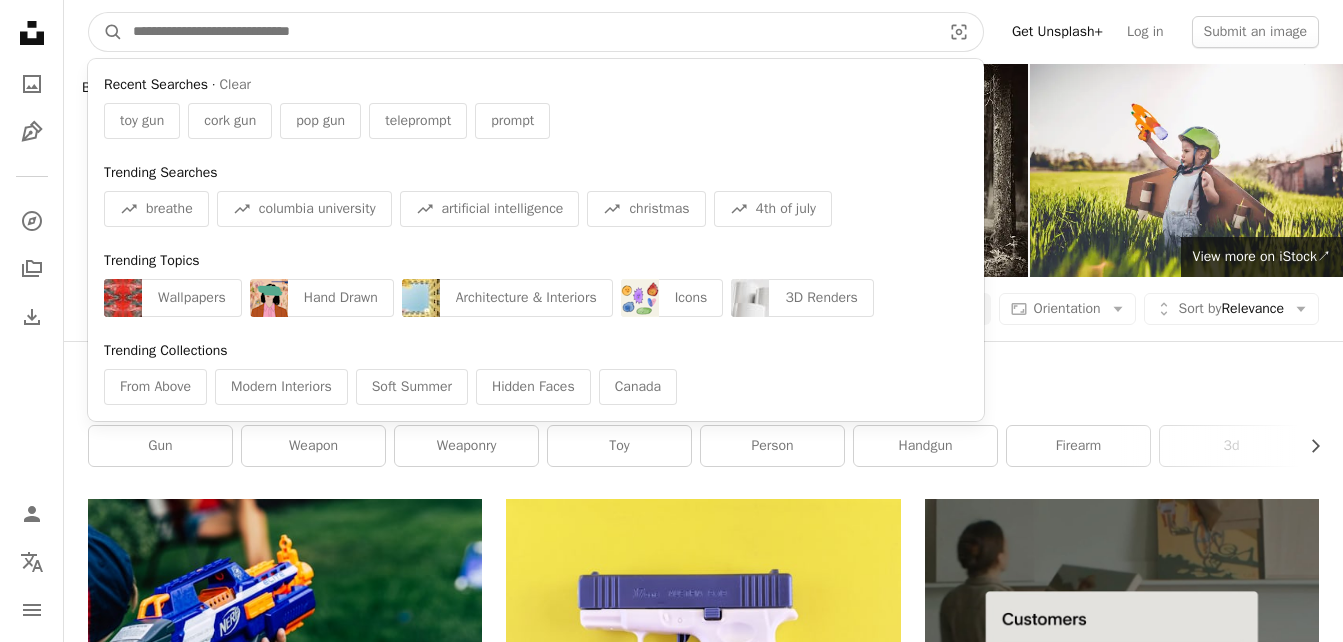 type on "*" 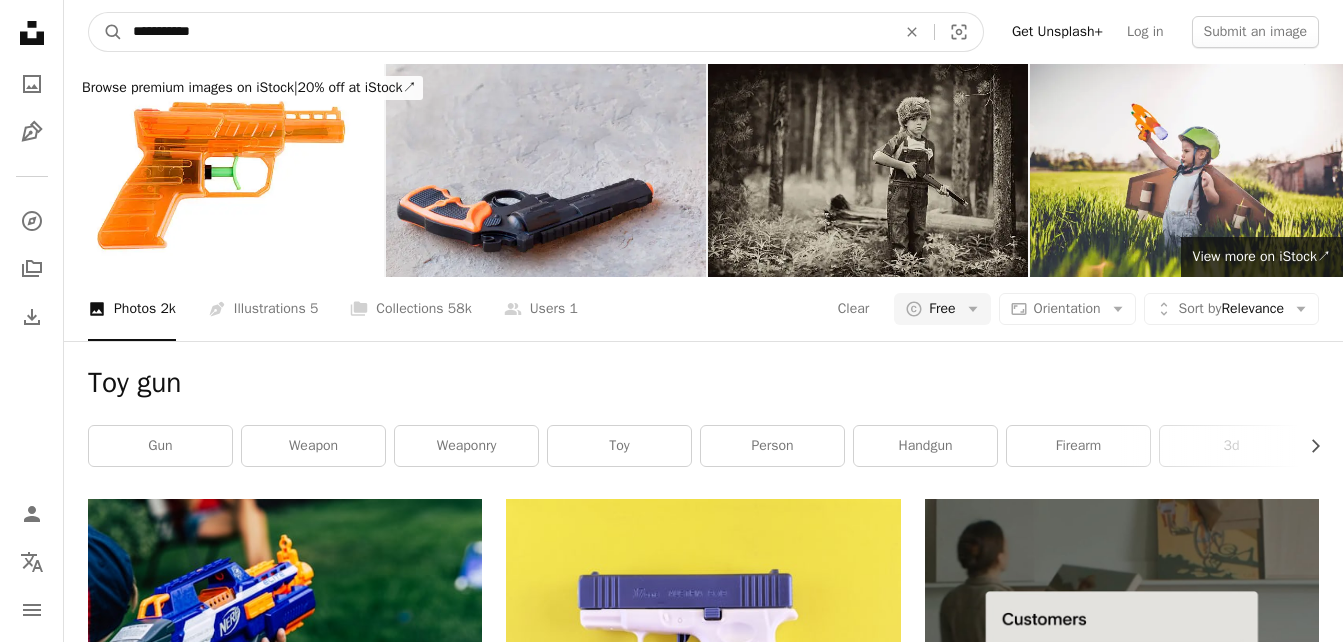 type on "**********" 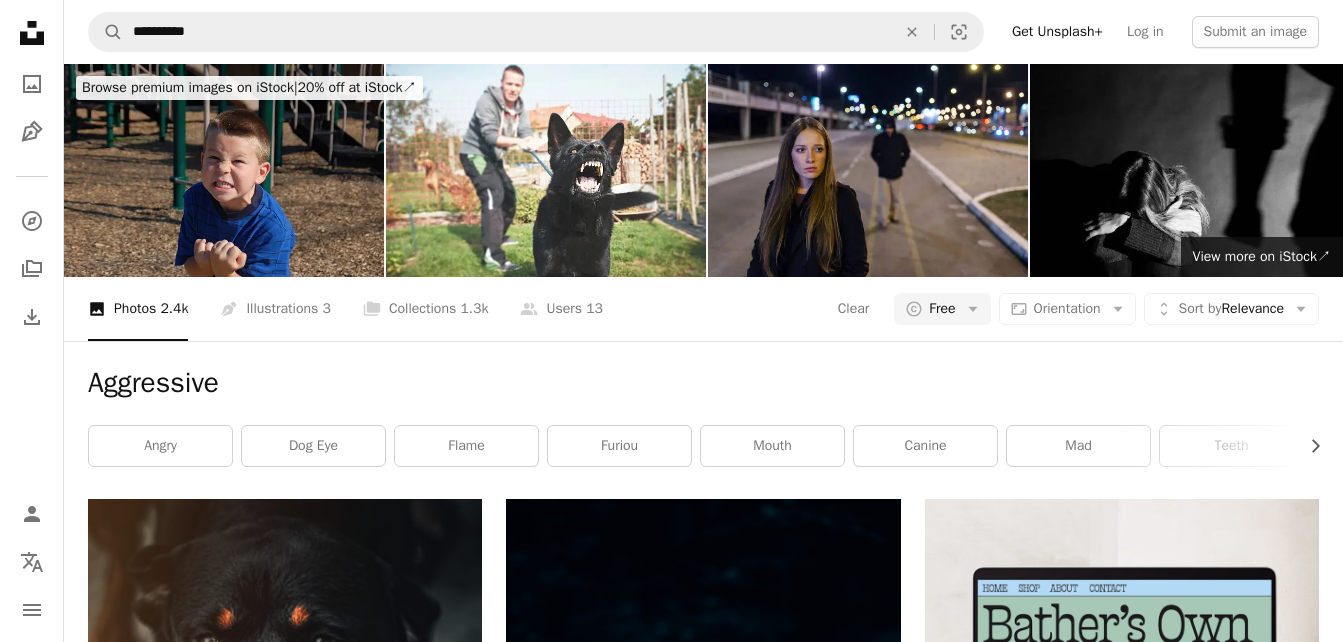 scroll, scrollTop: 0, scrollLeft: 0, axis: both 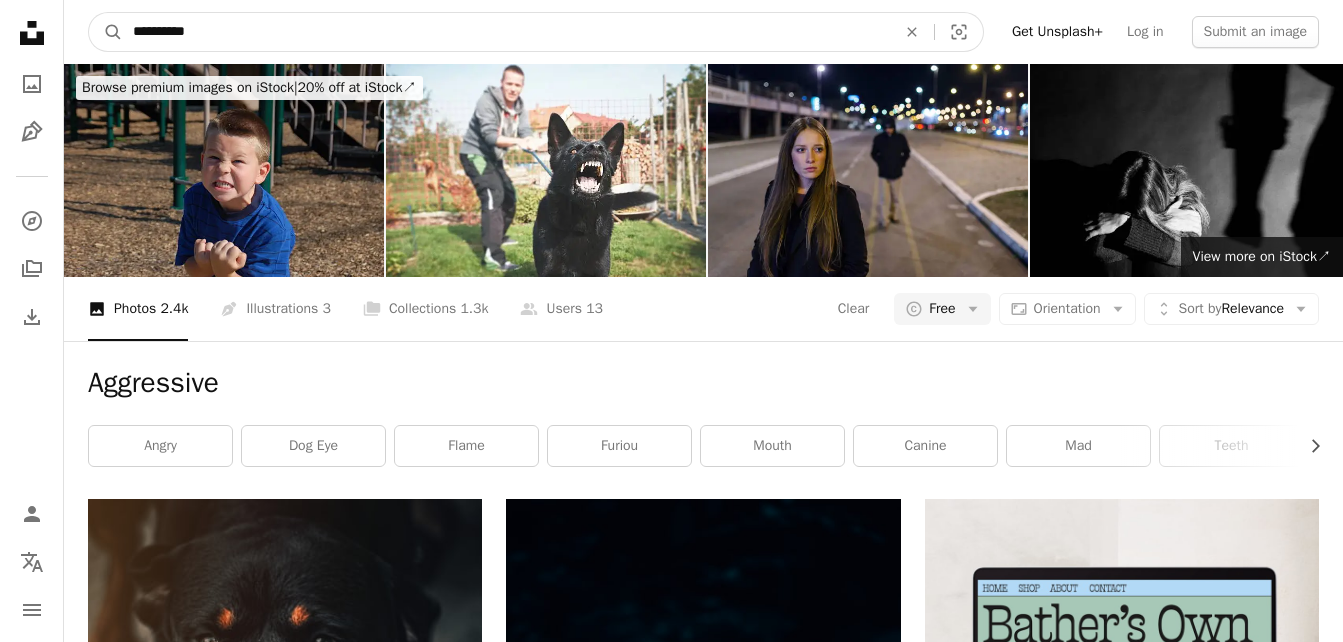 click on "**********" at bounding box center (506, 32) 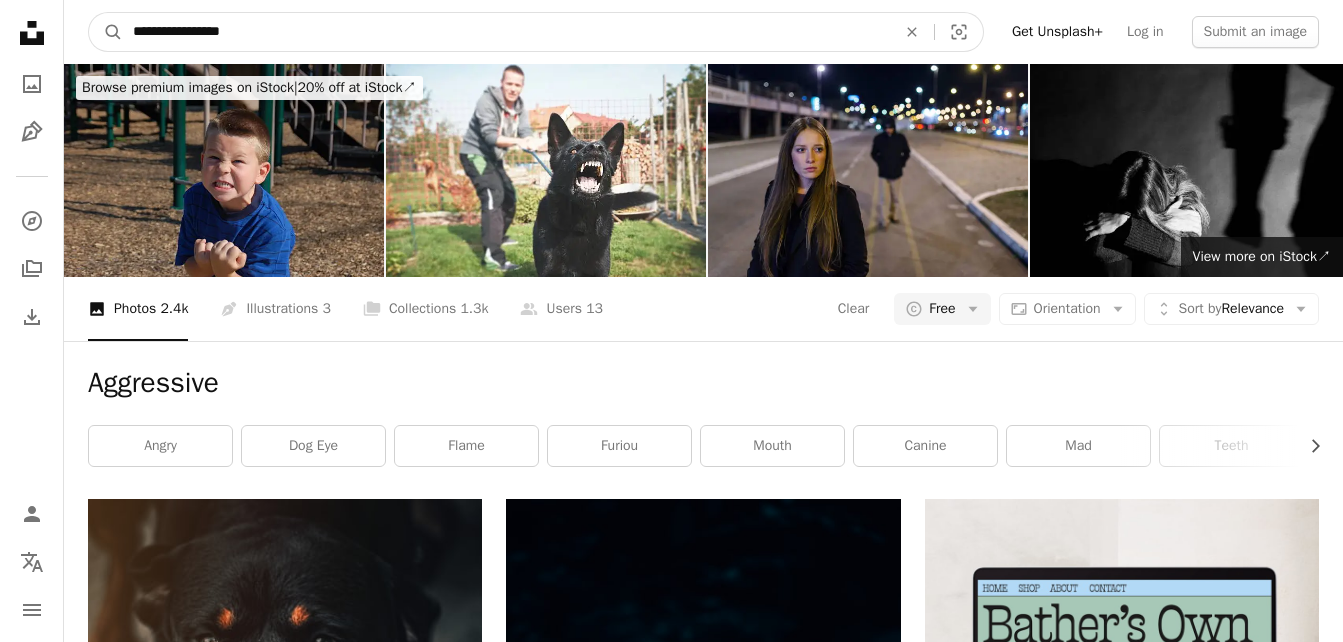 type on "**********" 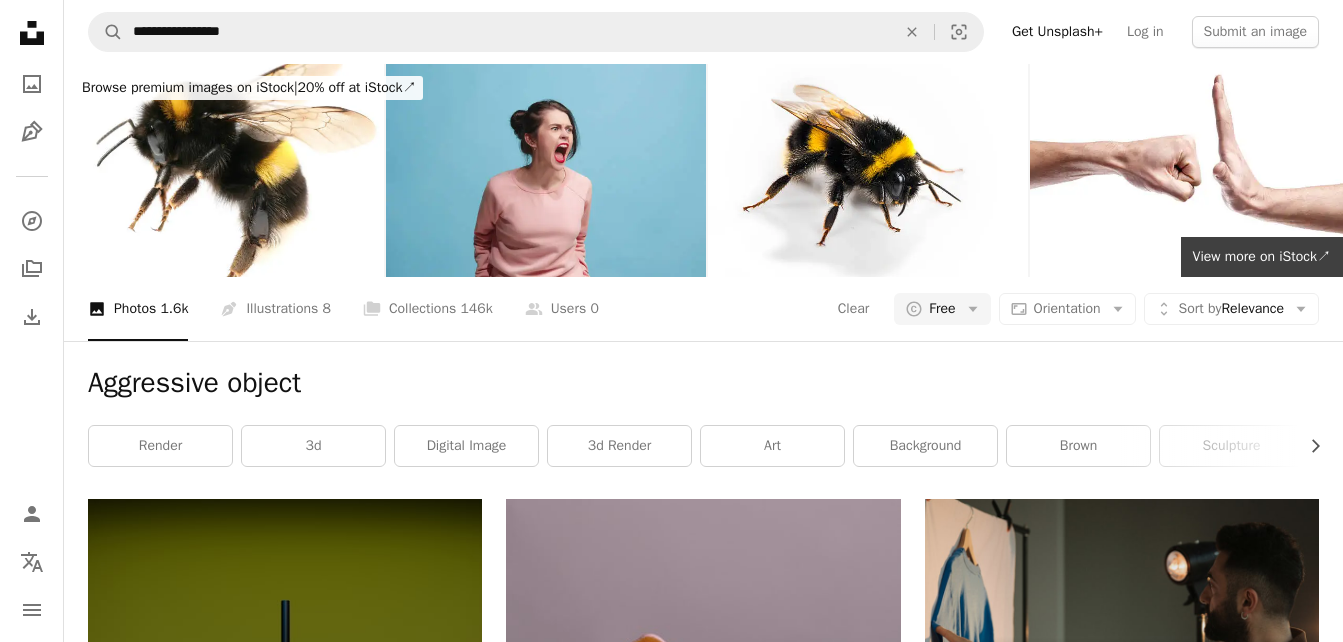 scroll, scrollTop: 1168, scrollLeft: 0, axis: vertical 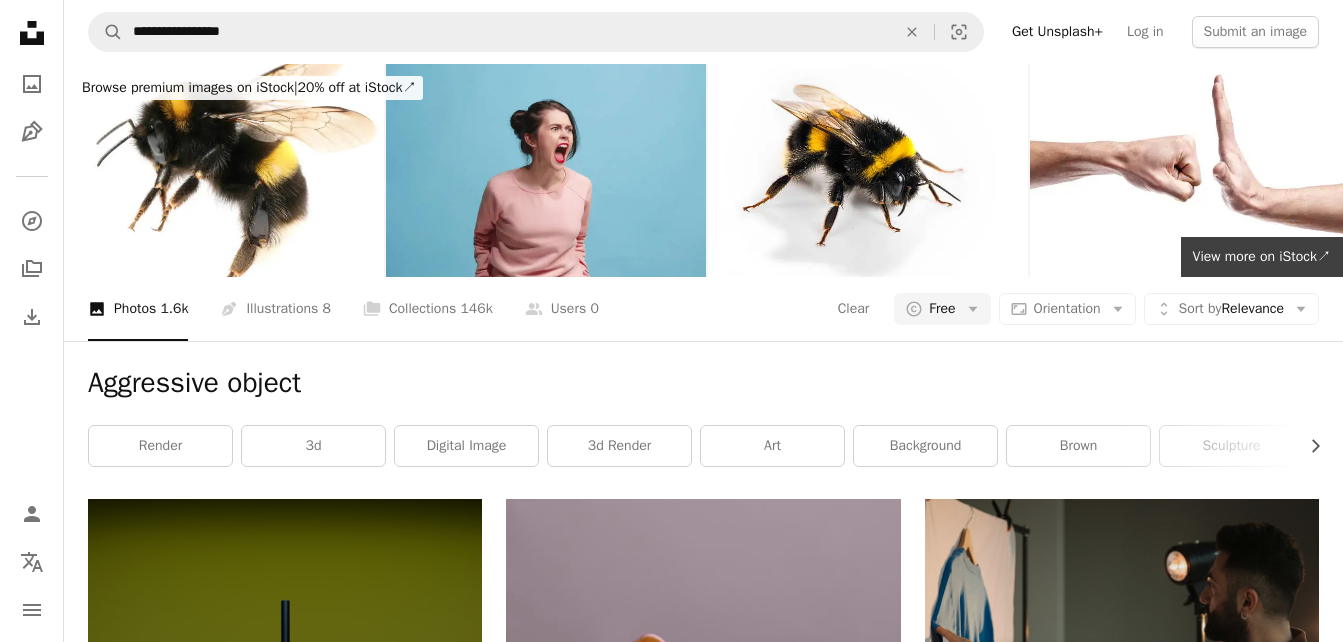 drag, startPoint x: 1340, startPoint y: 357, endPoint x: 1340, endPoint y: 401, distance: 44 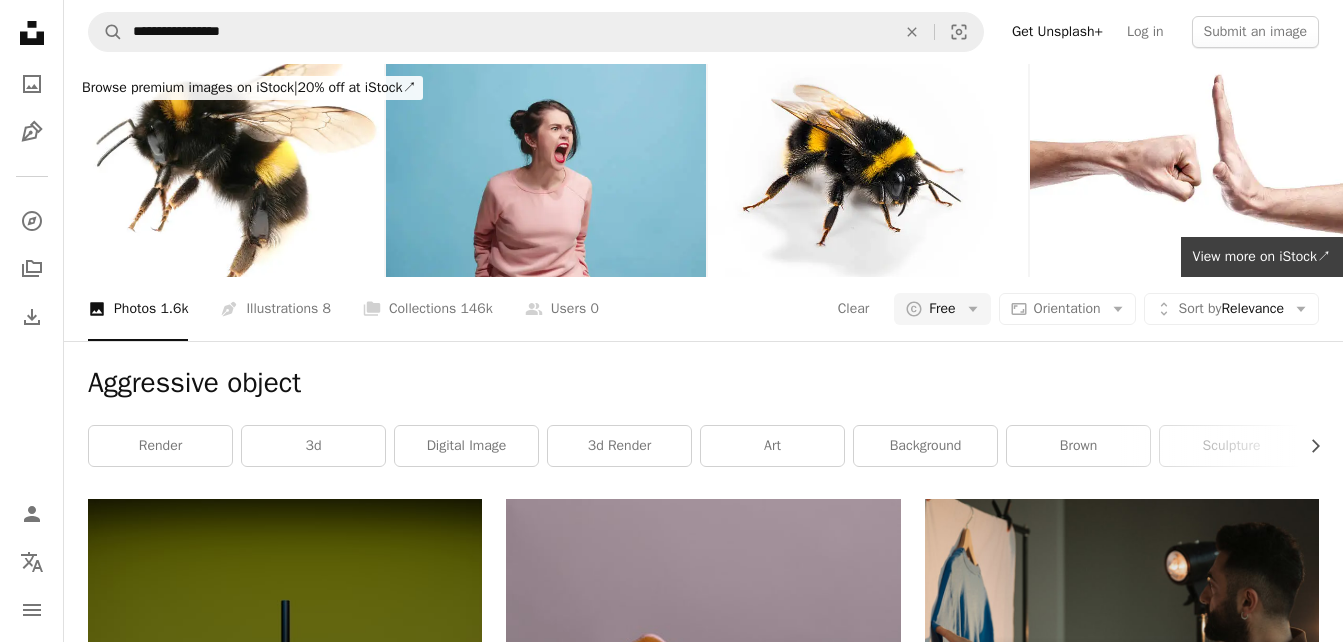 scroll, scrollTop: 2849, scrollLeft: 0, axis: vertical 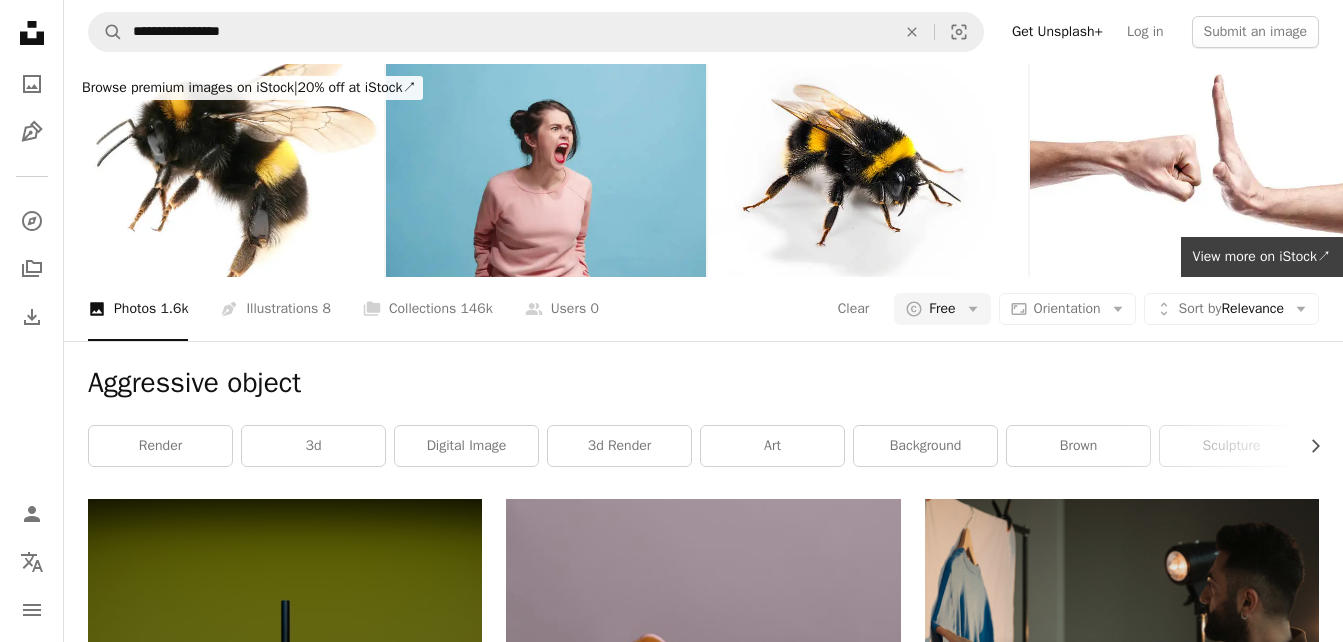 click on "Load more" at bounding box center (703, 3826) 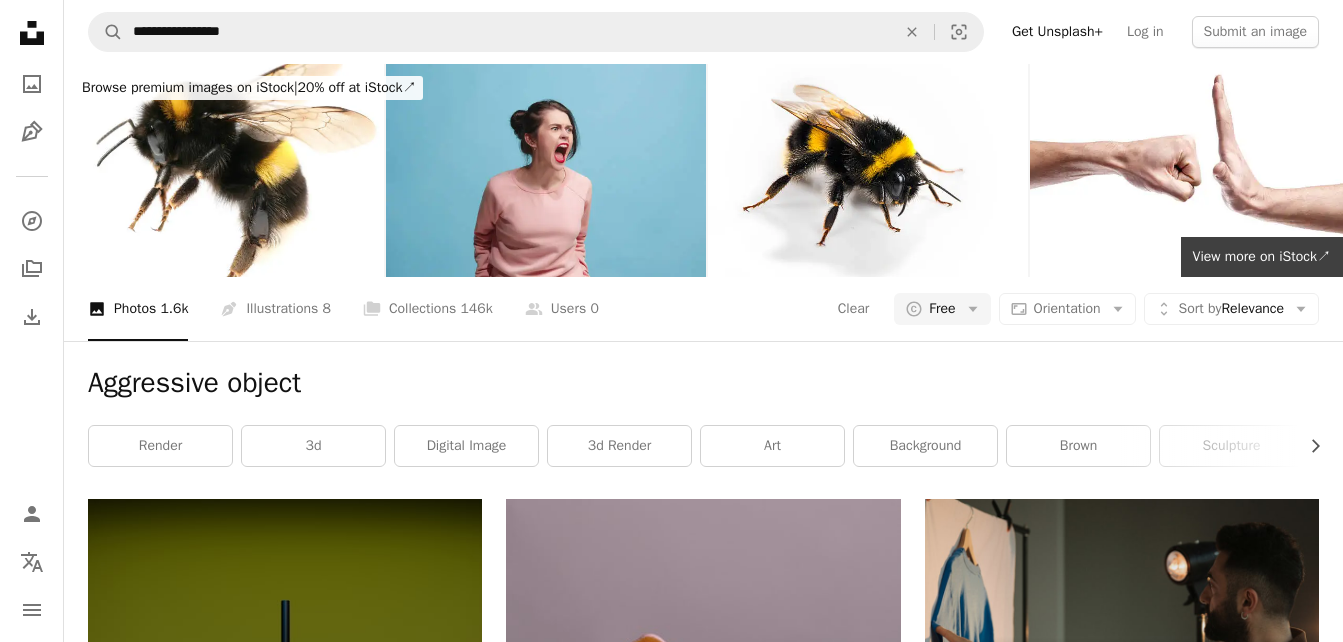 scroll, scrollTop: 4156, scrollLeft: 0, axis: vertical 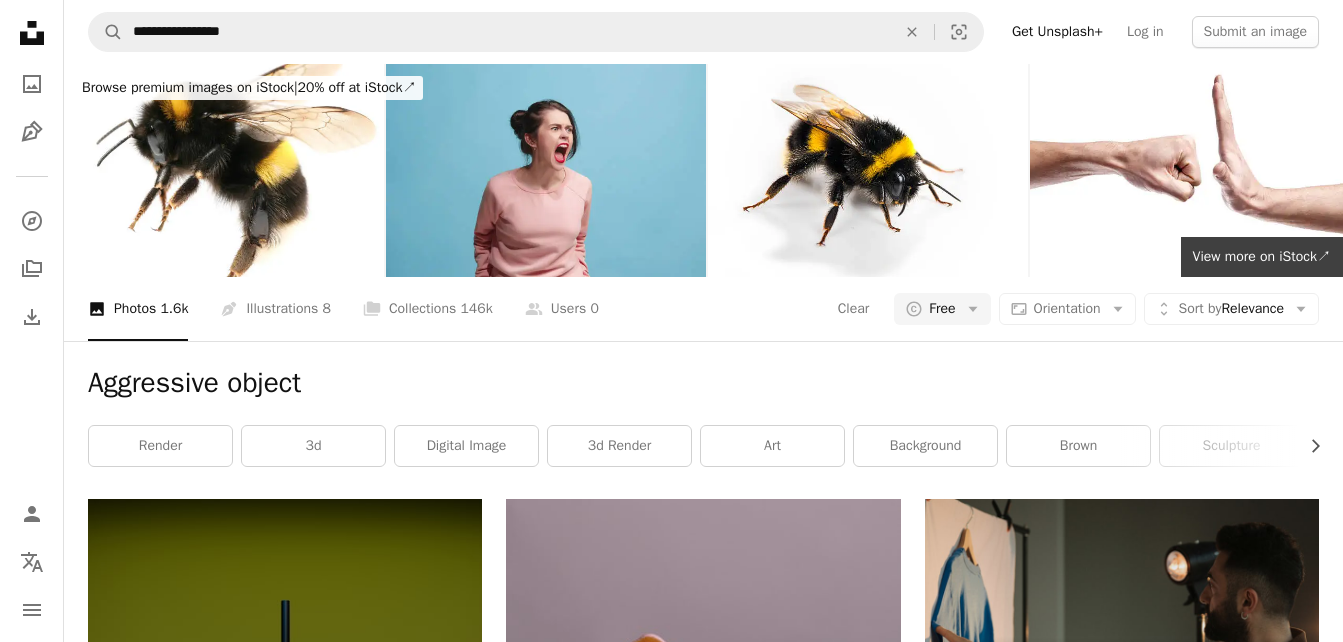 drag, startPoint x: 1342, startPoint y: 355, endPoint x: 1347, endPoint y: 366, distance: 12.083046 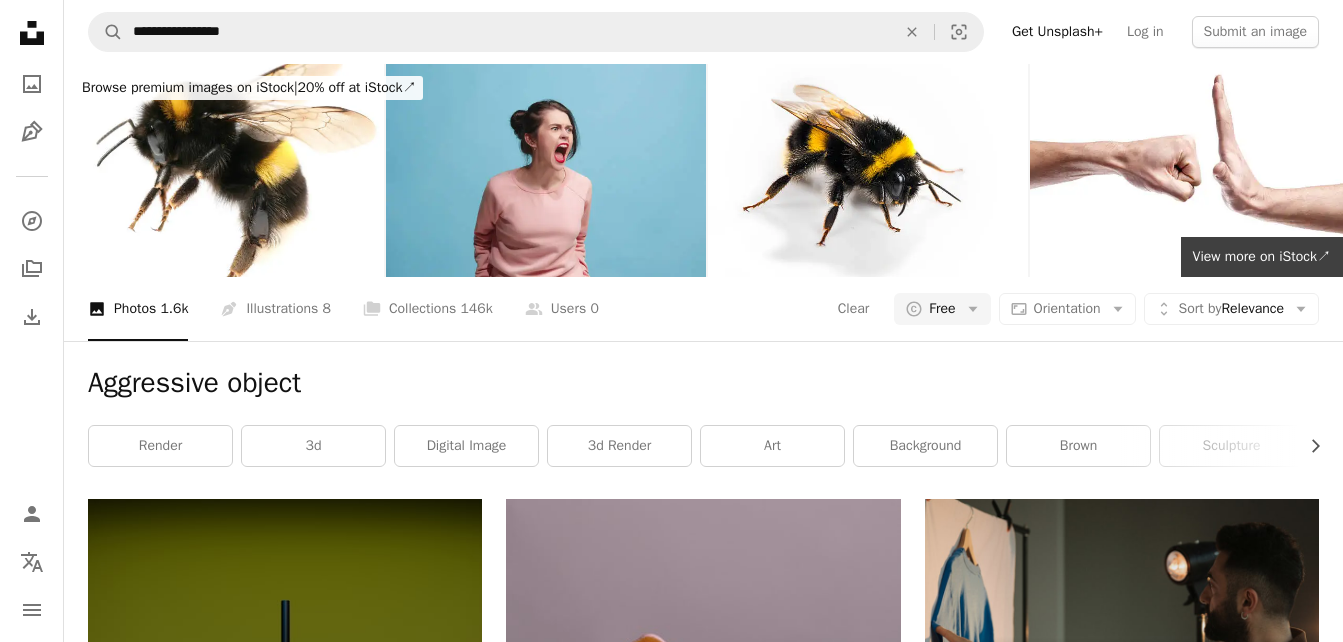 scroll, scrollTop: 7447, scrollLeft: 0, axis: vertical 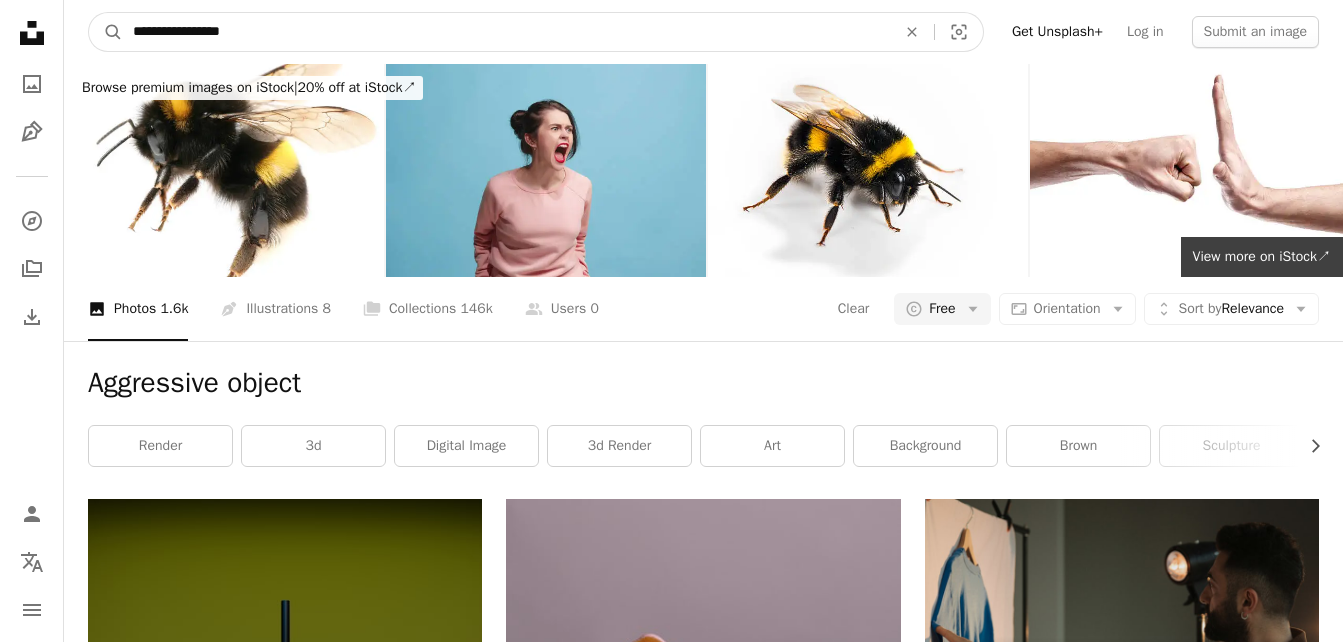 click on "**********" at bounding box center [506, 32] 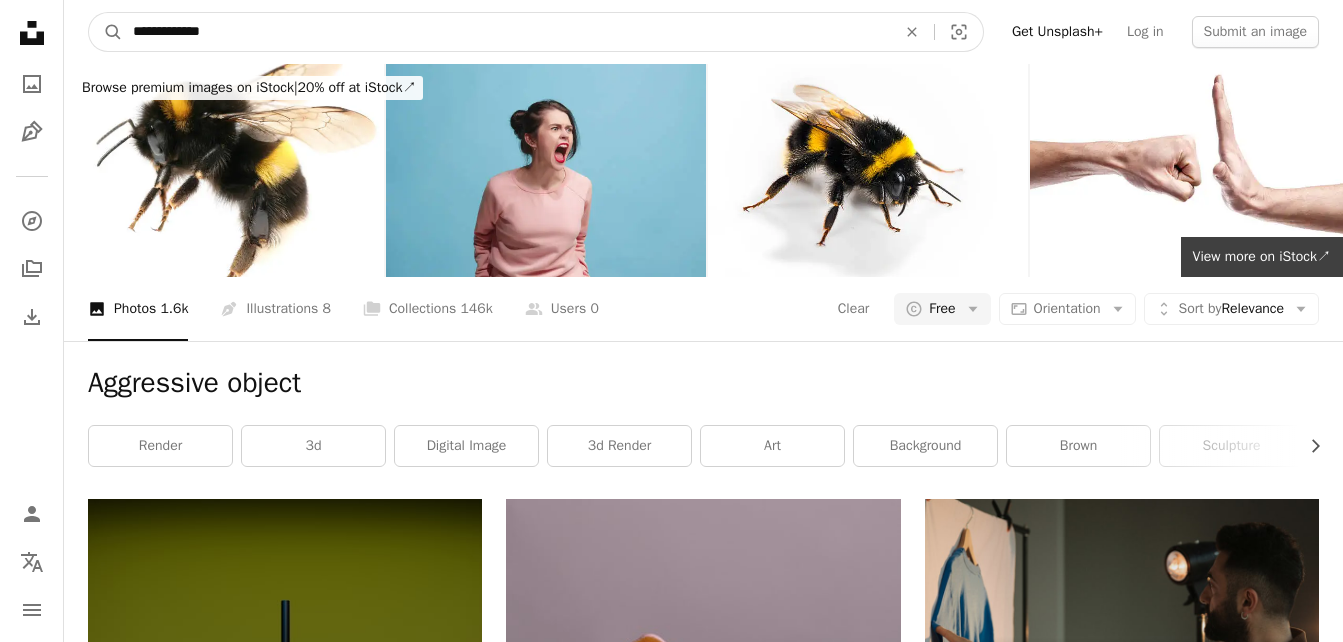type on "**********" 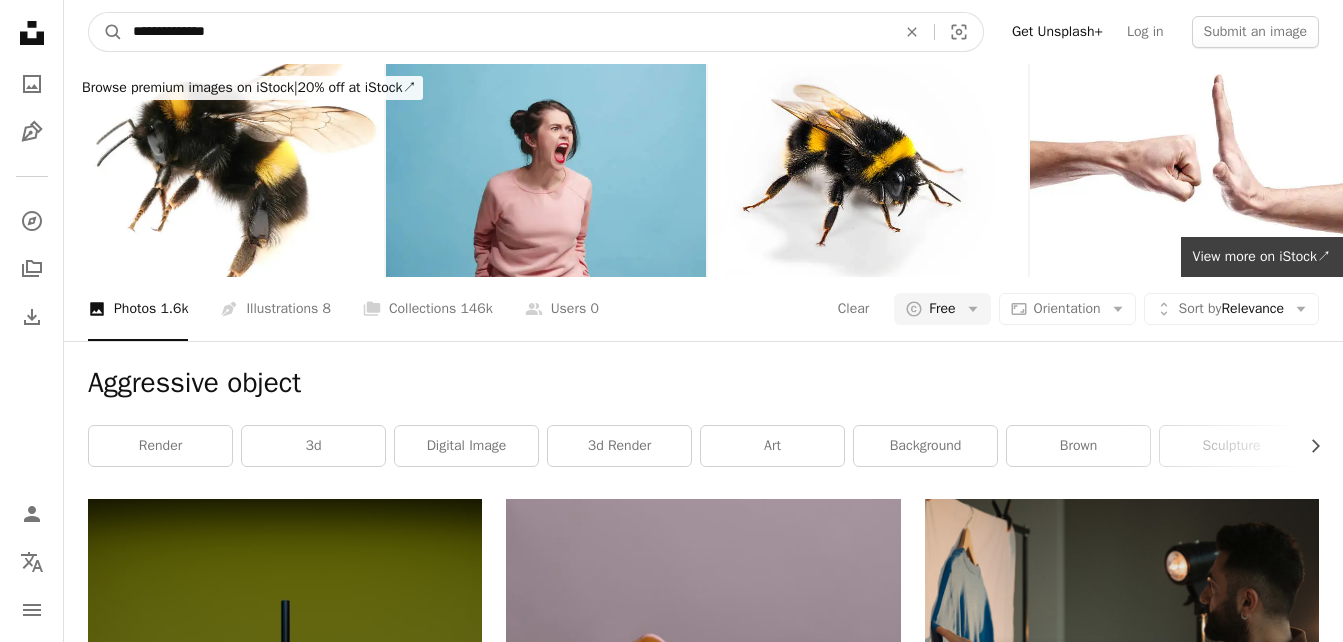 click on "A magnifying glass" at bounding box center [106, 32] 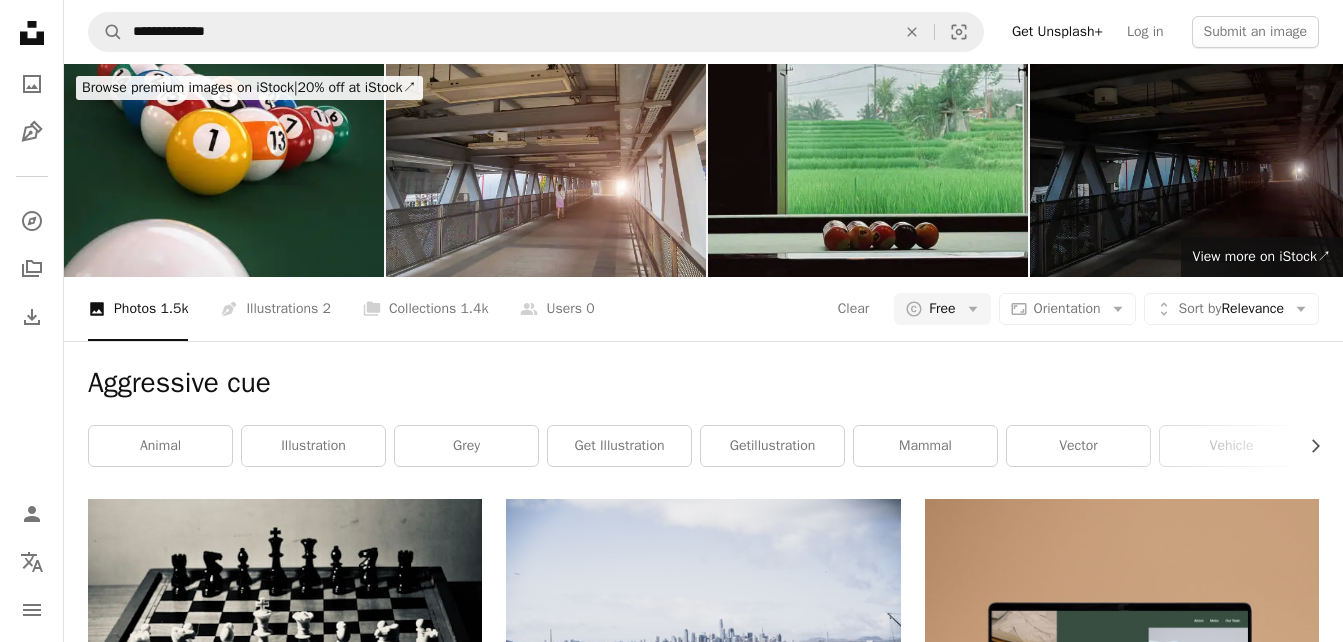 scroll, scrollTop: 0, scrollLeft: 0, axis: both 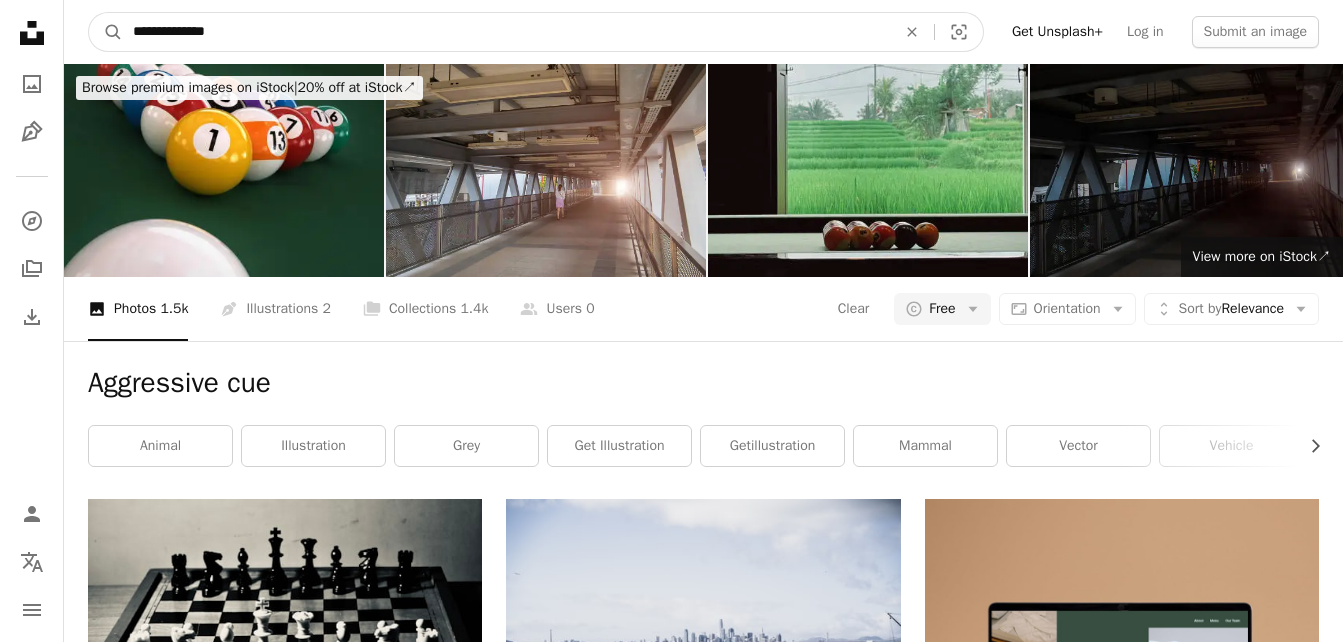 click on "**********" at bounding box center (506, 32) 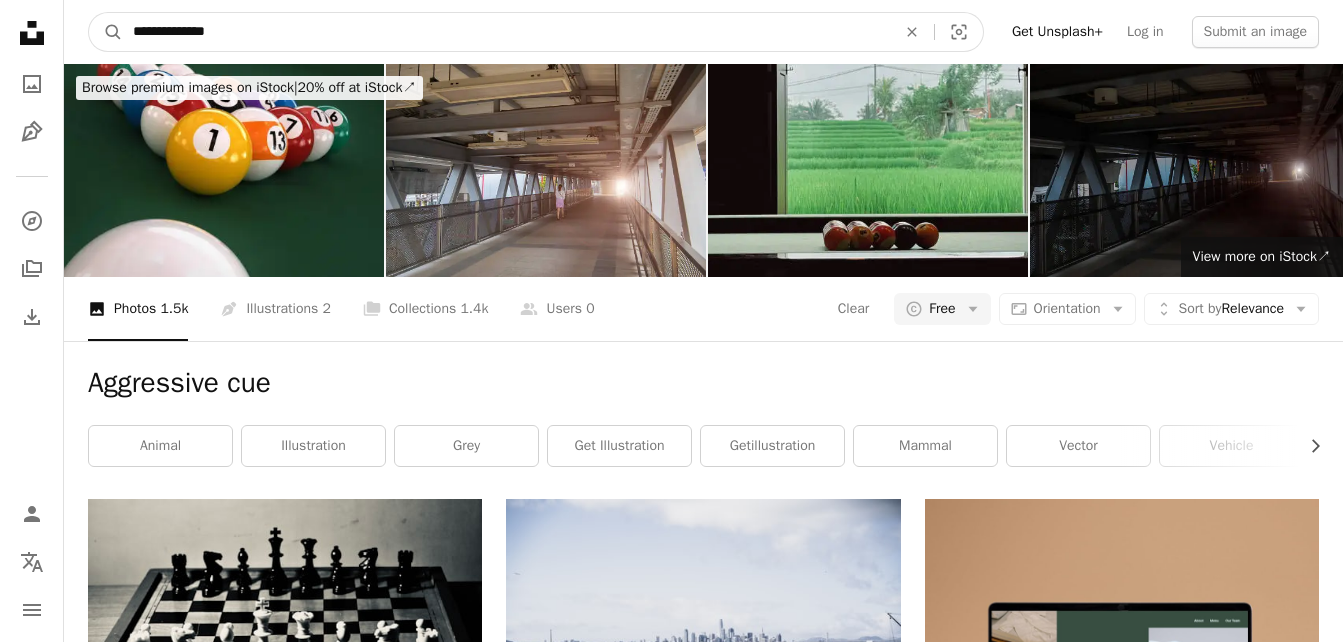click on "**********" at bounding box center [506, 32] 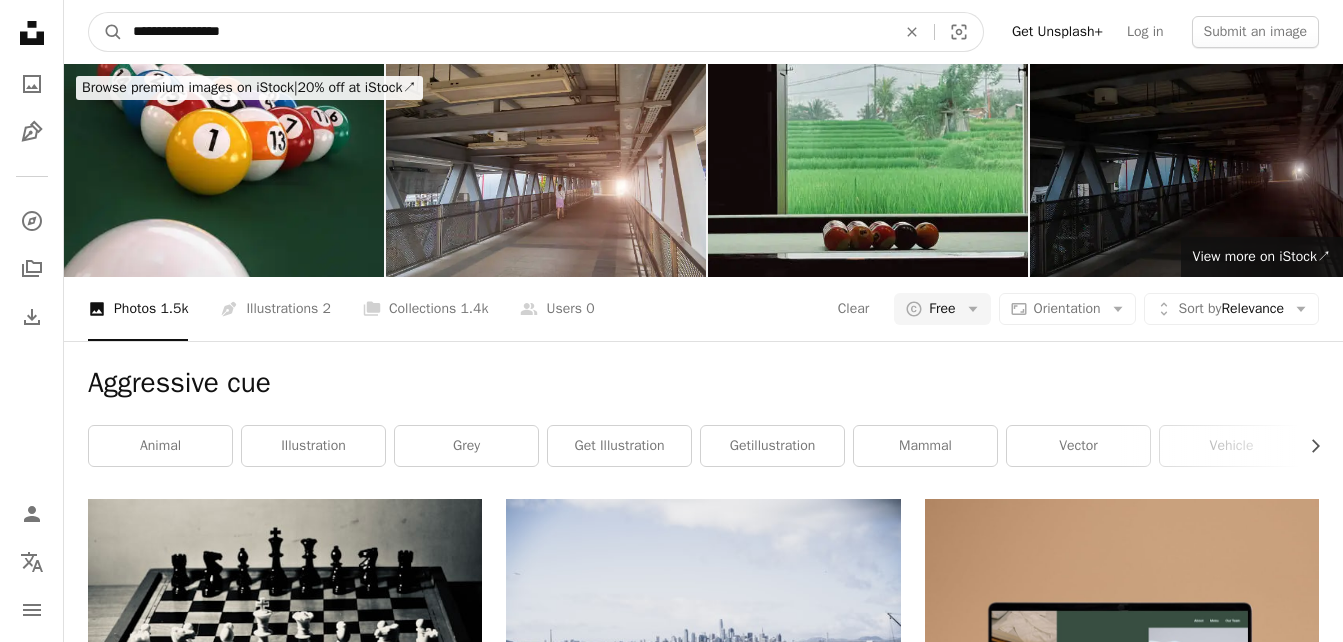type on "**********" 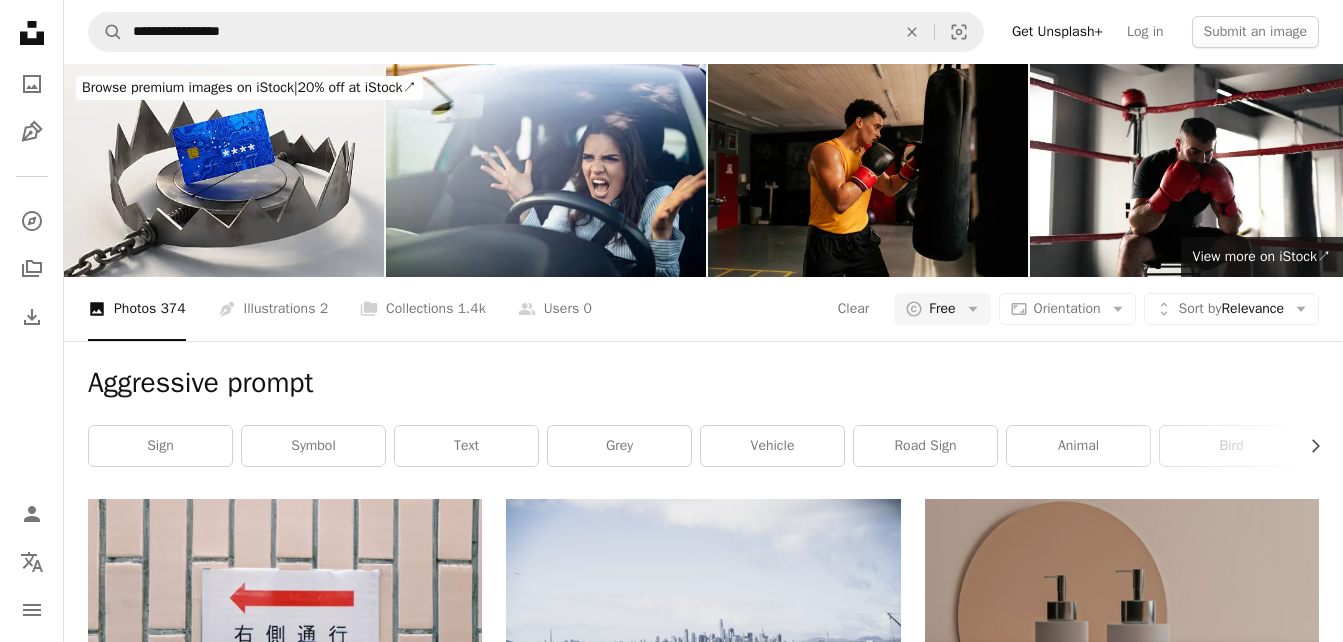 scroll, scrollTop: 3089, scrollLeft: 0, axis: vertical 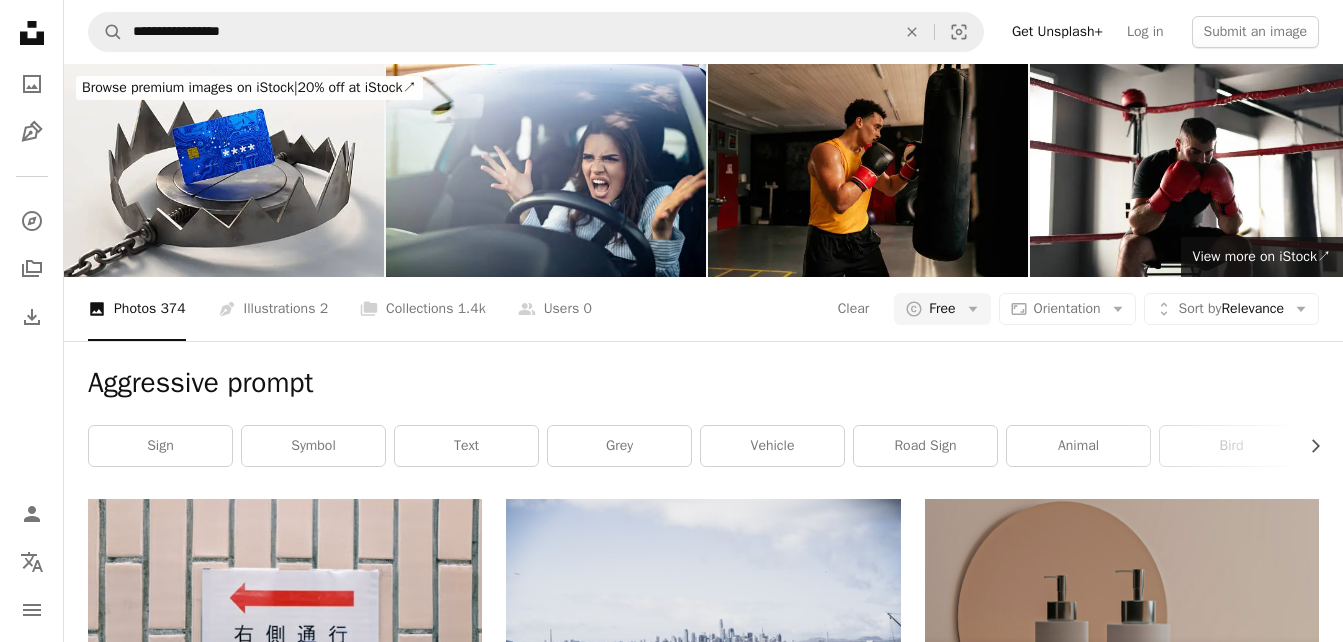 click on "Load more" at bounding box center (703, 3444) 